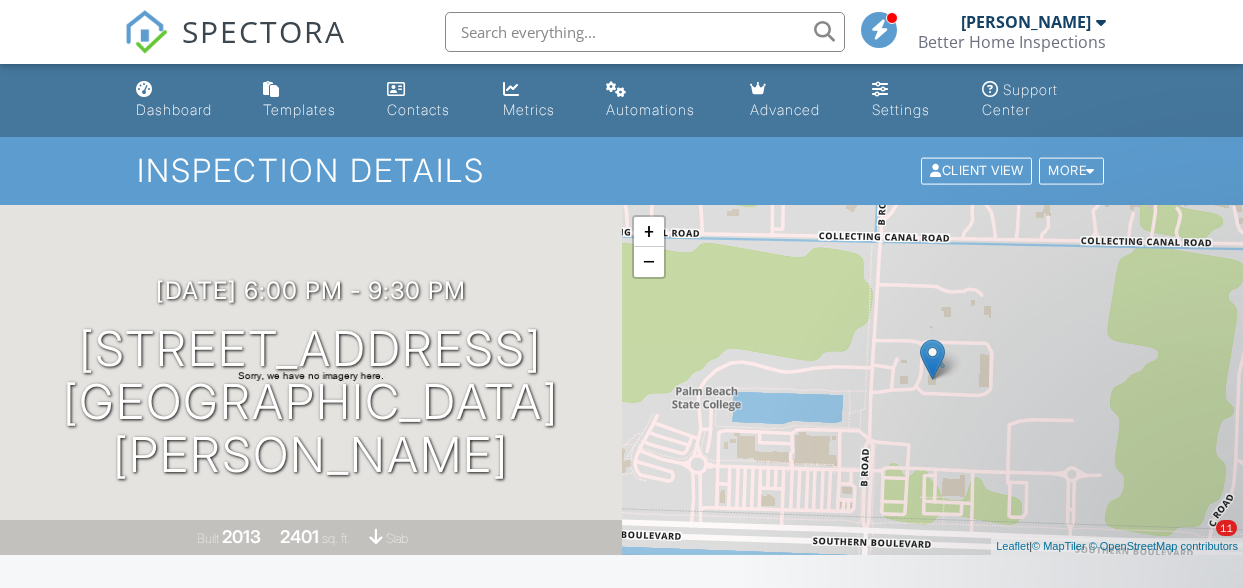 scroll, scrollTop: 564, scrollLeft: 0, axis: vertical 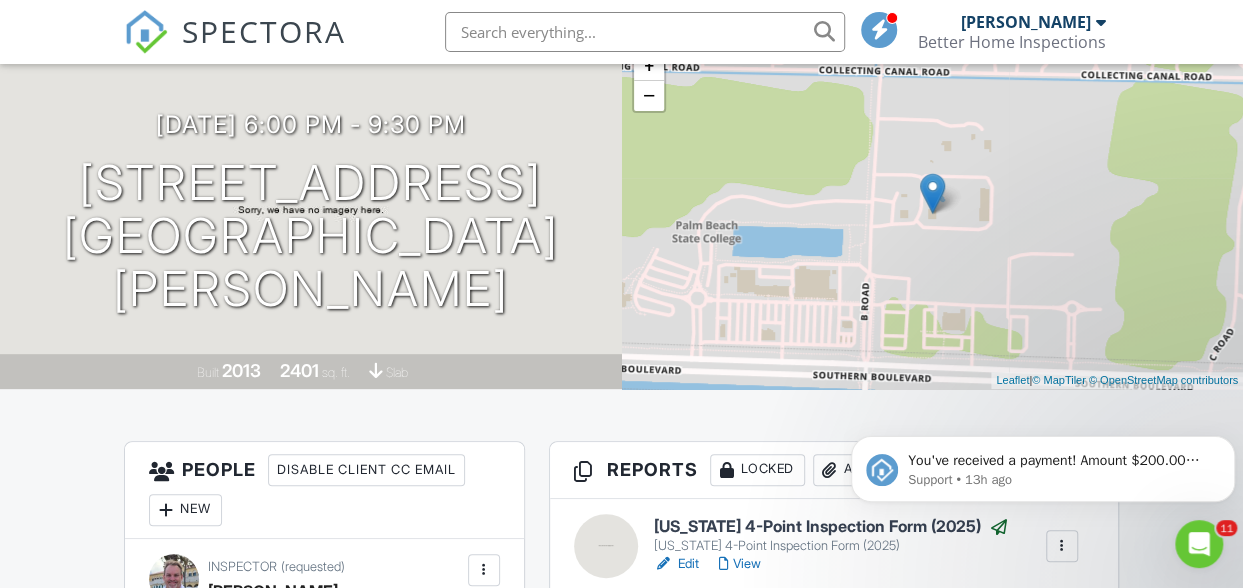 click on "You've received a payment!  Amount  $200.00  Fee  $0.00  Net  $200.00  Transaction #    Inspection  556 B Rd 5, Loxahatchee Groves, FL 33470 Support • 13h ago" at bounding box center (1043, 464) 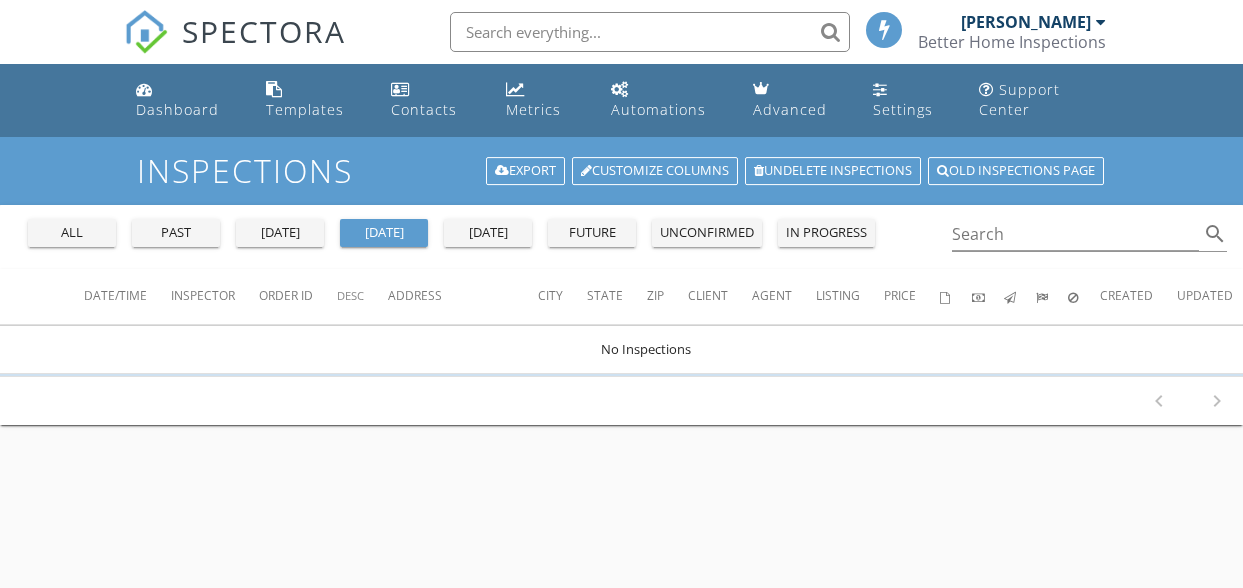 scroll, scrollTop: 0, scrollLeft: 0, axis: both 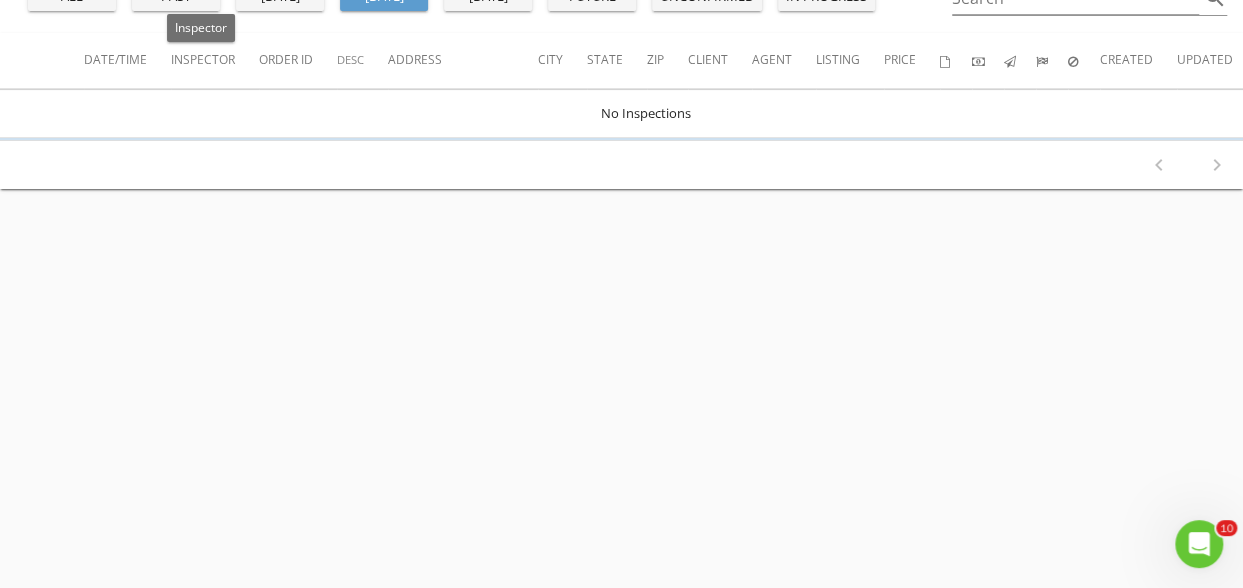 click on "Inspector" at bounding box center (203, 59) 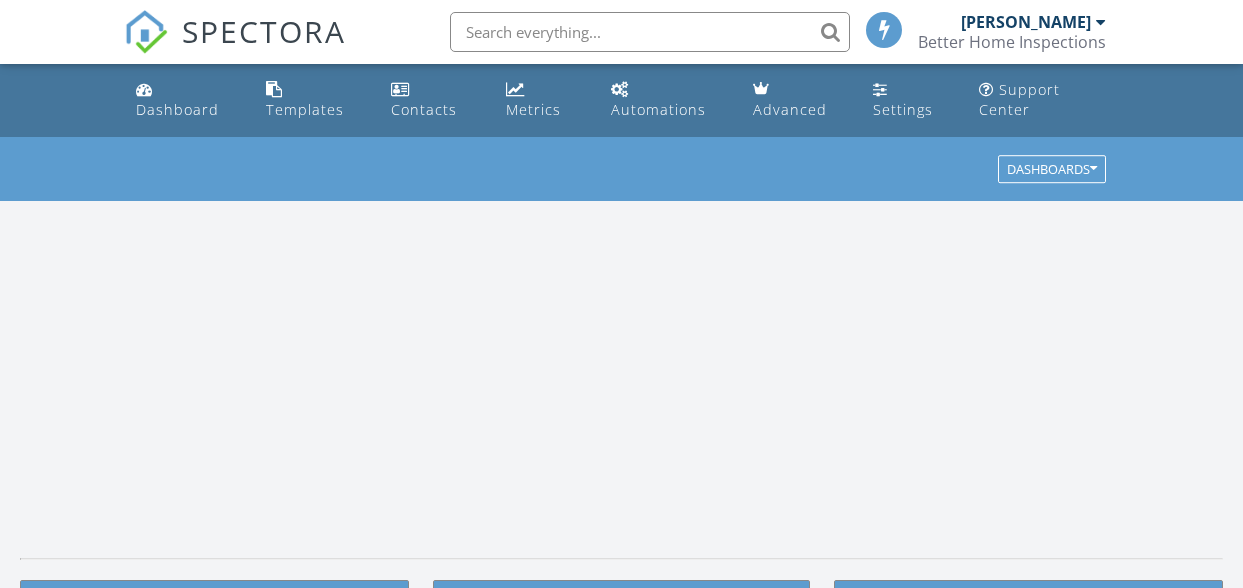 scroll, scrollTop: 0, scrollLeft: 0, axis: both 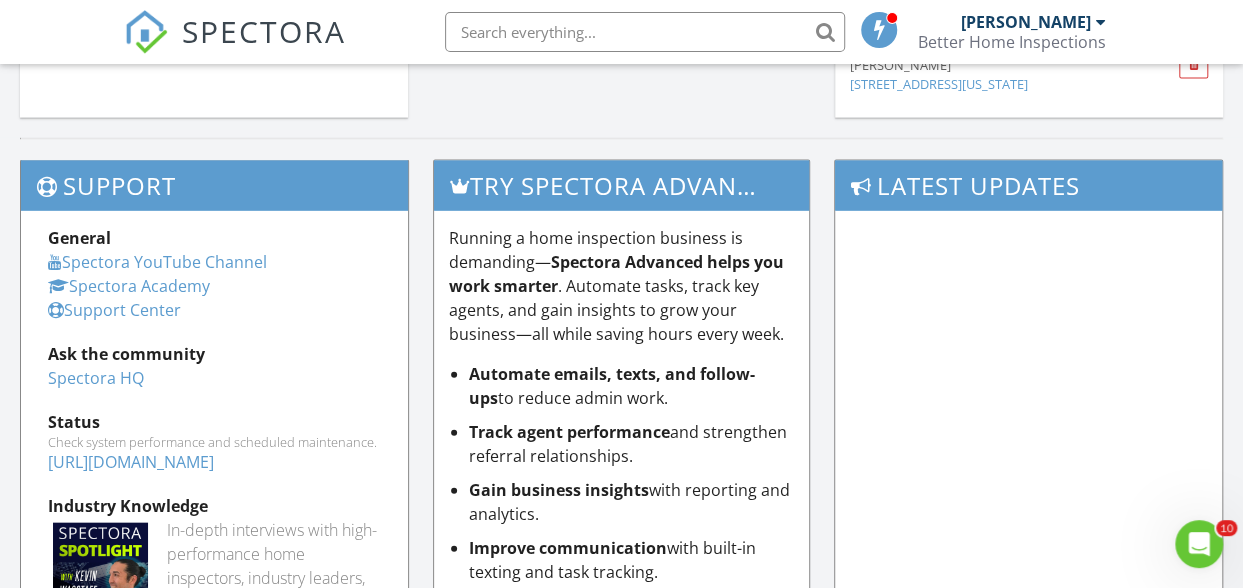 click on "209 NE 7th Ave., Boynton Beach, Florida" at bounding box center (939, 84) 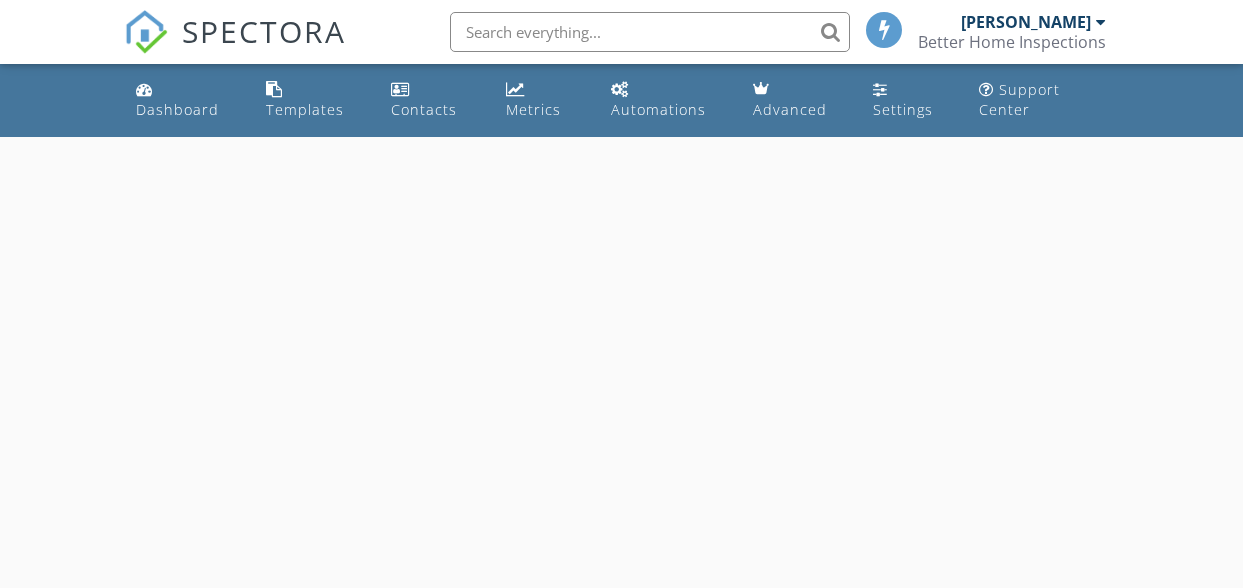 scroll, scrollTop: 0, scrollLeft: 0, axis: both 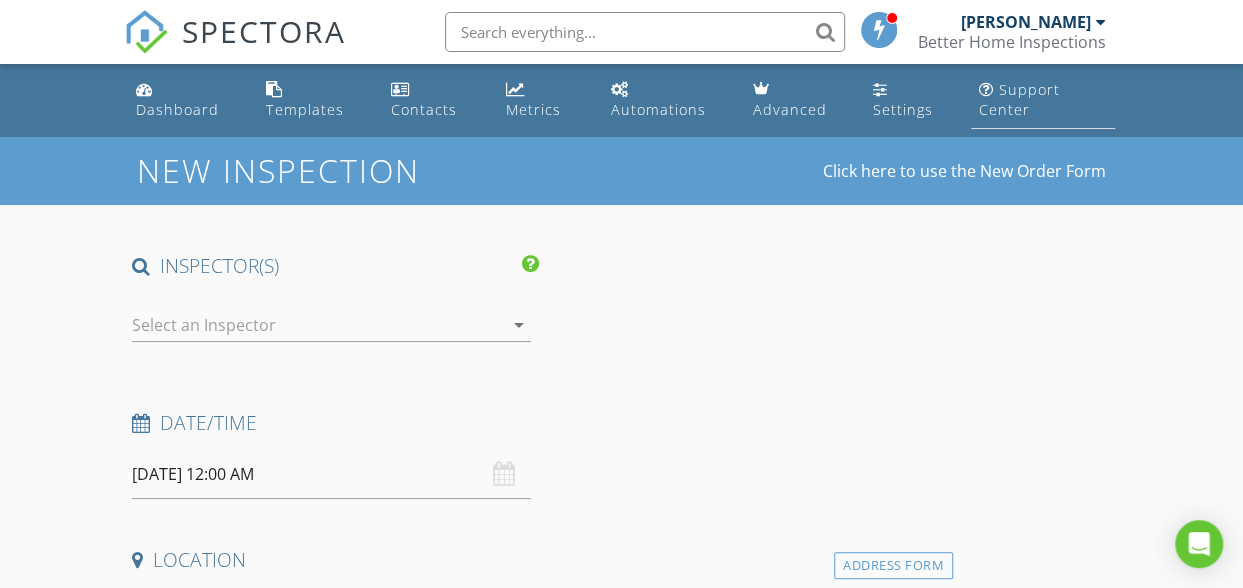 checkbox on "false" 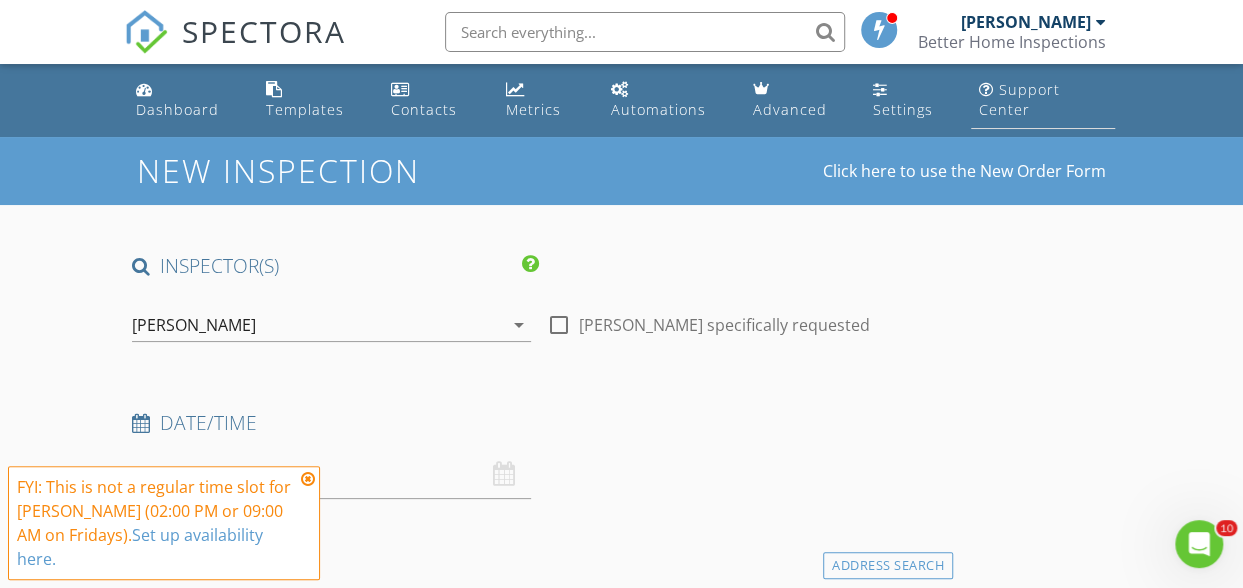 scroll, scrollTop: 0, scrollLeft: 0, axis: both 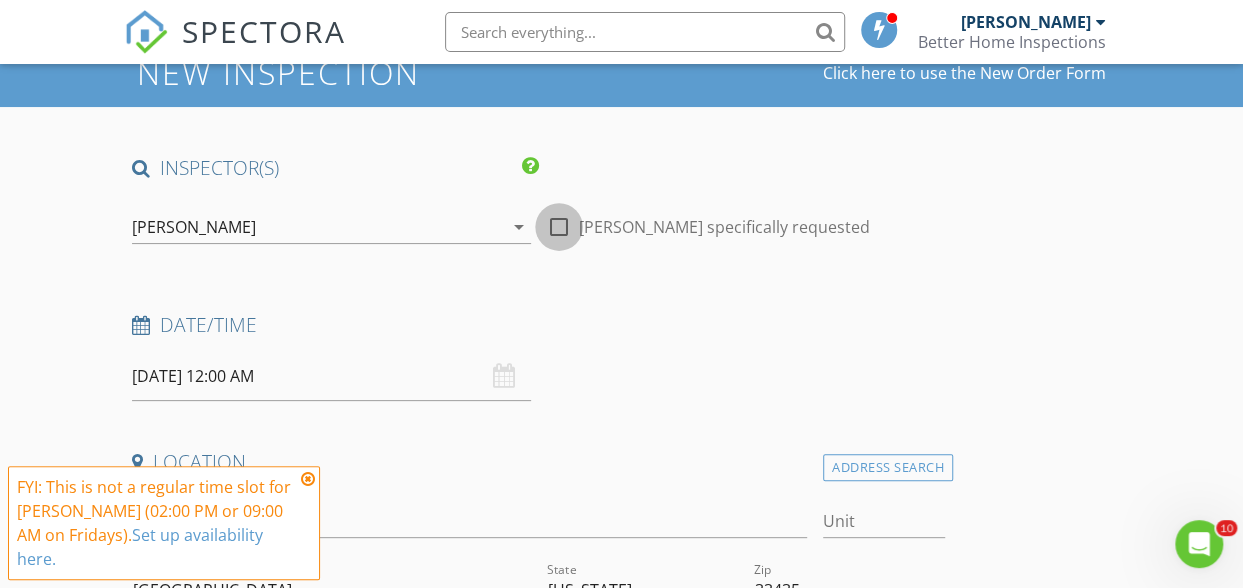 click at bounding box center [559, 227] 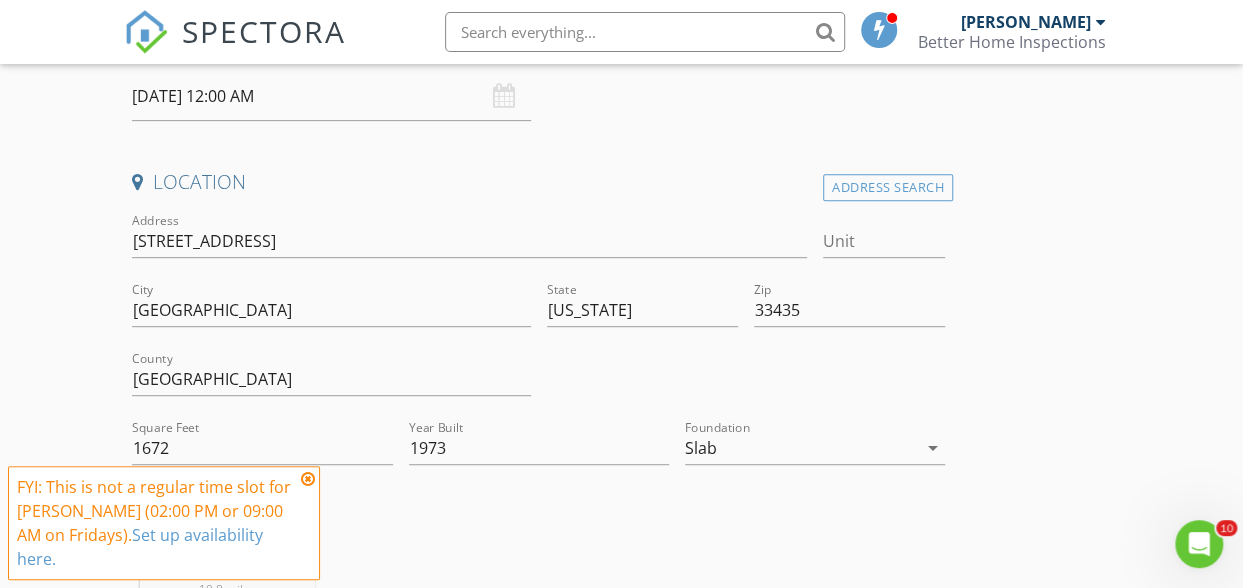 scroll, scrollTop: 326, scrollLeft: 0, axis: vertical 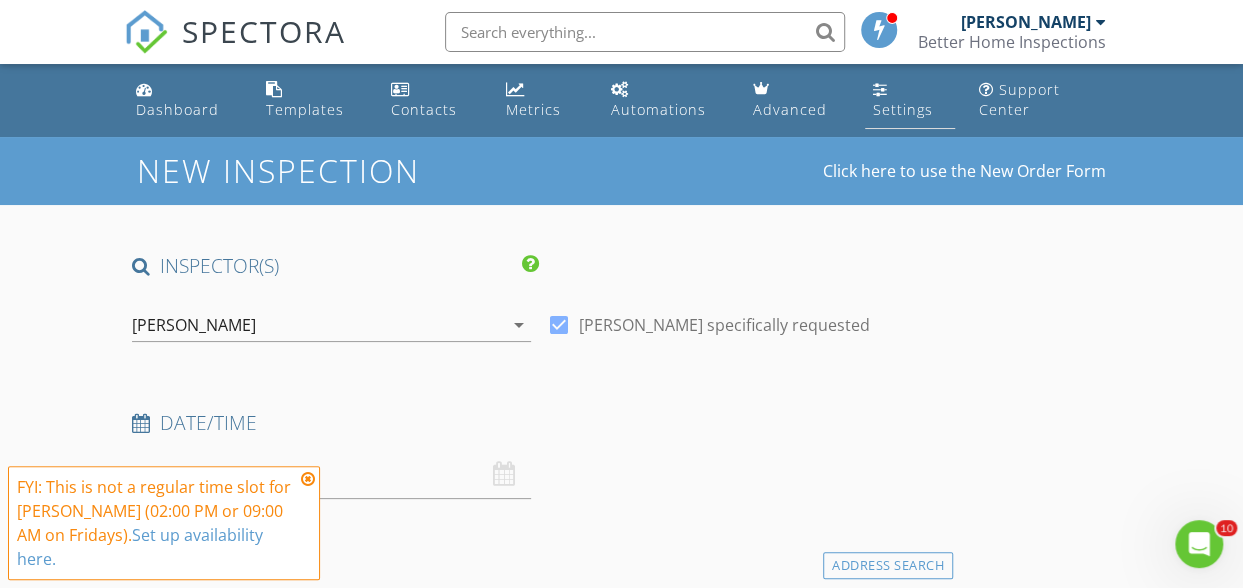 click on "Settings" at bounding box center [903, 109] 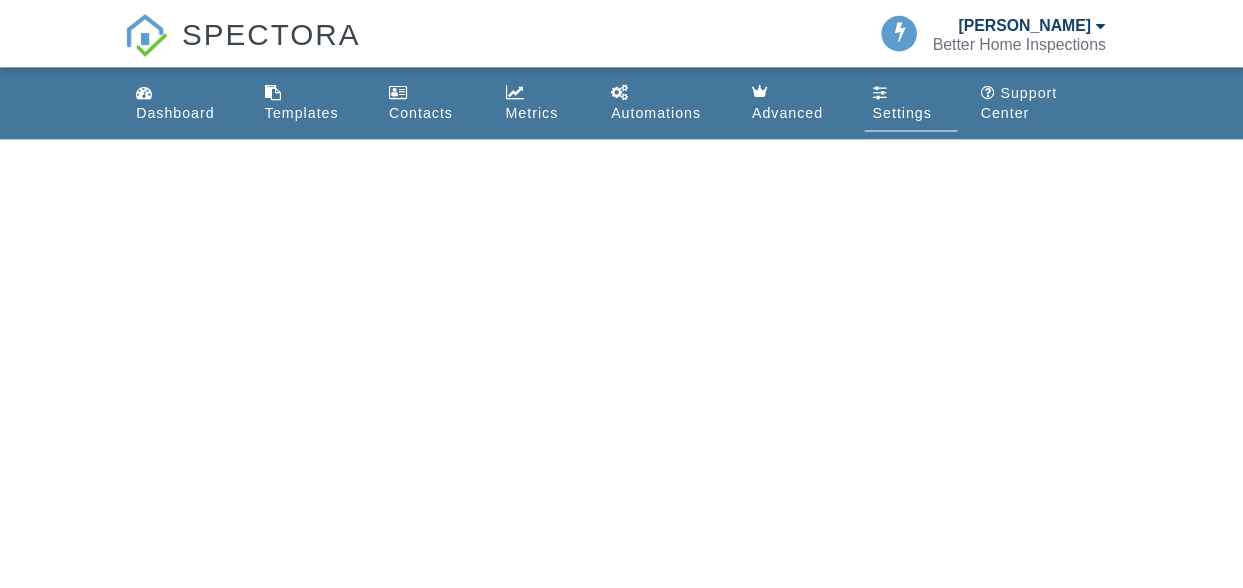 scroll, scrollTop: 0, scrollLeft: 0, axis: both 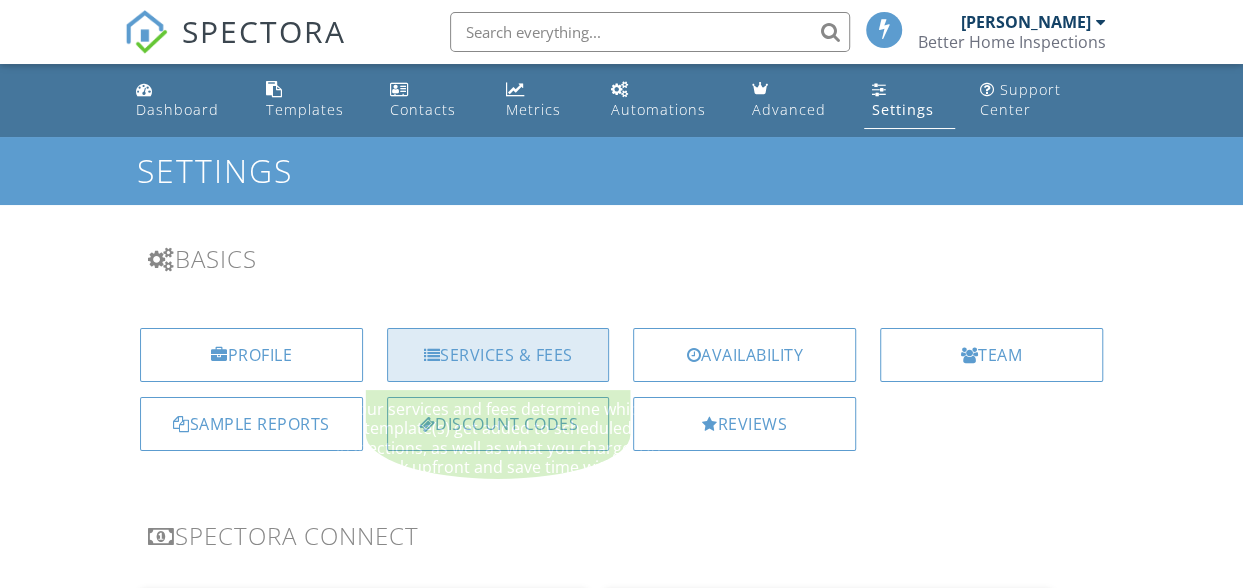 click on "Services & Fees" at bounding box center (498, 355) 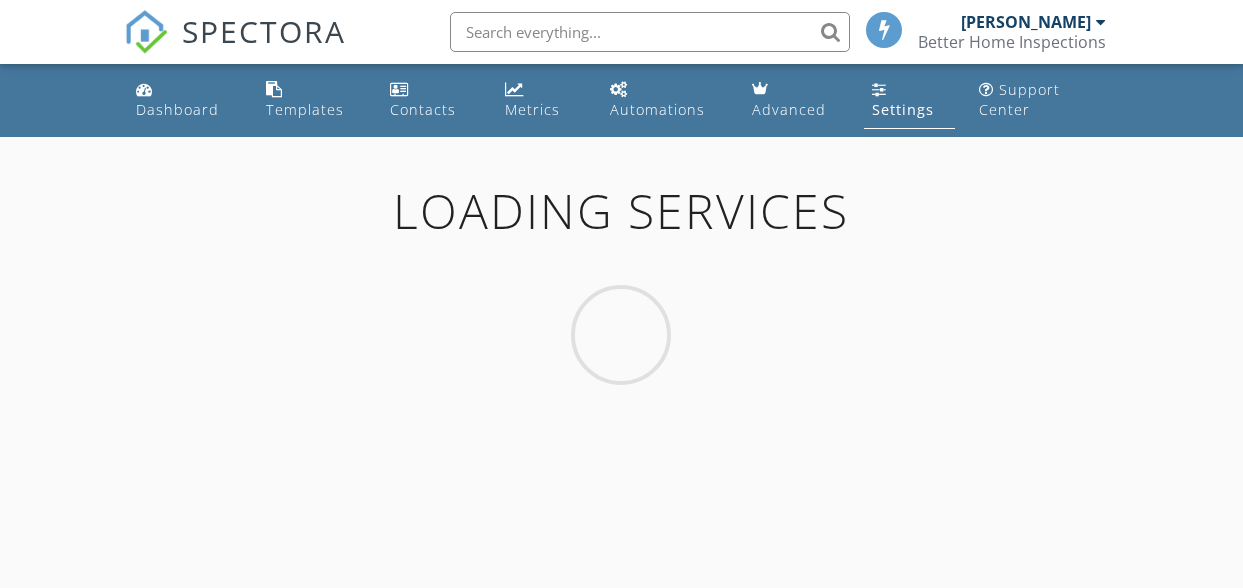 scroll, scrollTop: 0, scrollLeft: 0, axis: both 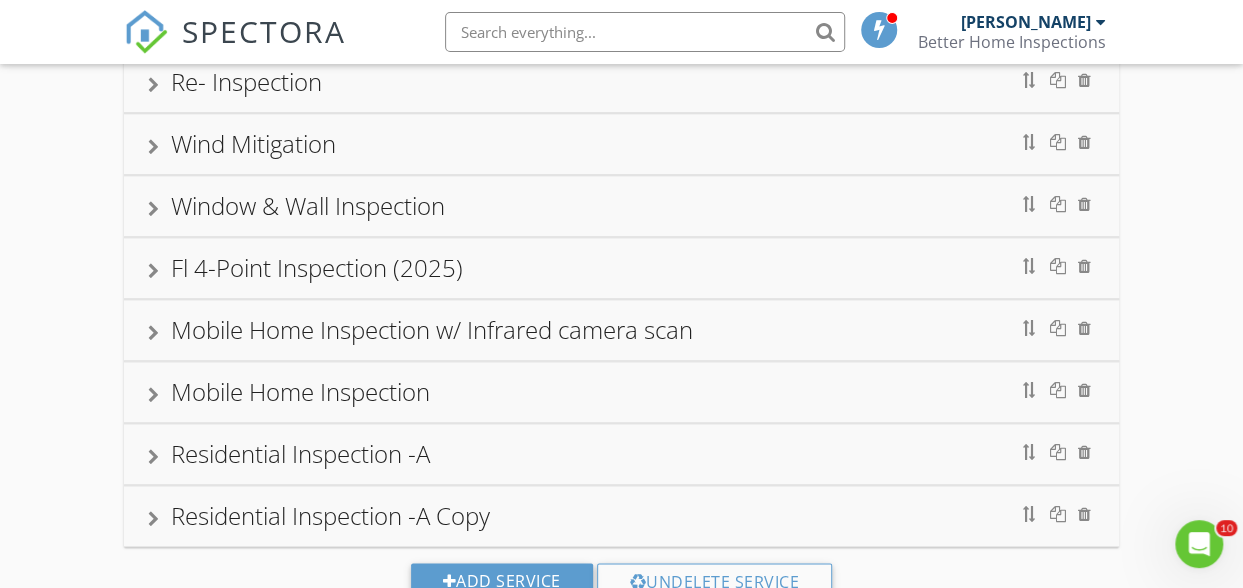 click on "Wind Mitigation" at bounding box center (253, 143) 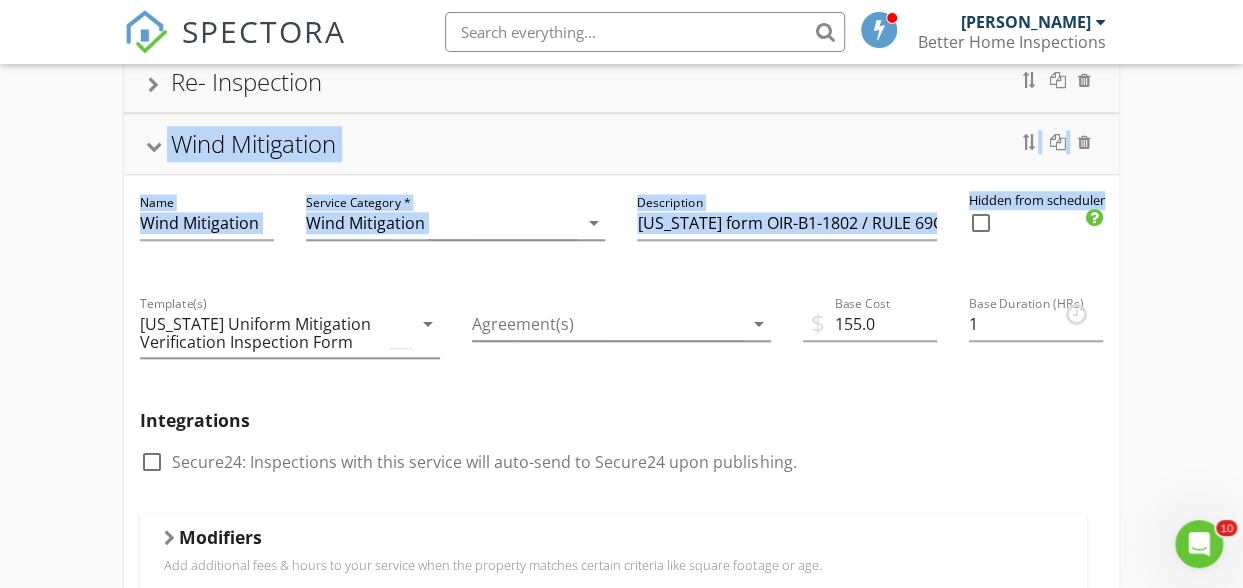 drag, startPoint x: 1142, startPoint y: 189, endPoint x: 1268, endPoint y: 81, distance: 165.9518 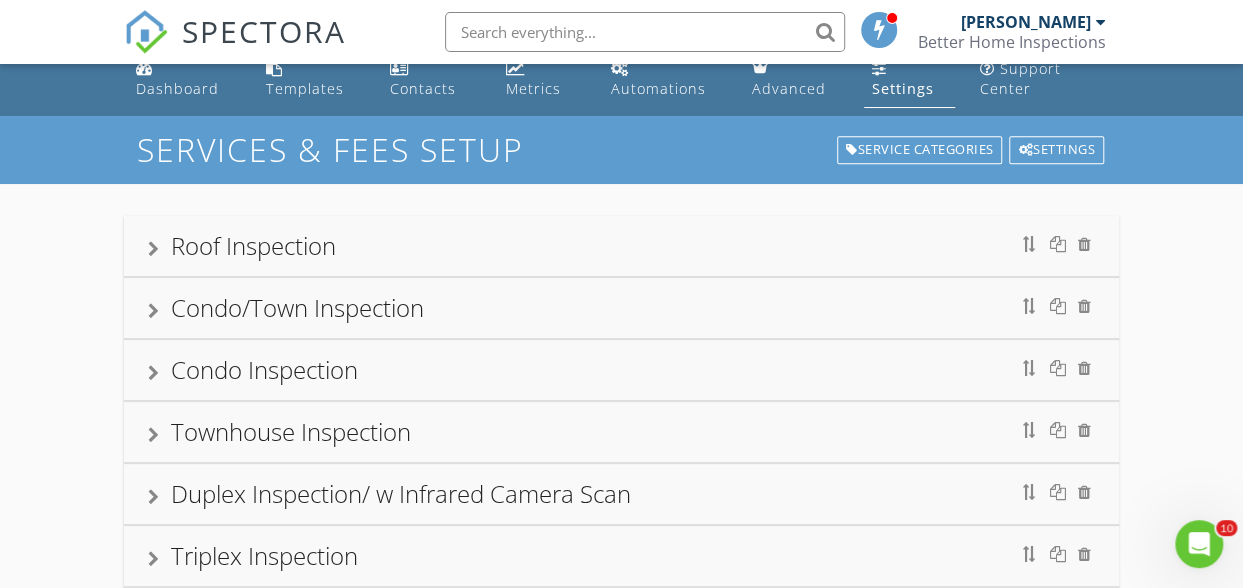 scroll, scrollTop: 0, scrollLeft: 0, axis: both 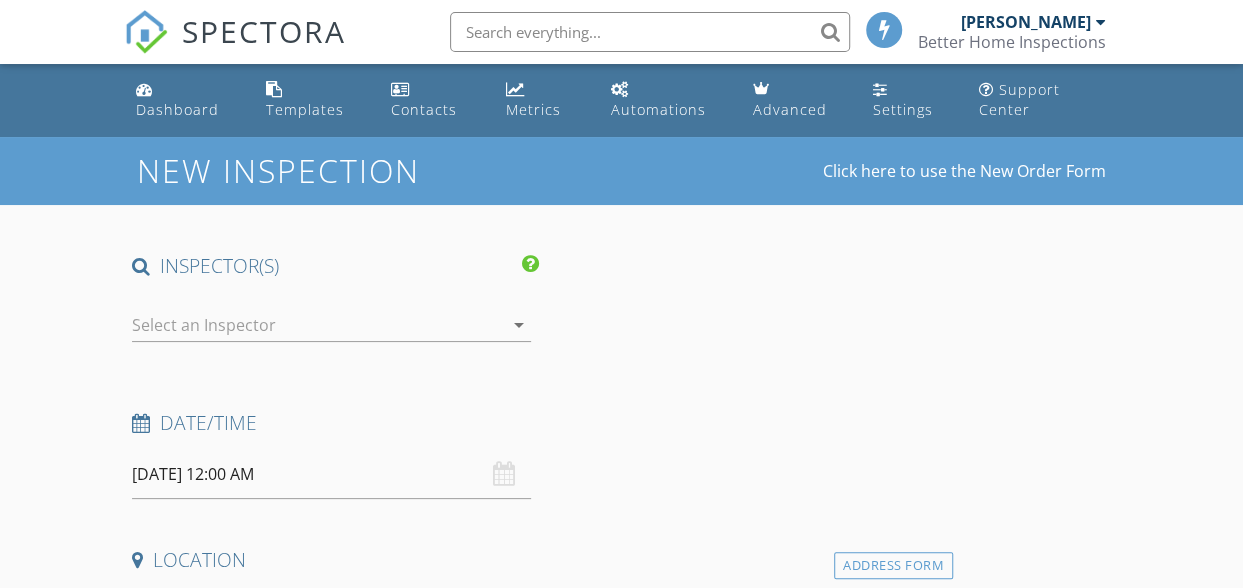 checkbox on "false" 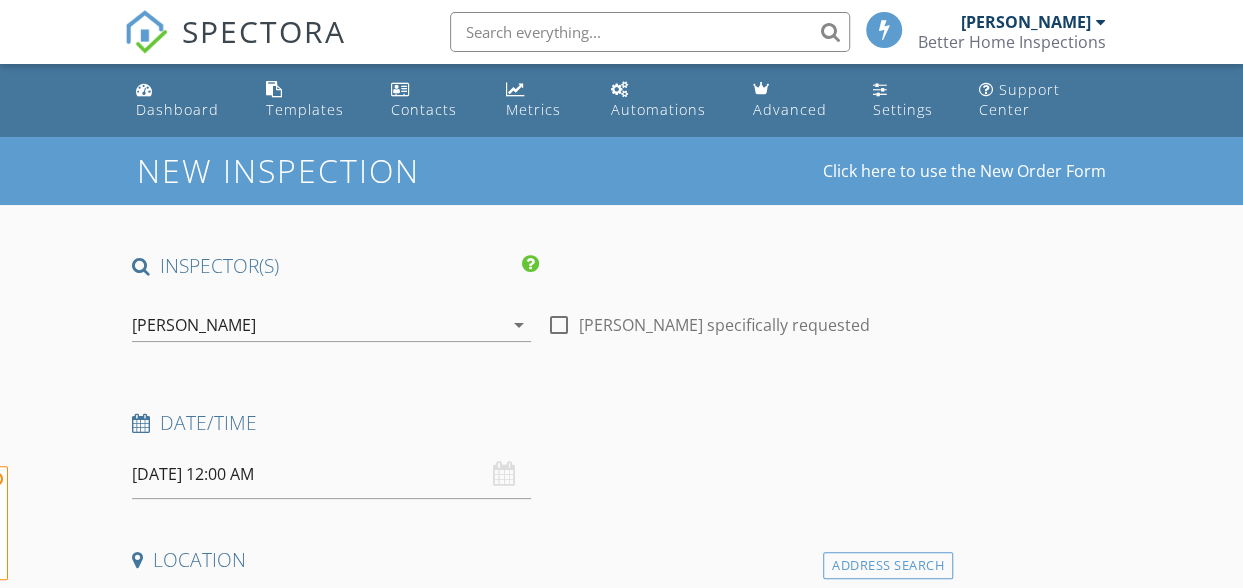 scroll, scrollTop: 0, scrollLeft: 0, axis: both 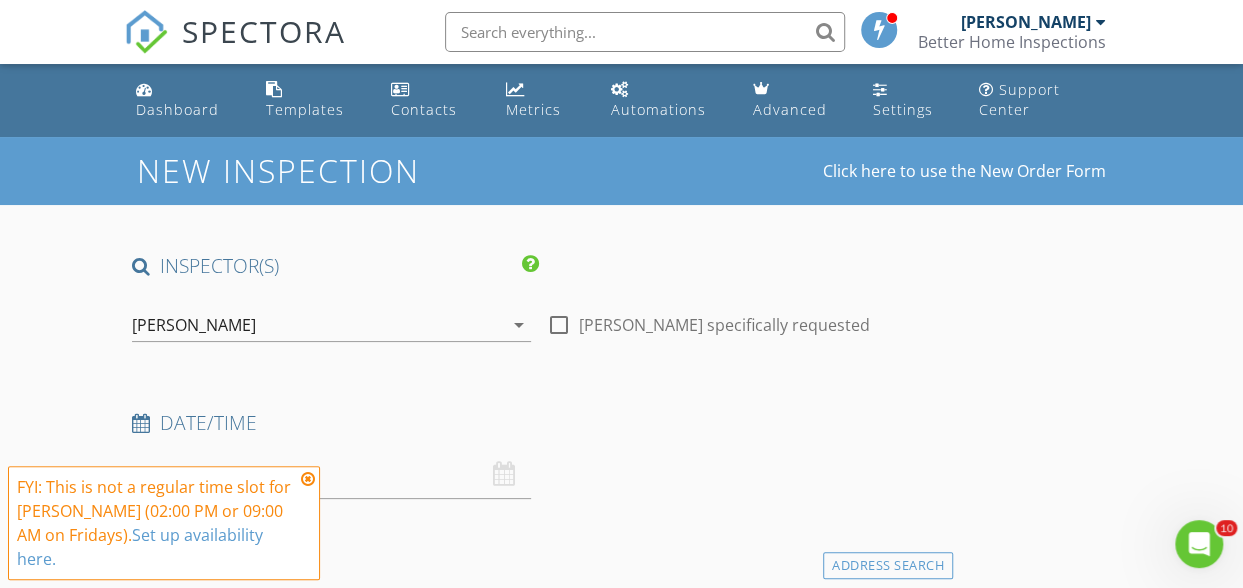 click at bounding box center [559, 325] 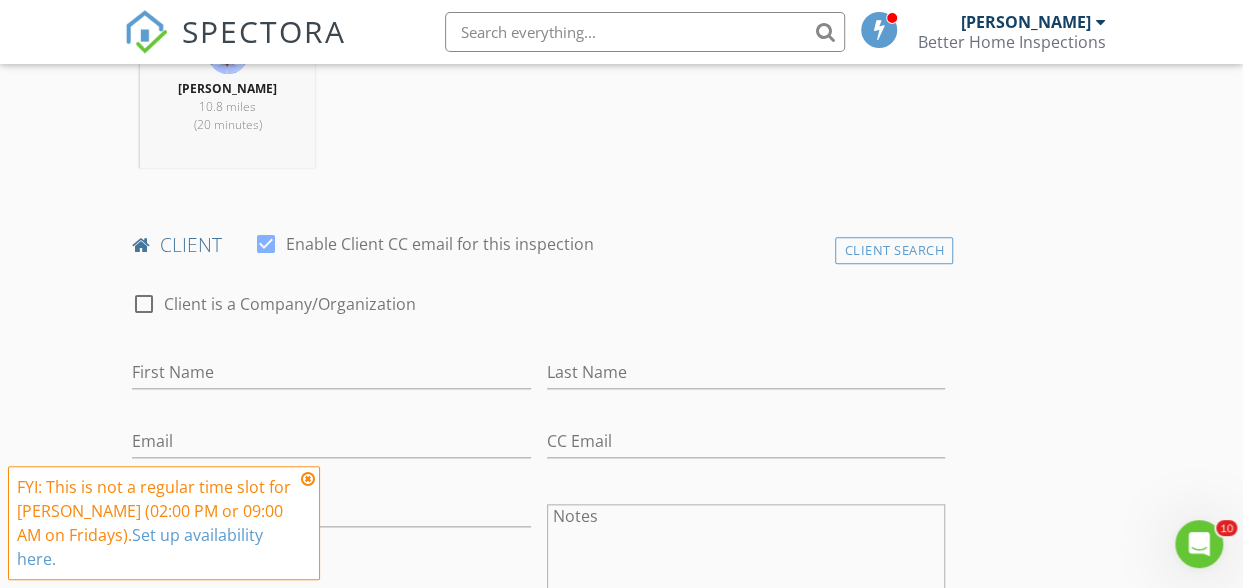 scroll, scrollTop: 904, scrollLeft: 0, axis: vertical 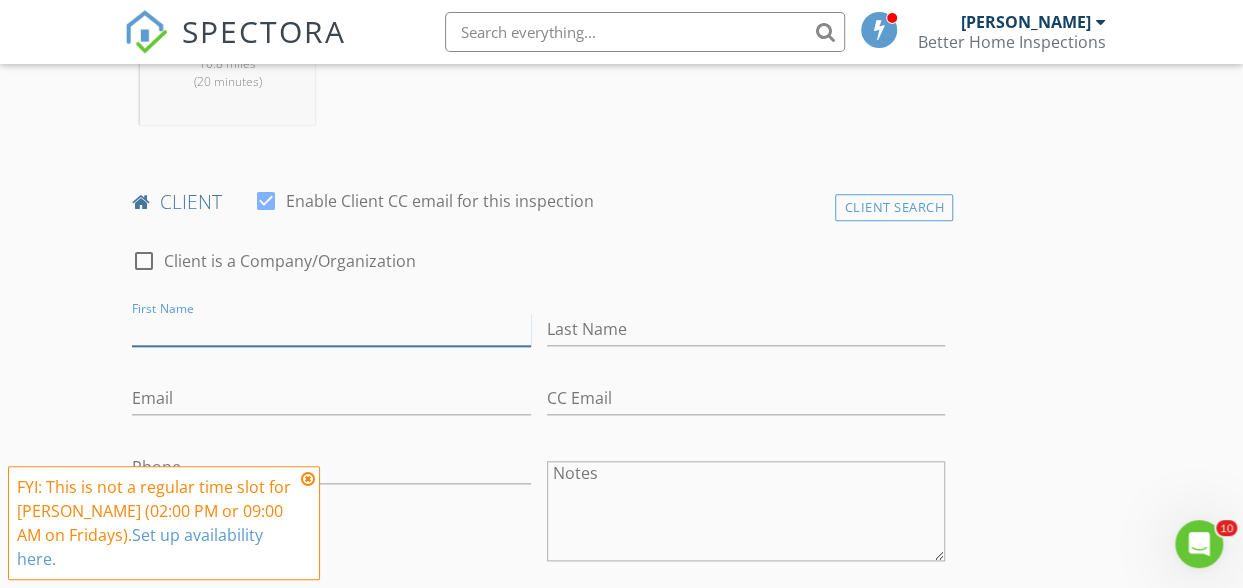 click on "First Name" at bounding box center (331, 329) 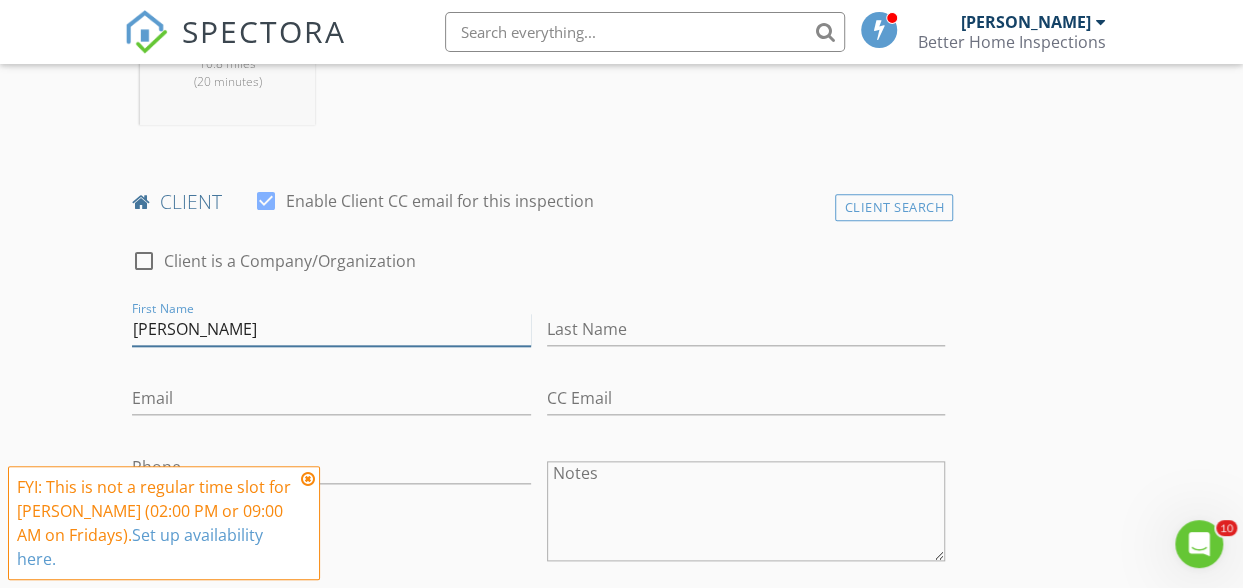 type on "Mary  White" 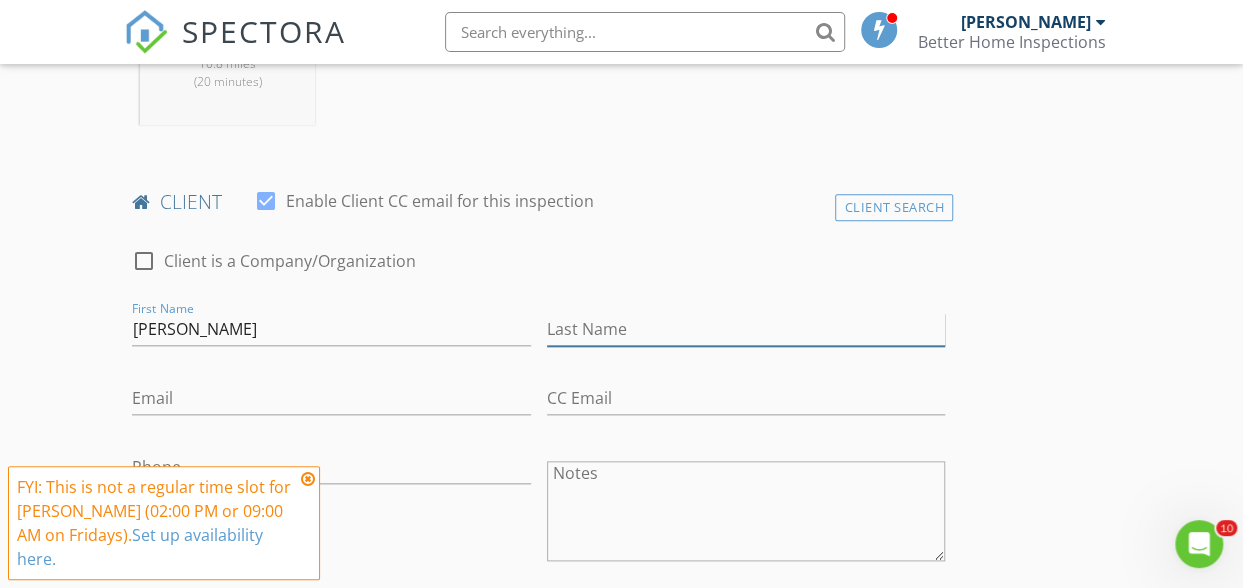 click on "Last Name" at bounding box center (746, 329) 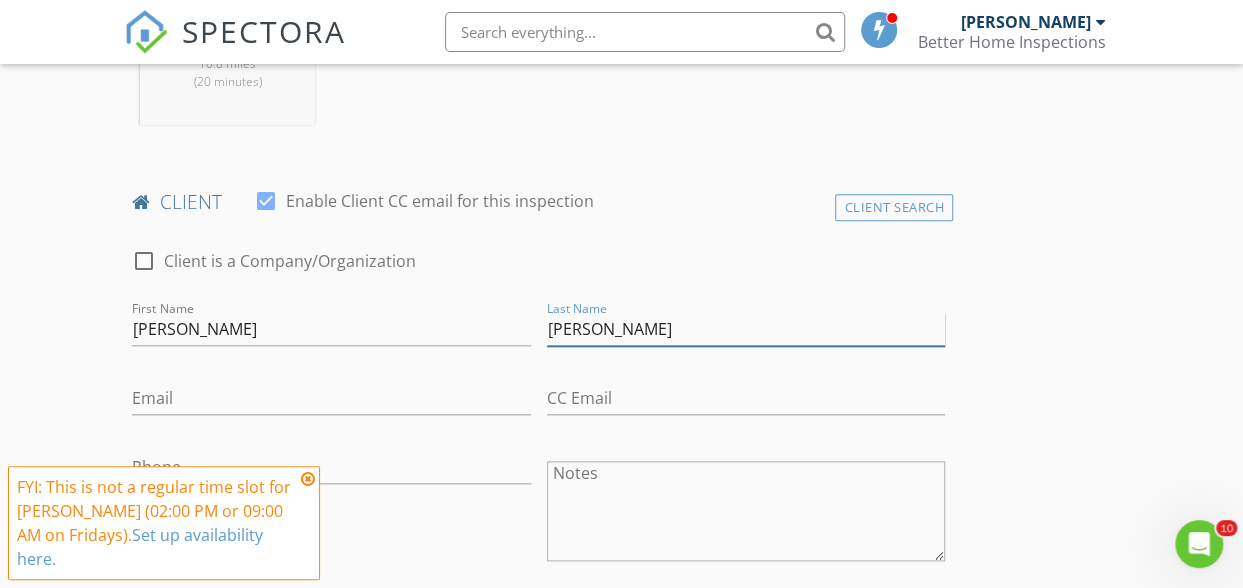 type on "Peterson" 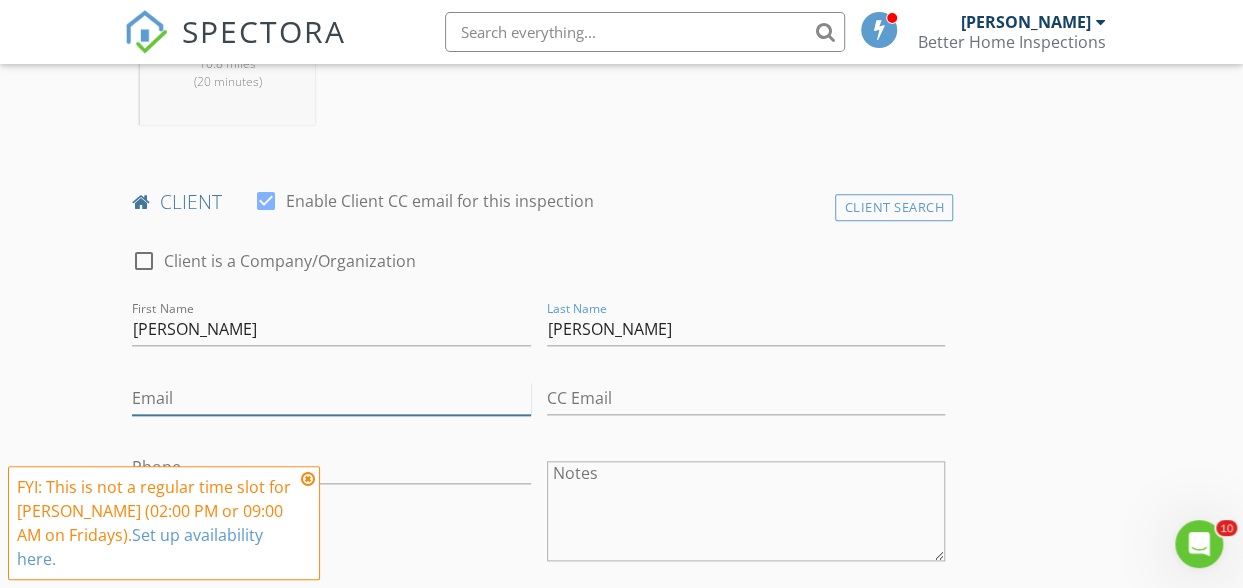 click on "Email" at bounding box center (331, 398) 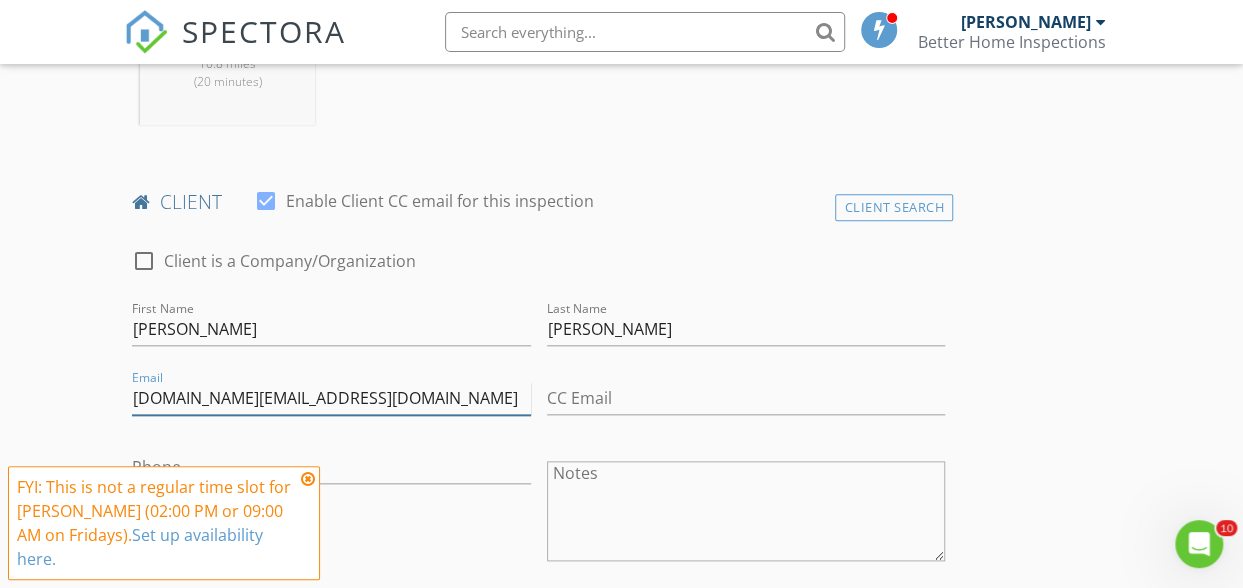type on "mwhite1950.mw@gmail.com" 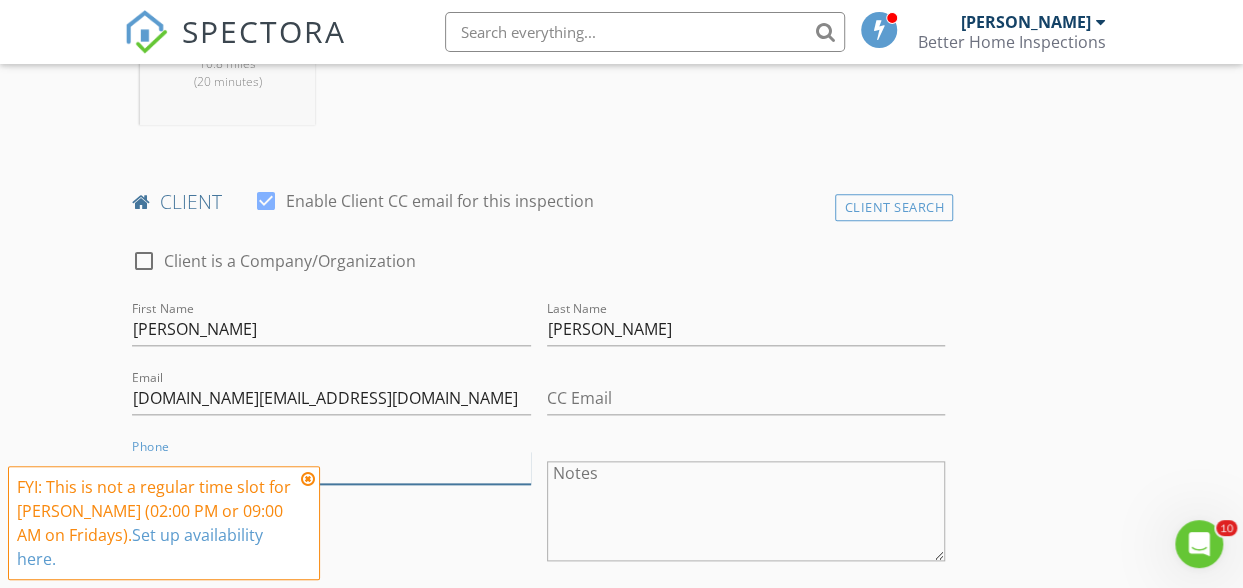 click on "Phone" at bounding box center (331, 467) 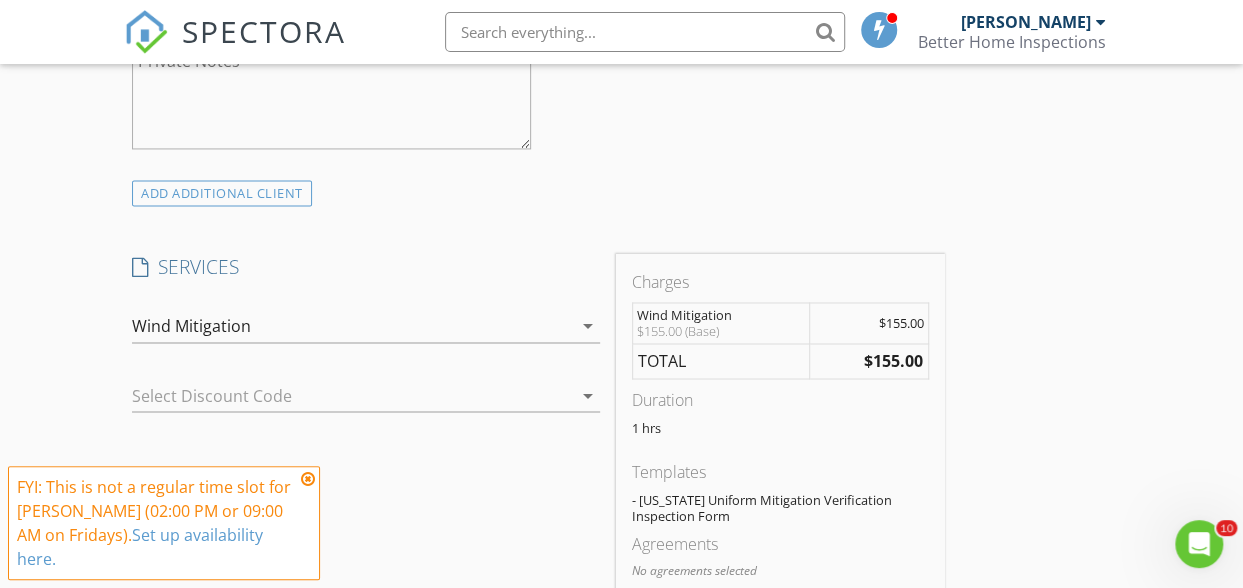 scroll, scrollTop: 1496, scrollLeft: 0, axis: vertical 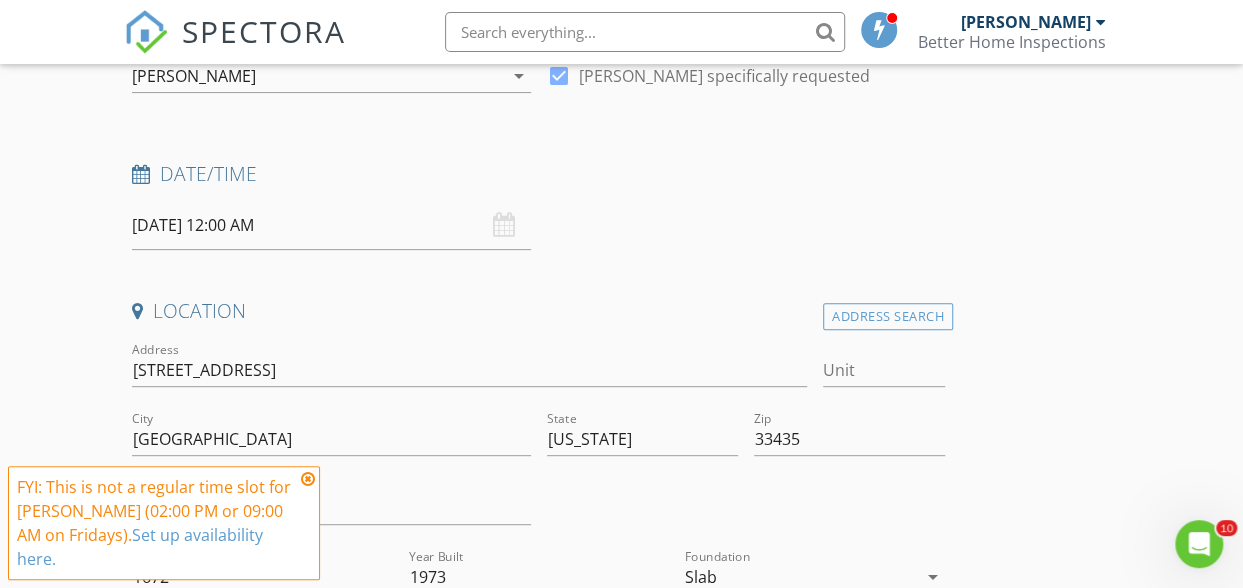 type on "561-523-1361" 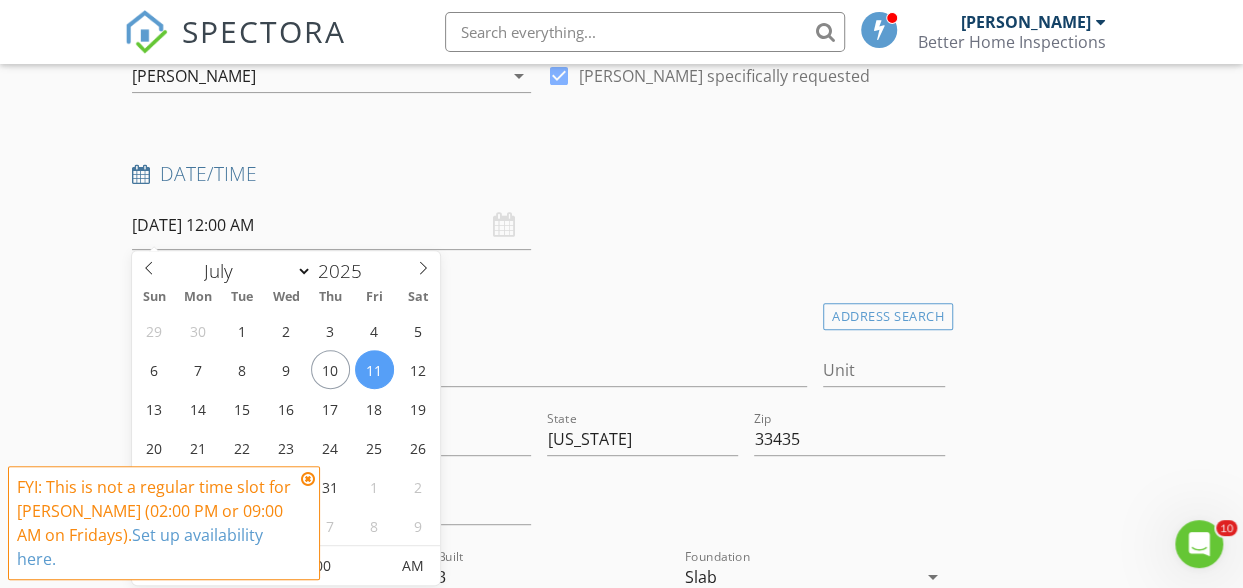 click on "07/11/2025 12:00 AM" at bounding box center (331, 225) 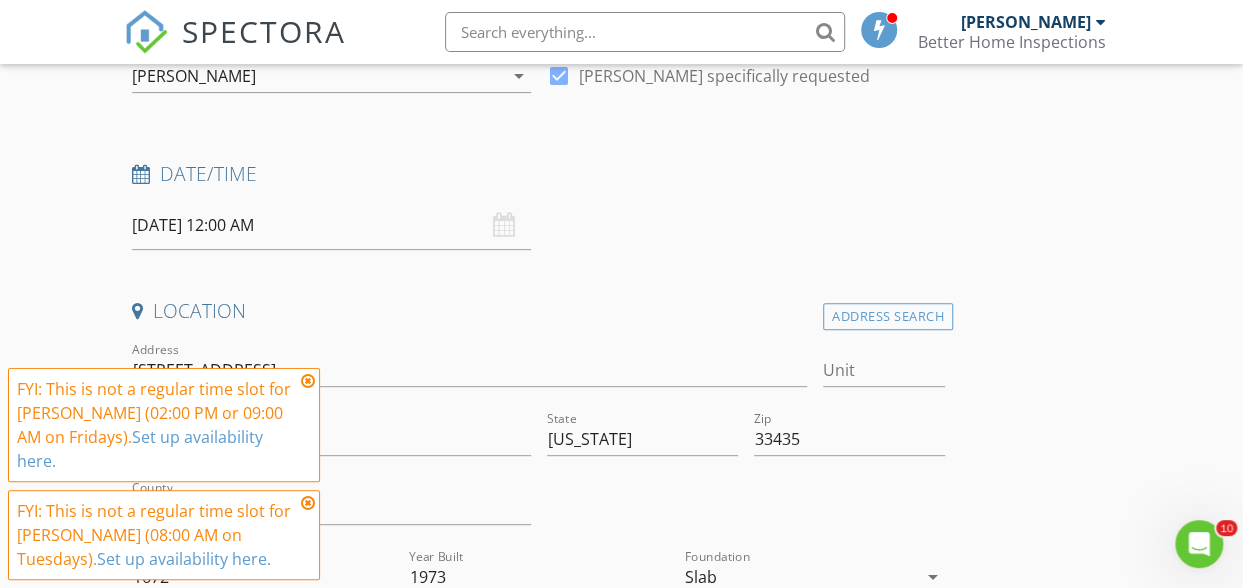 click at bounding box center (308, 381) 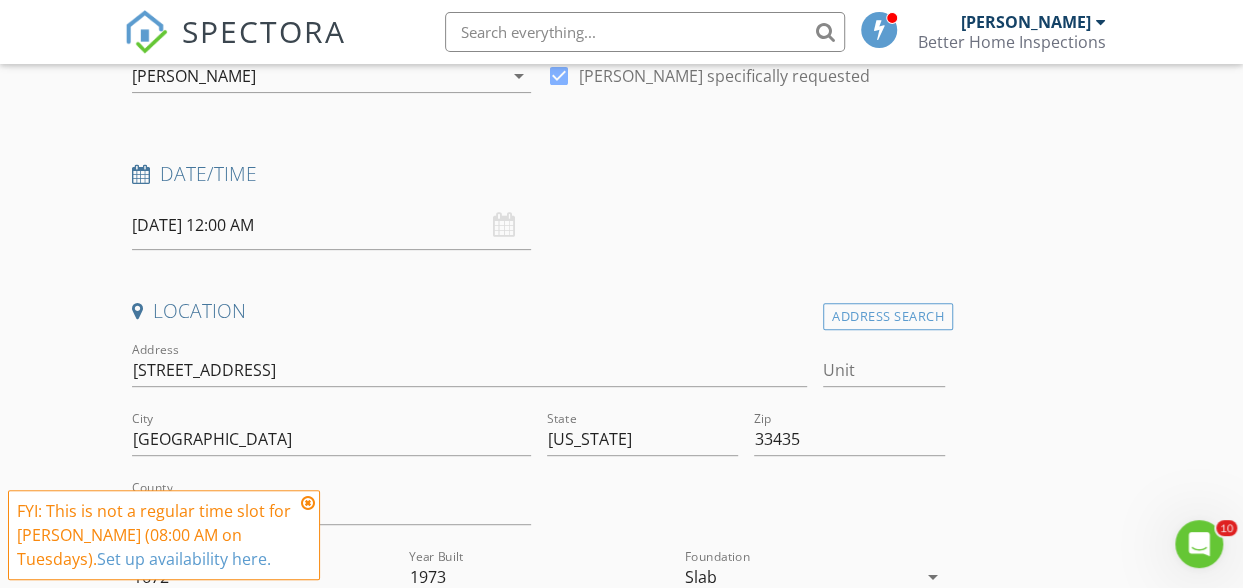 click at bounding box center [308, 503] 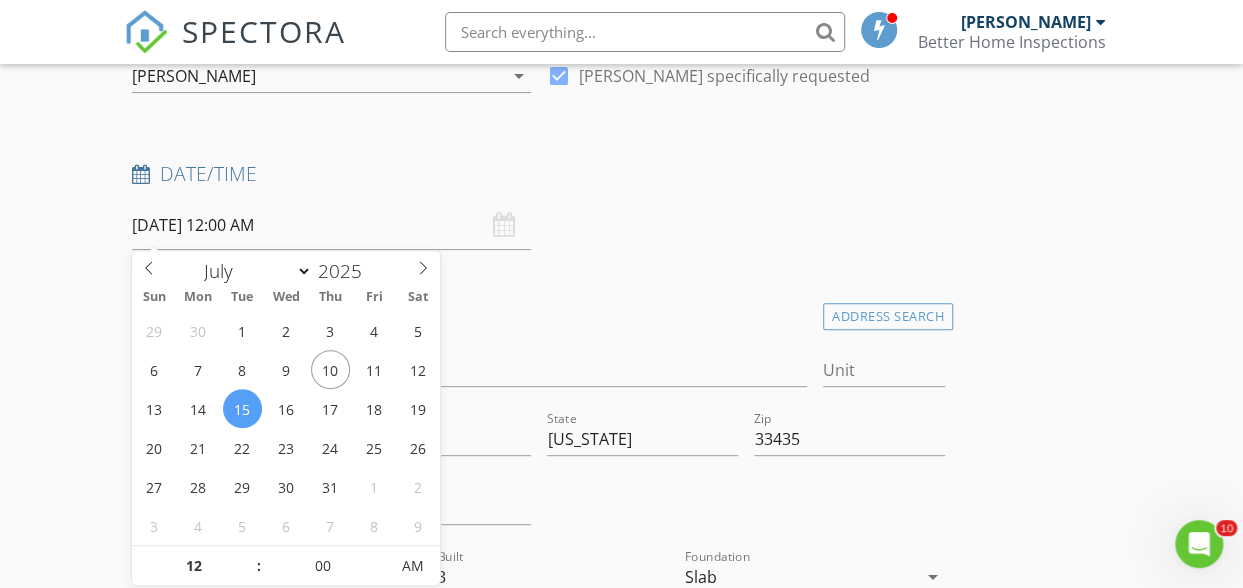 click on "07/15/2025 12:00 AM" at bounding box center [331, 225] 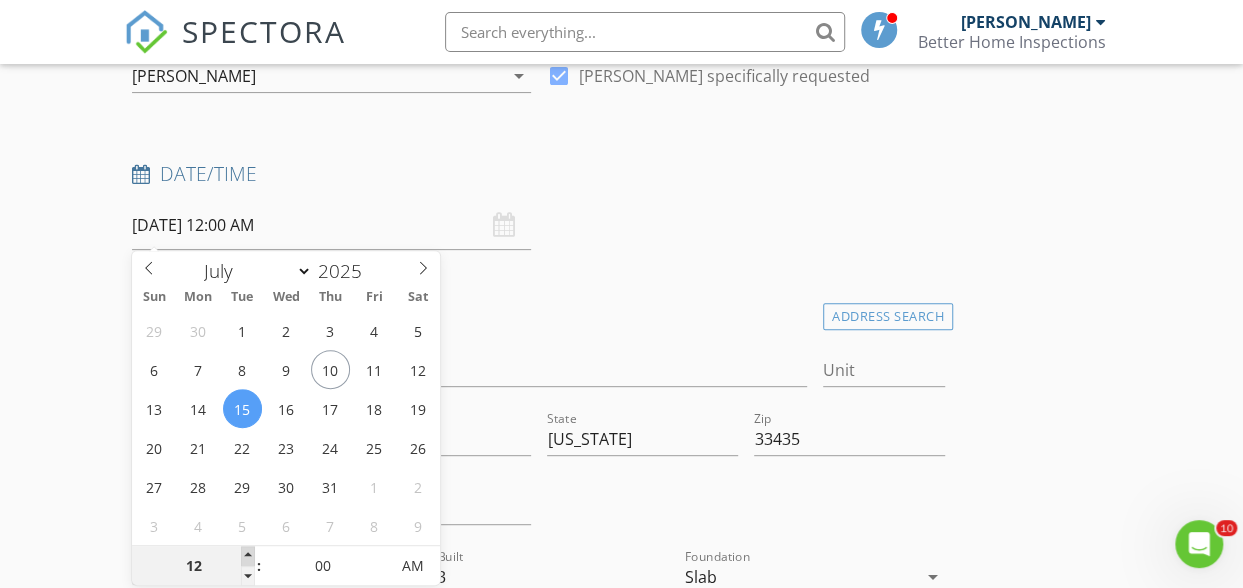 type on "07/15/2025 1:00 AM" 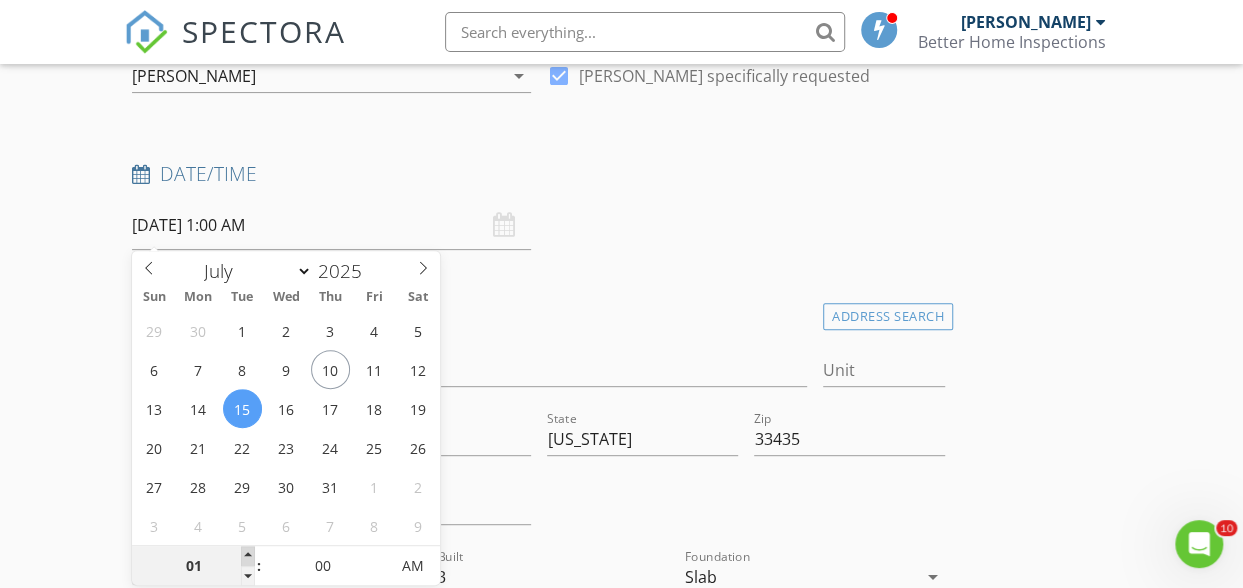 click at bounding box center [248, 556] 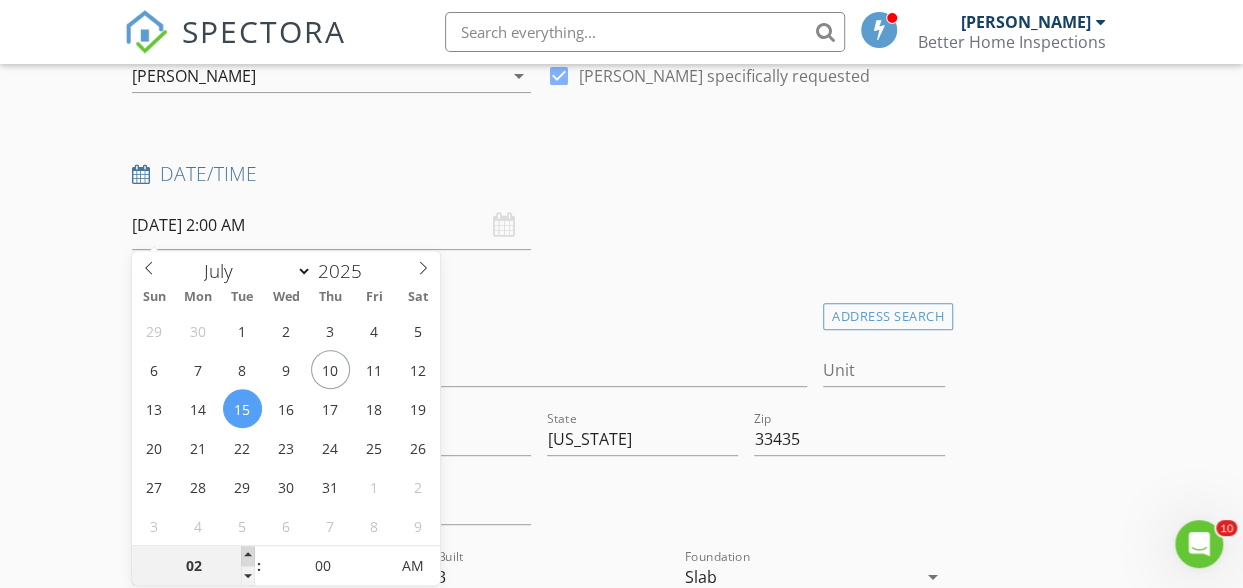 click at bounding box center [248, 556] 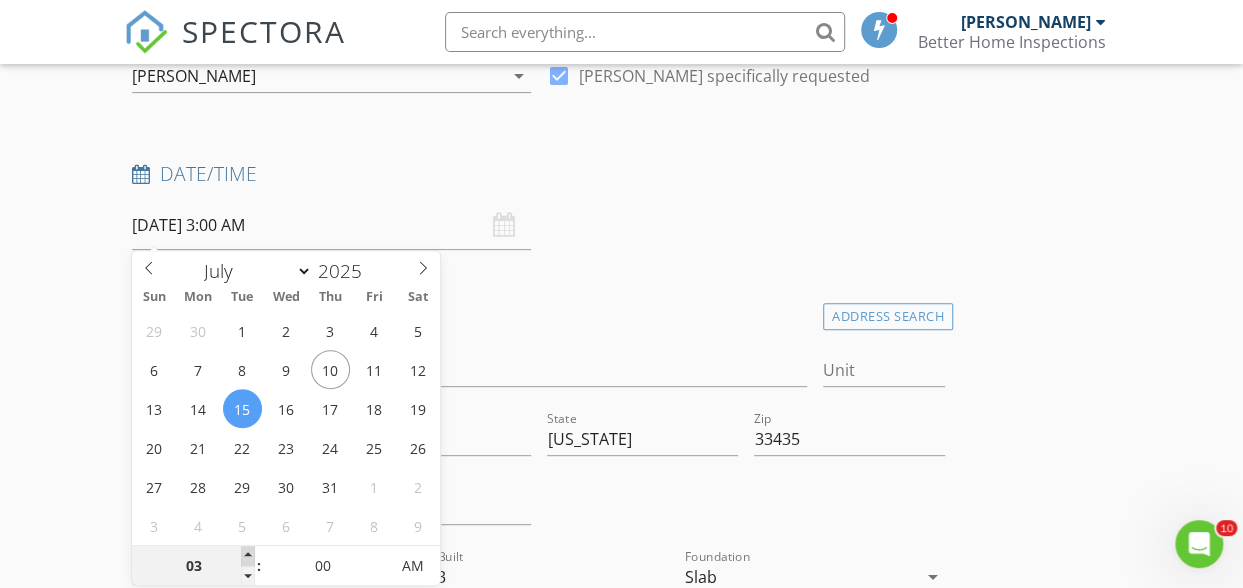 click at bounding box center (248, 556) 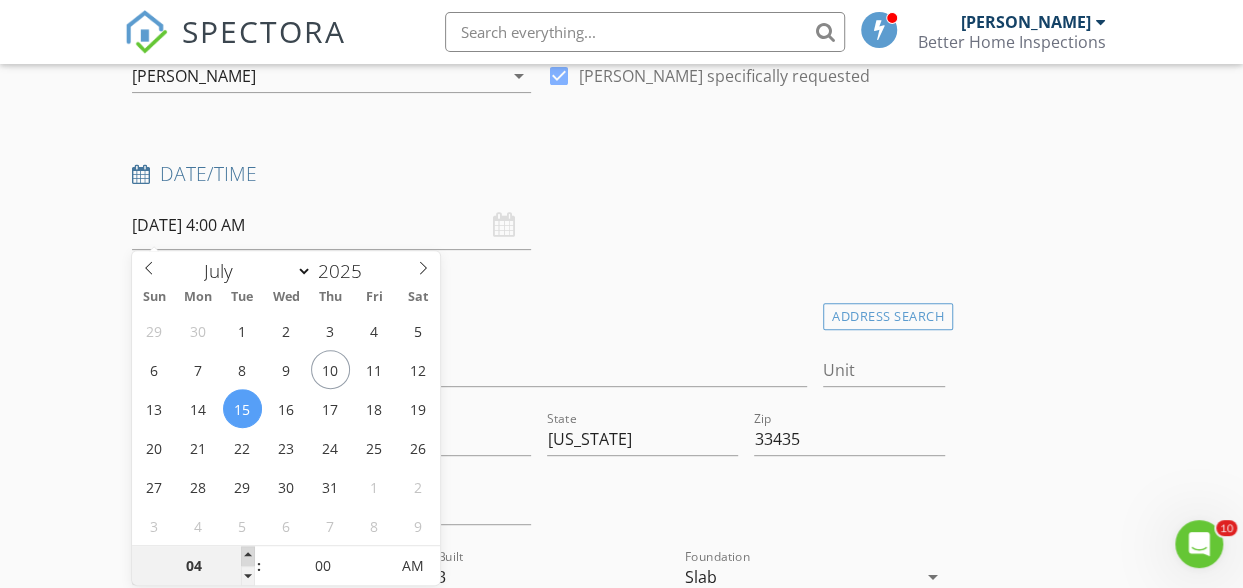 click at bounding box center (248, 556) 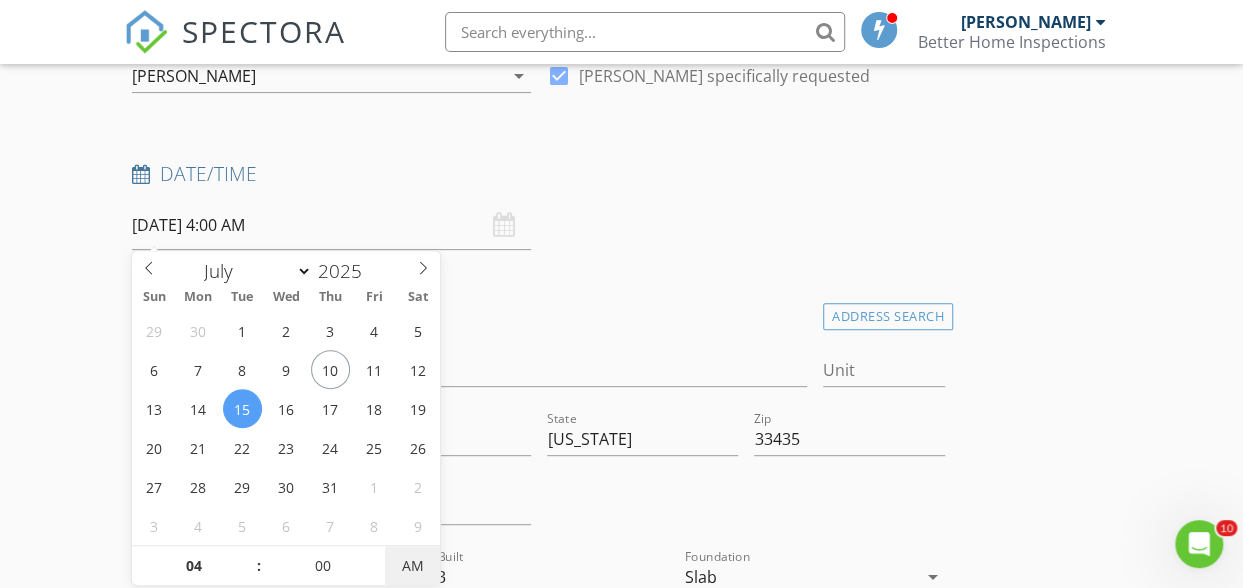 type on "07/15/2025 4:00 PM" 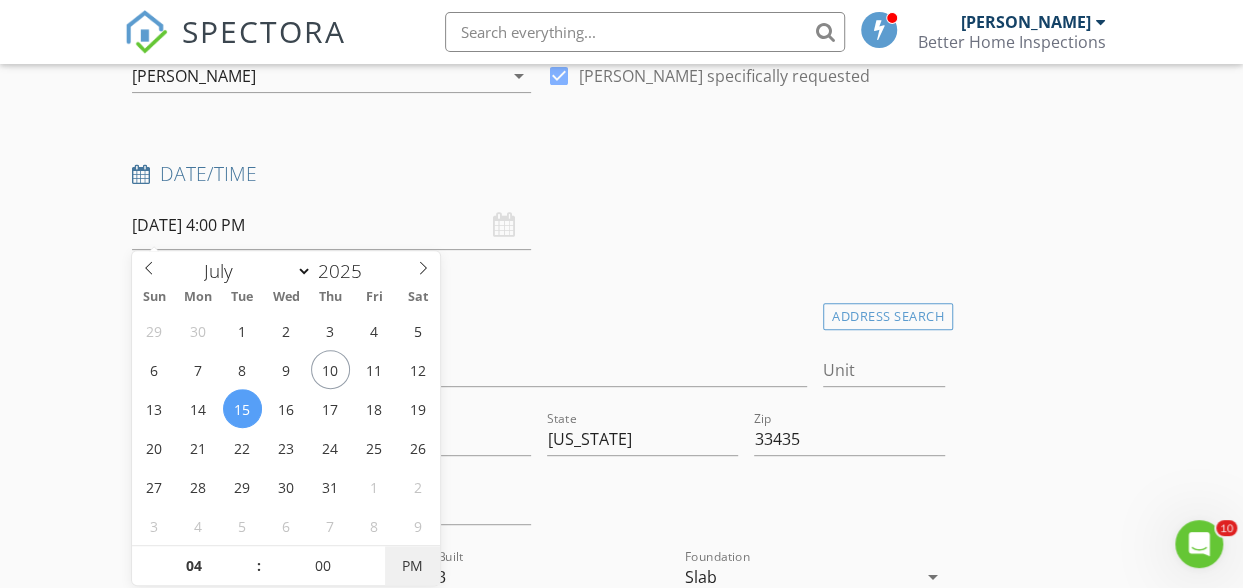 click on "PM" at bounding box center [412, 566] 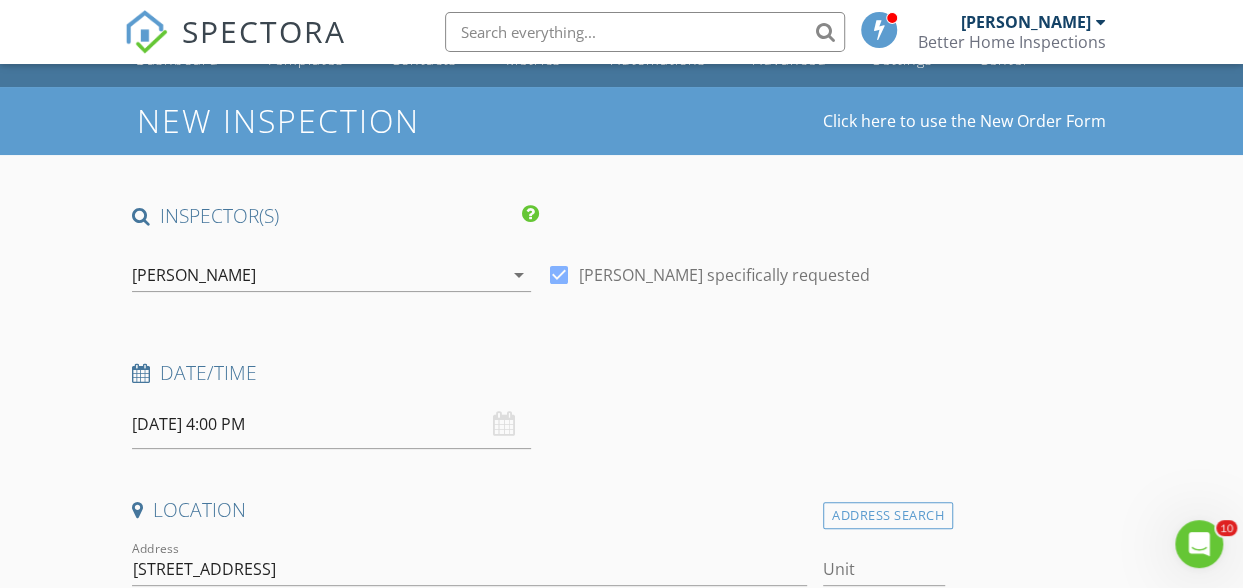 scroll, scrollTop: 40, scrollLeft: 0, axis: vertical 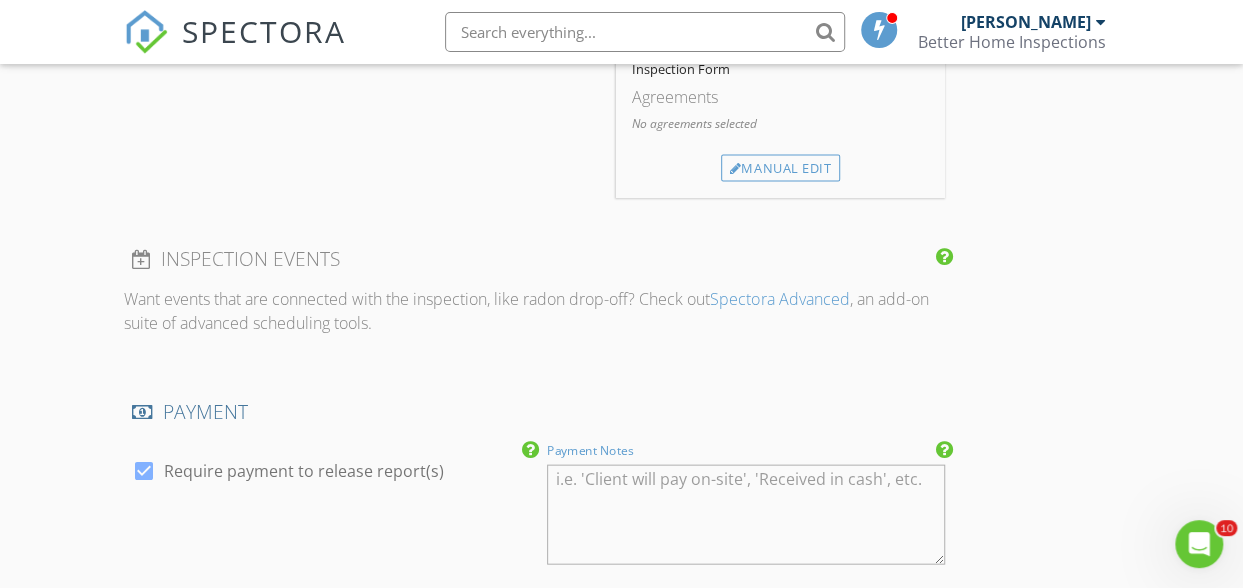 click on "Payment Notes" at bounding box center [746, 515] 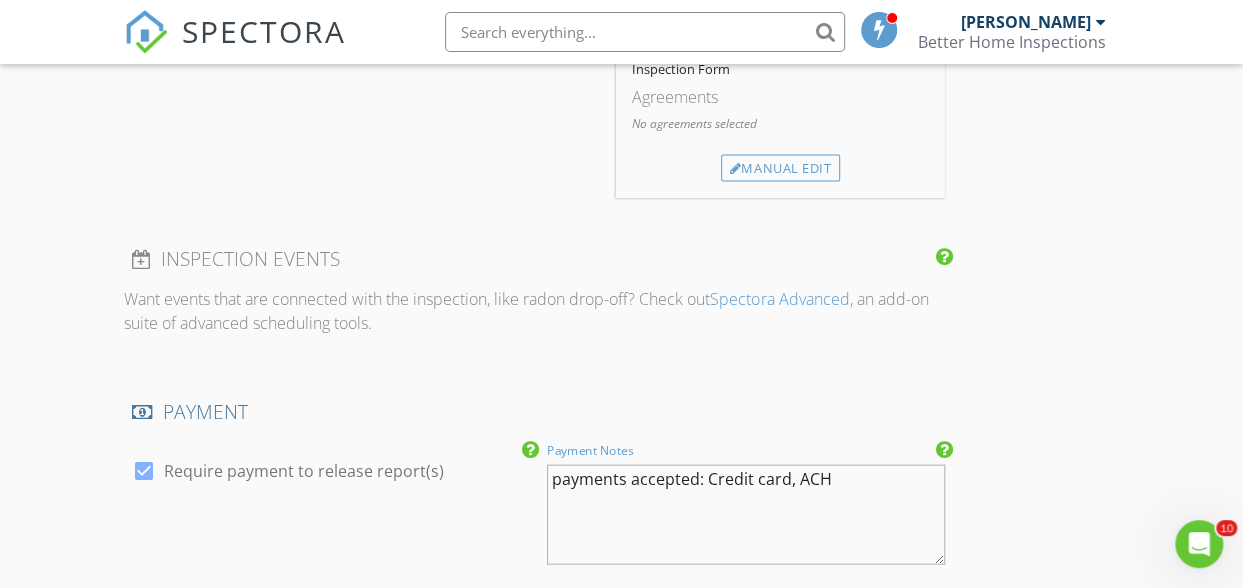 click on "payments accepted: Credit card, ACH" at bounding box center (746, 515) 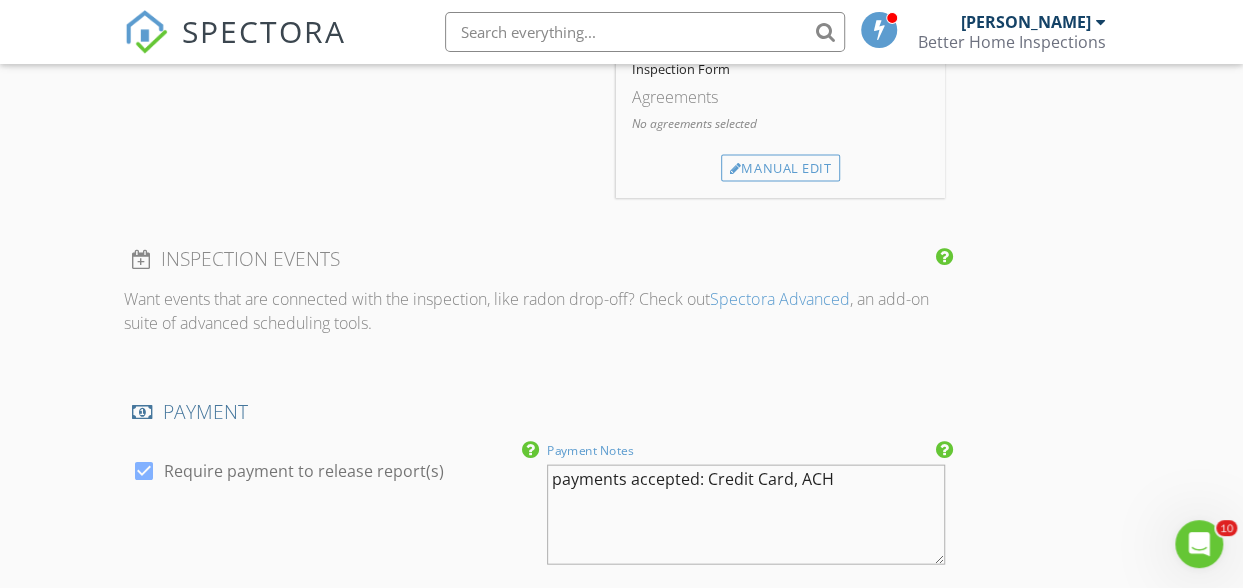 click on "payments accepted: Credit Card, ACH" at bounding box center (746, 515) 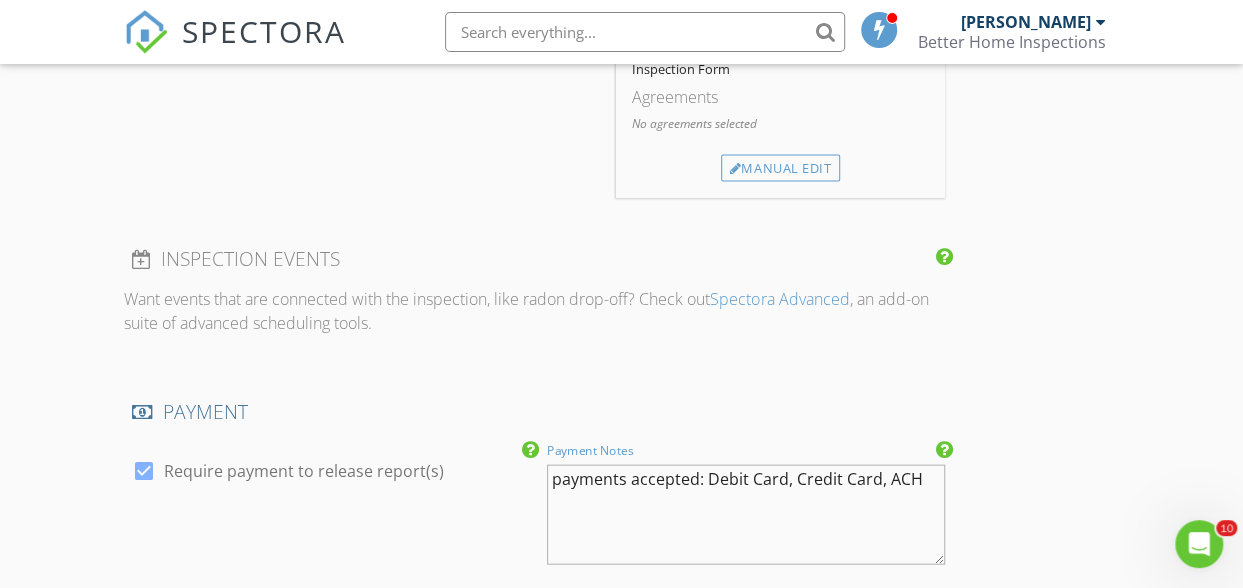 click on "payments accepted: Debit Card, Credit Card, ACH" at bounding box center (746, 515) 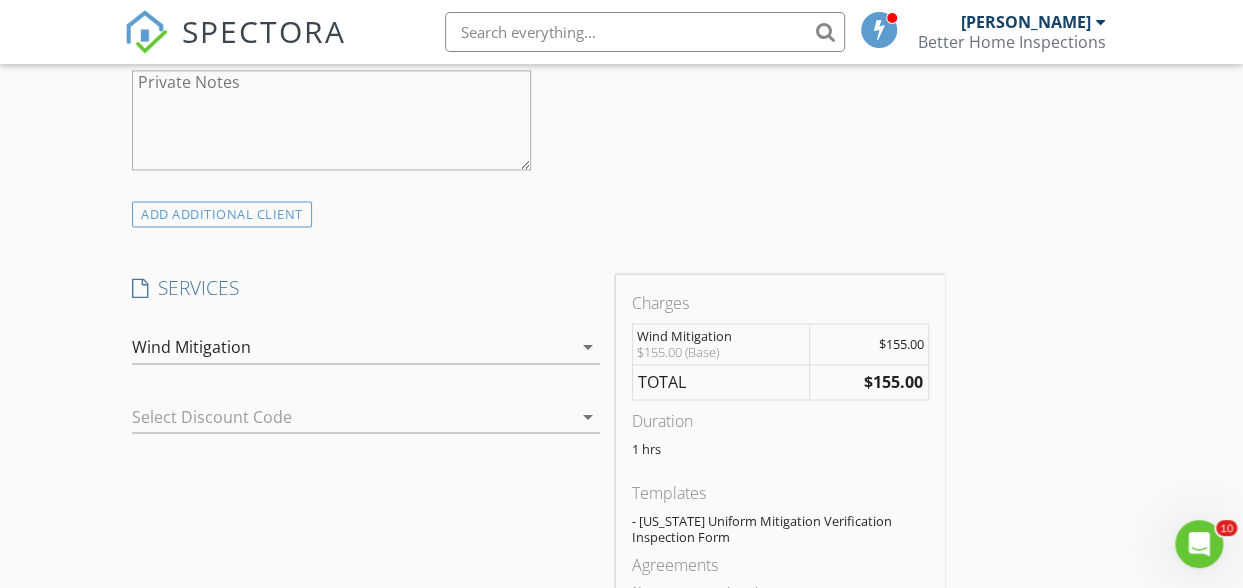 scroll, scrollTop: 1441, scrollLeft: 0, axis: vertical 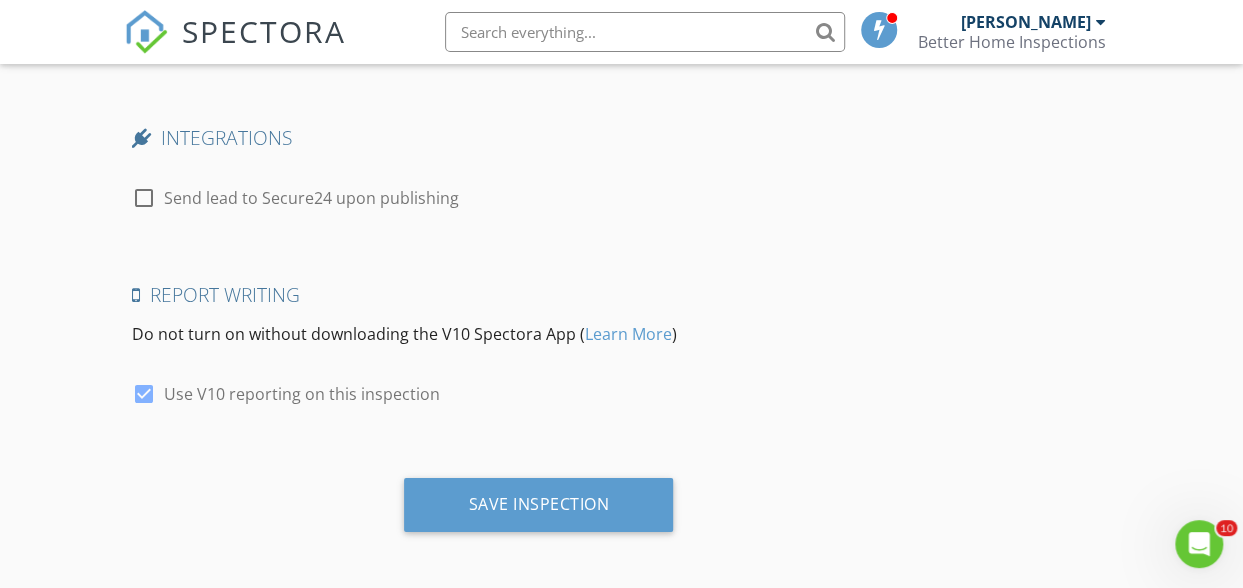 type on "payments accepted: Debit Card, Credit Card, ACH from your checking account" 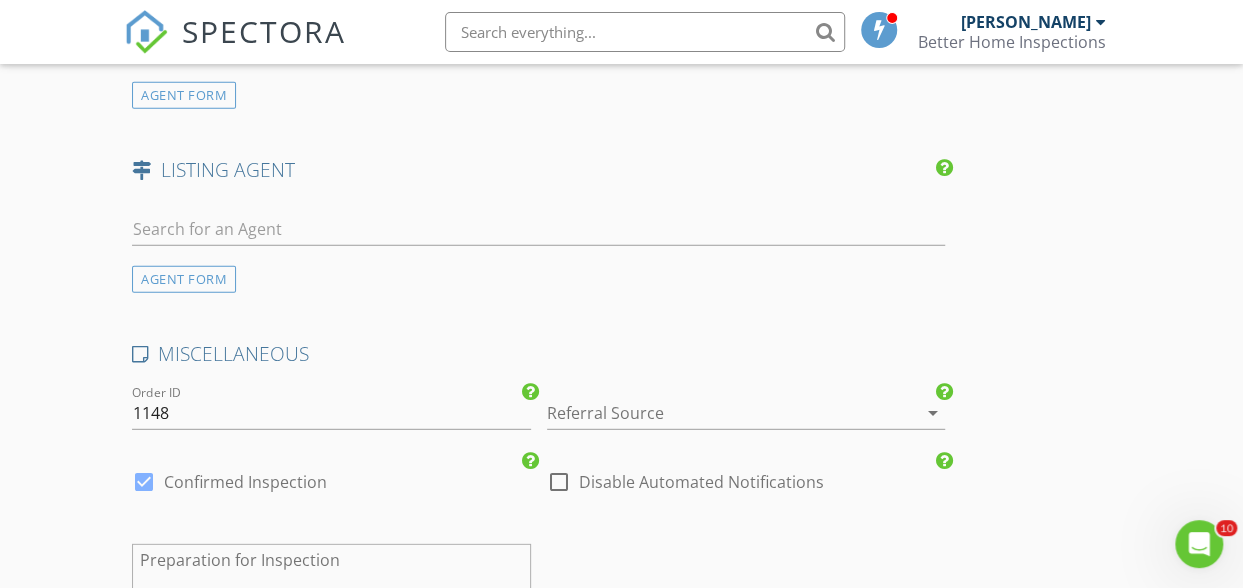 scroll, scrollTop: 2574, scrollLeft: 0, axis: vertical 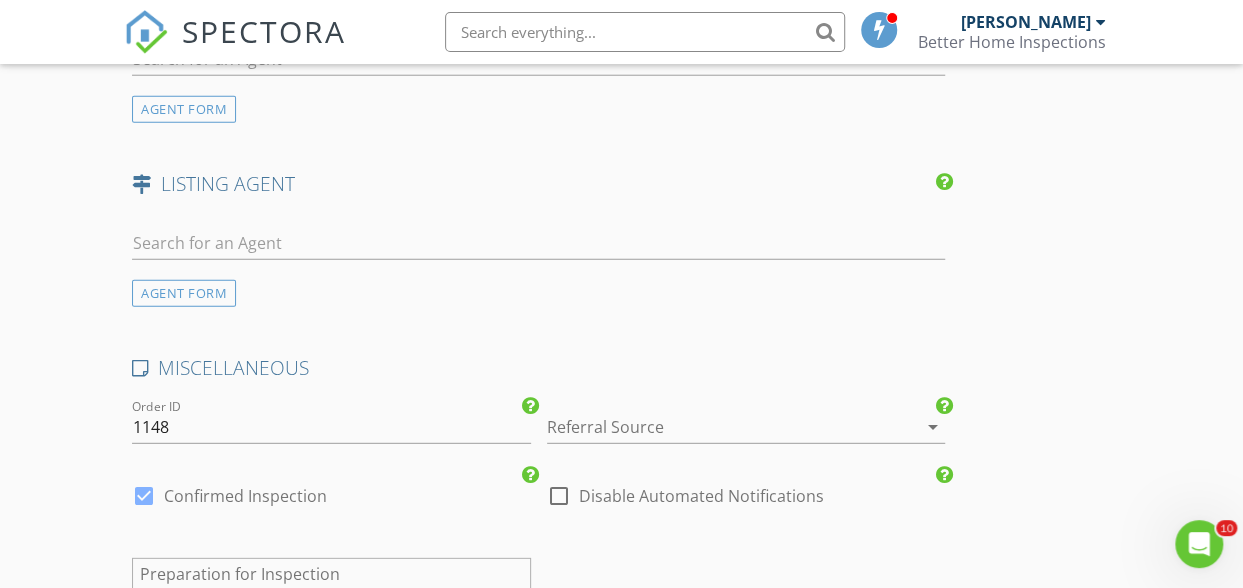 click on "arrow_drop_down" at bounding box center (933, 427) 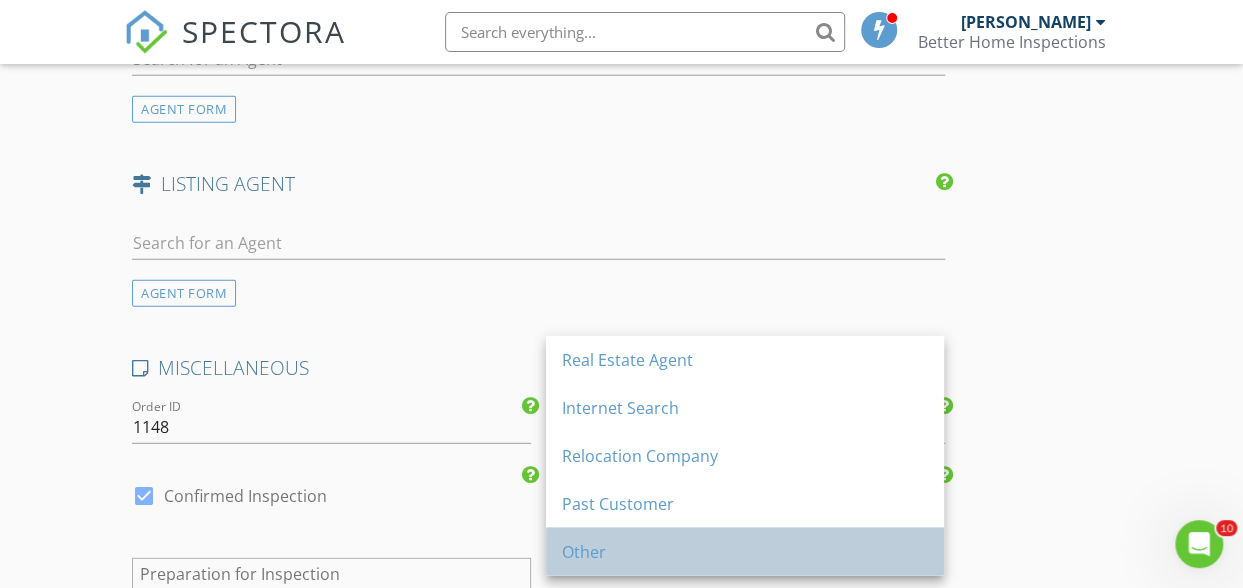 click on "Other" at bounding box center [745, 552] 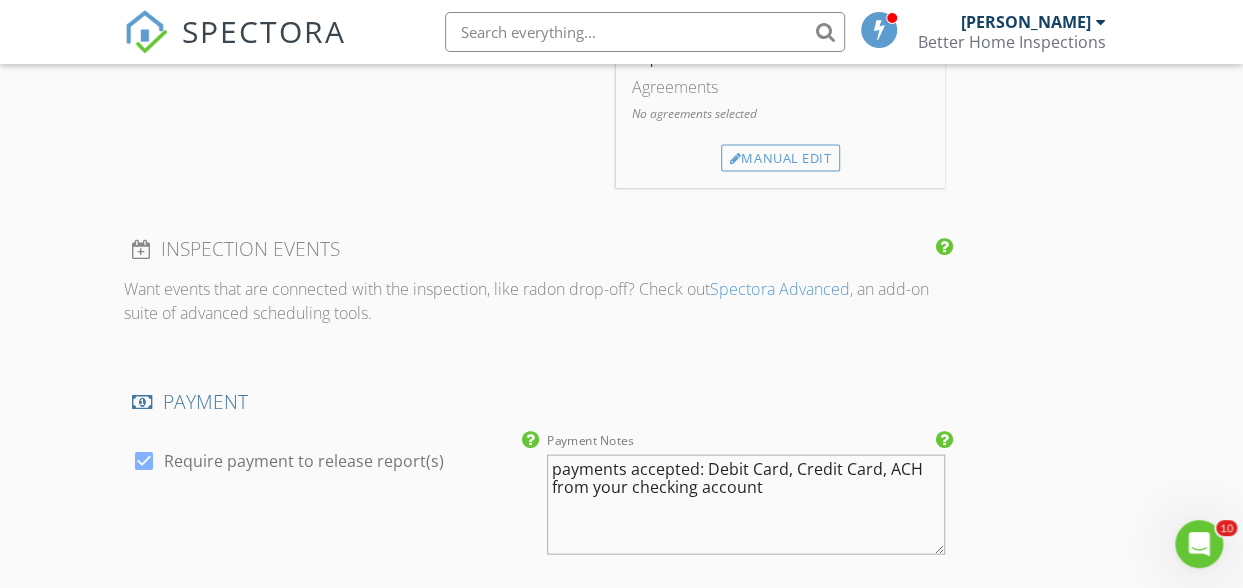 scroll, scrollTop: 1885, scrollLeft: 0, axis: vertical 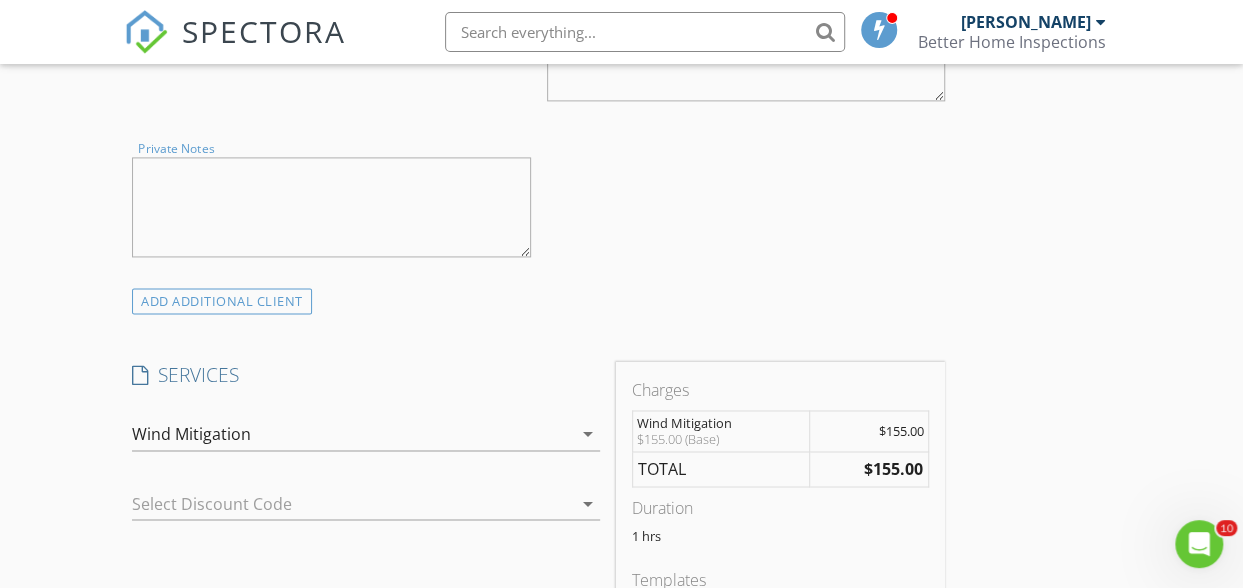 click on "Private Notes" at bounding box center [331, 207] 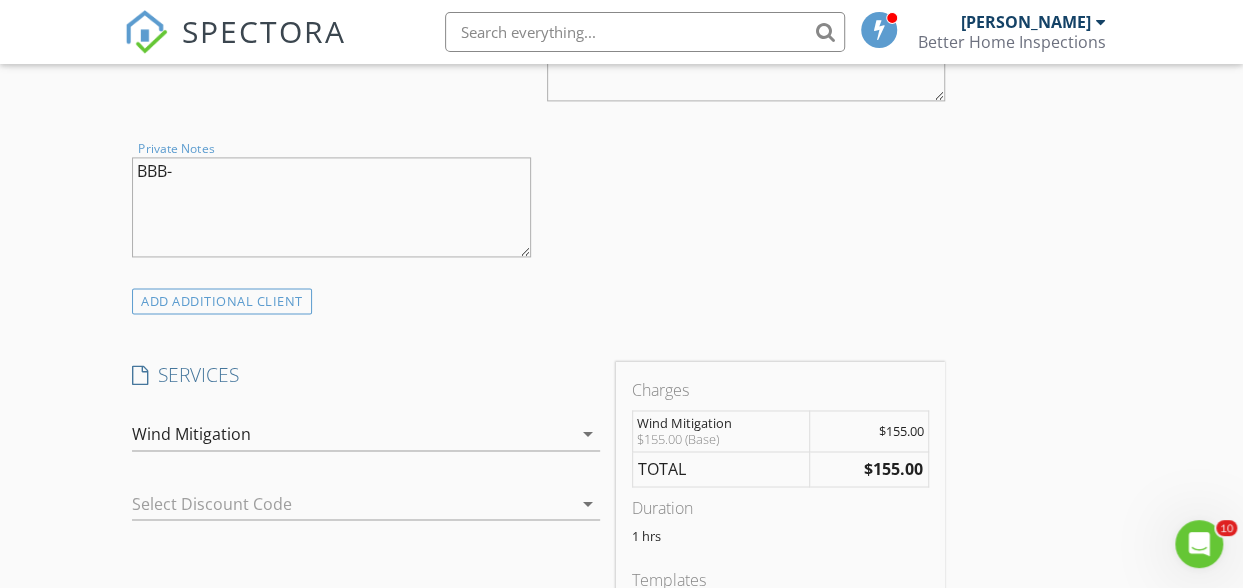 click on "BBB-" at bounding box center (331, 207) 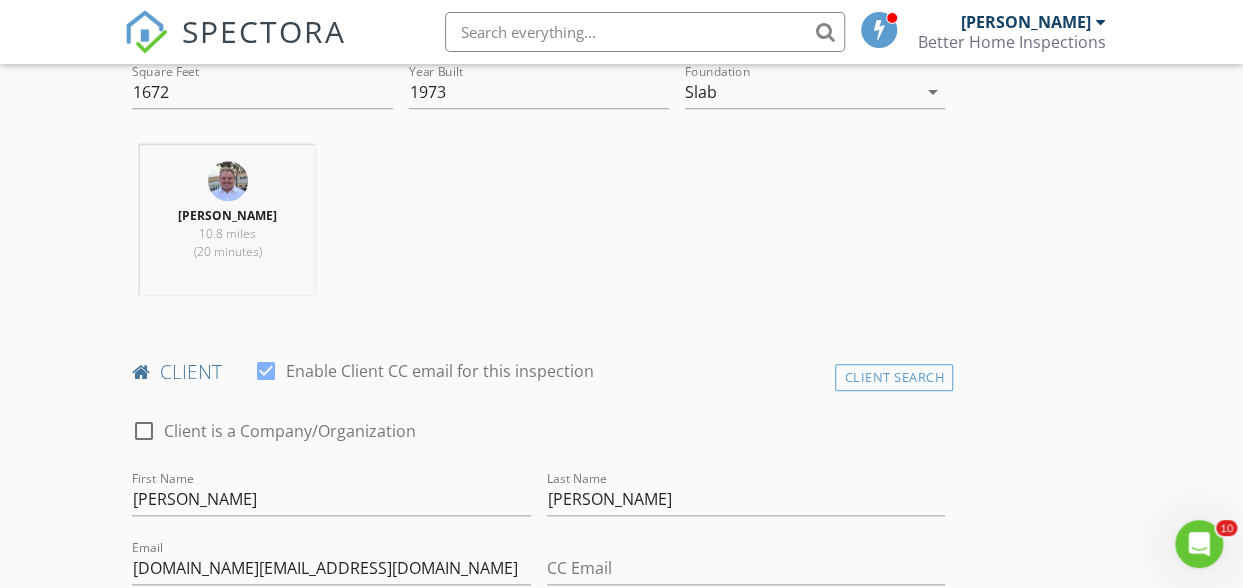 scroll, scrollTop: 724, scrollLeft: 0, axis: vertical 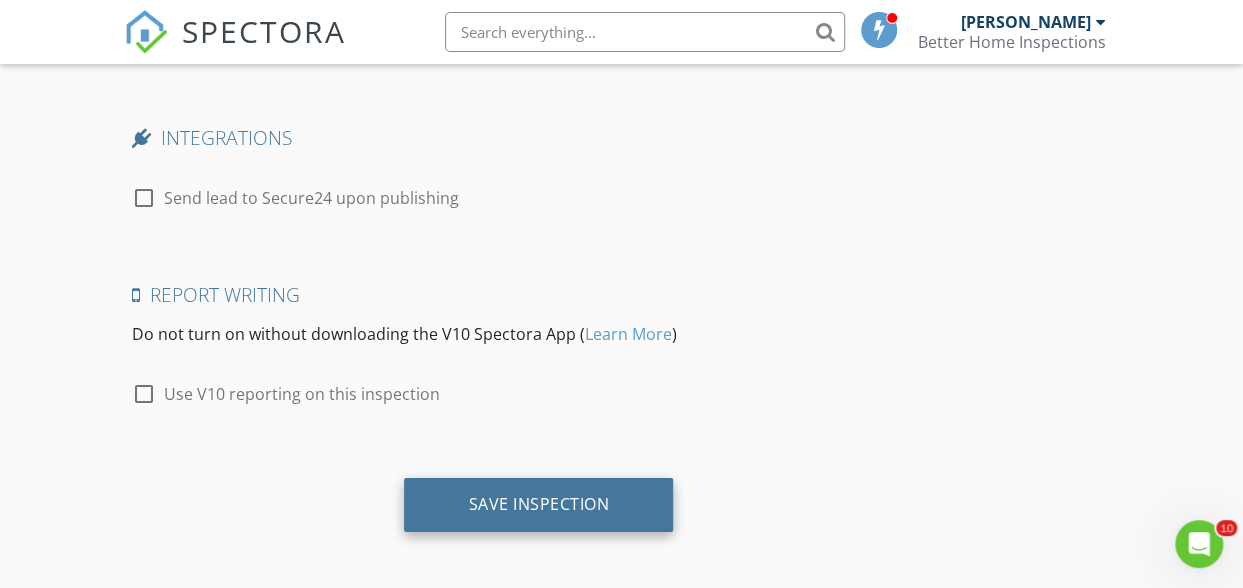 type on "BBB- lead" 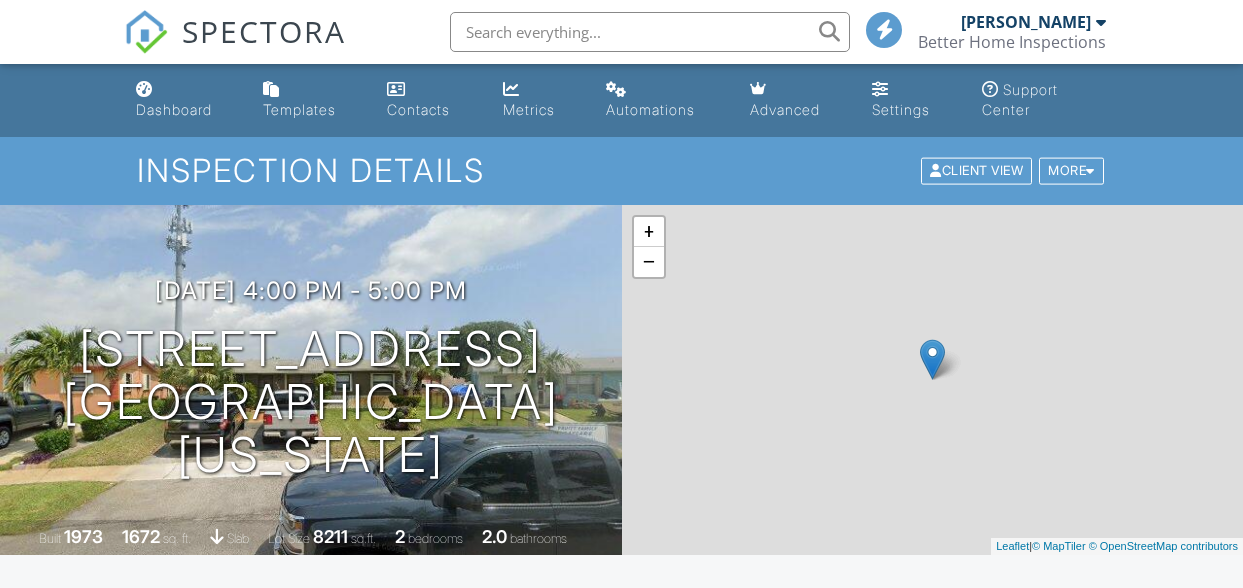 scroll, scrollTop: 0, scrollLeft: 0, axis: both 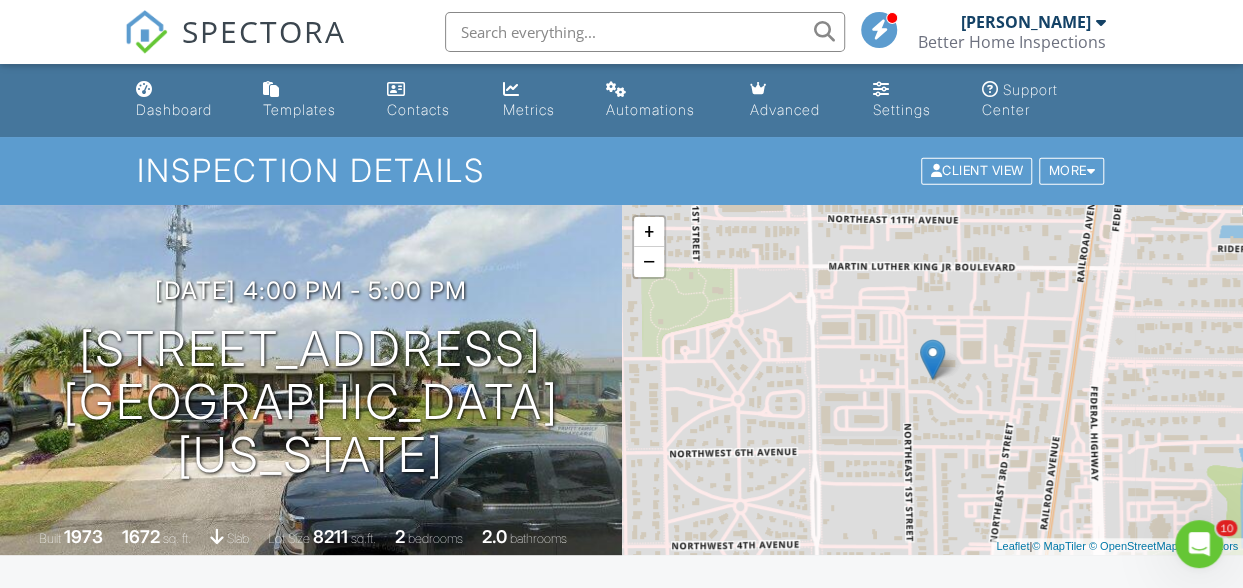 click on "Better Home Inspections" at bounding box center (1012, 42) 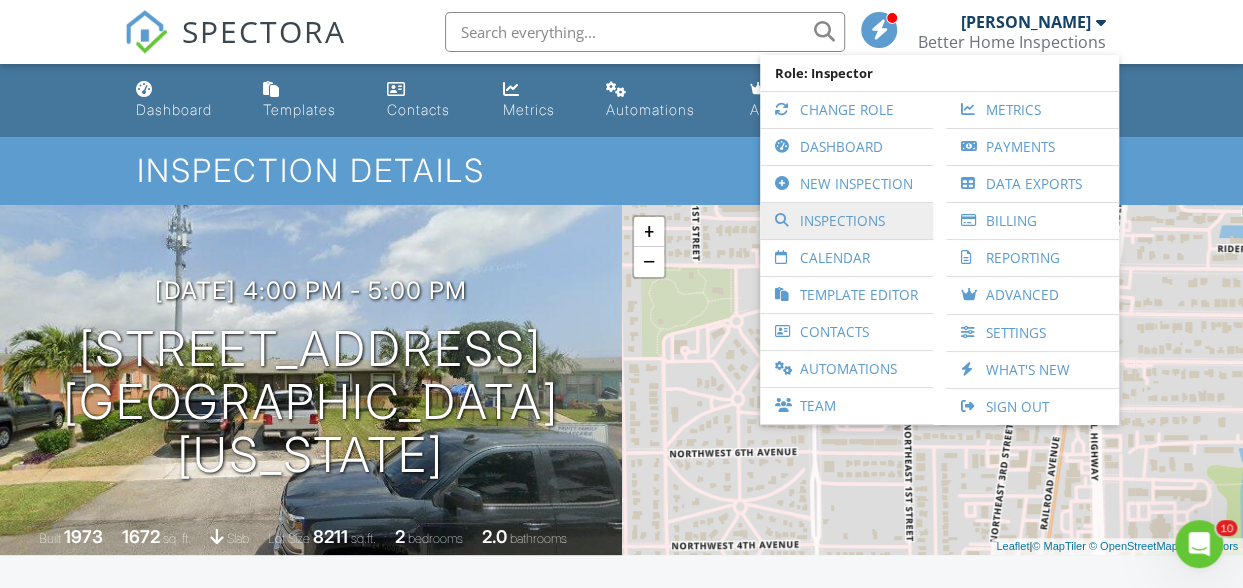 click on "Inspections" at bounding box center (846, 221) 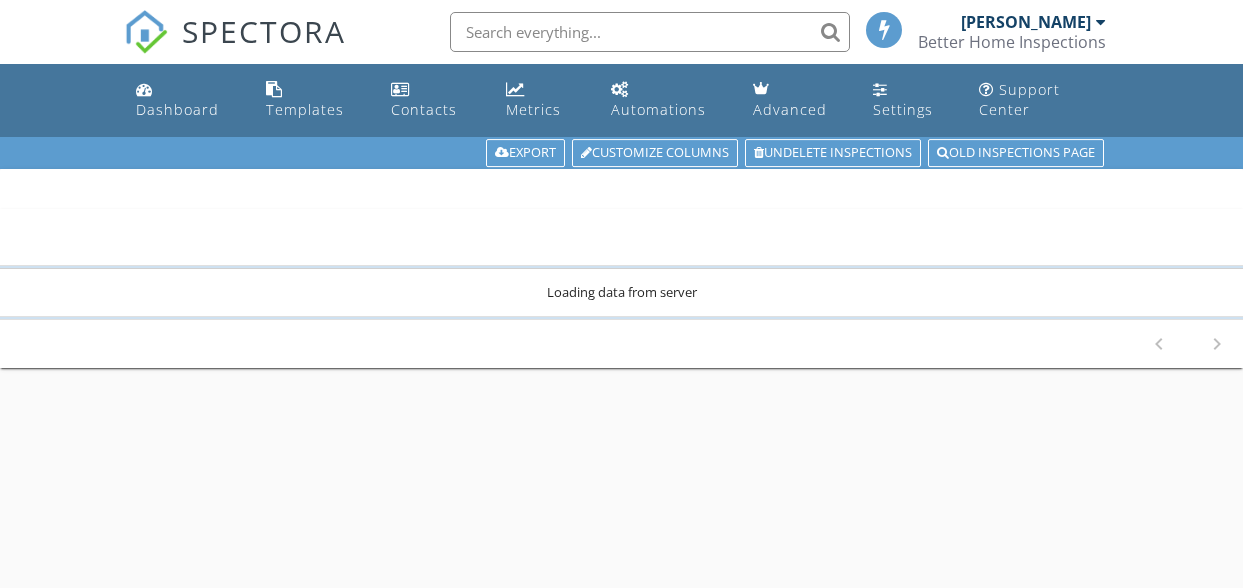 scroll, scrollTop: 0, scrollLeft: 0, axis: both 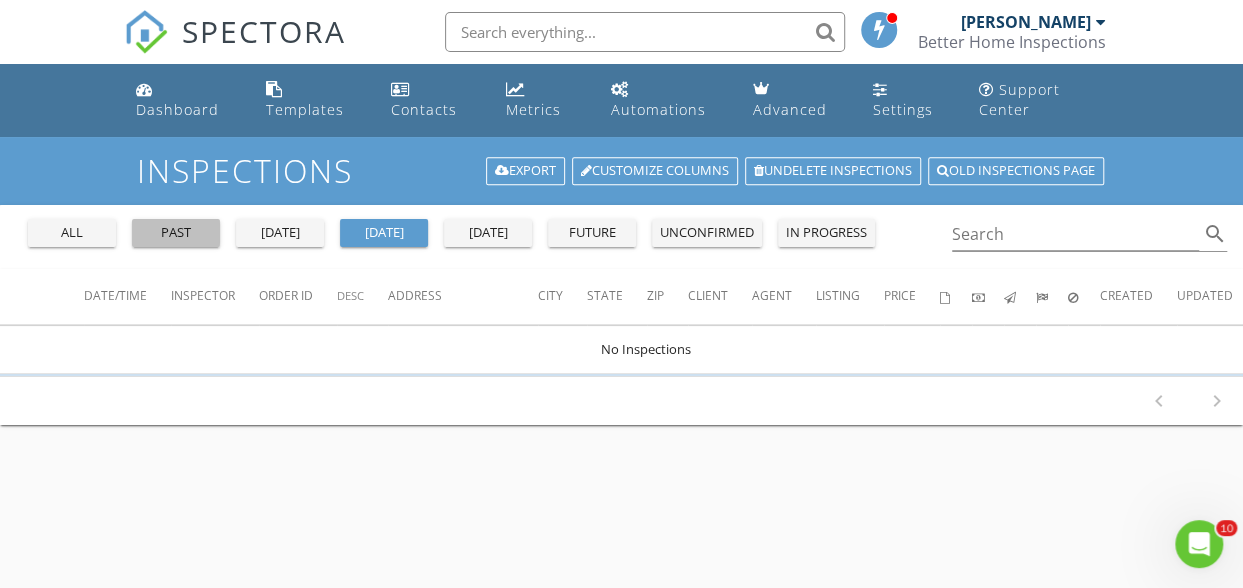 click on "past" at bounding box center (176, 233) 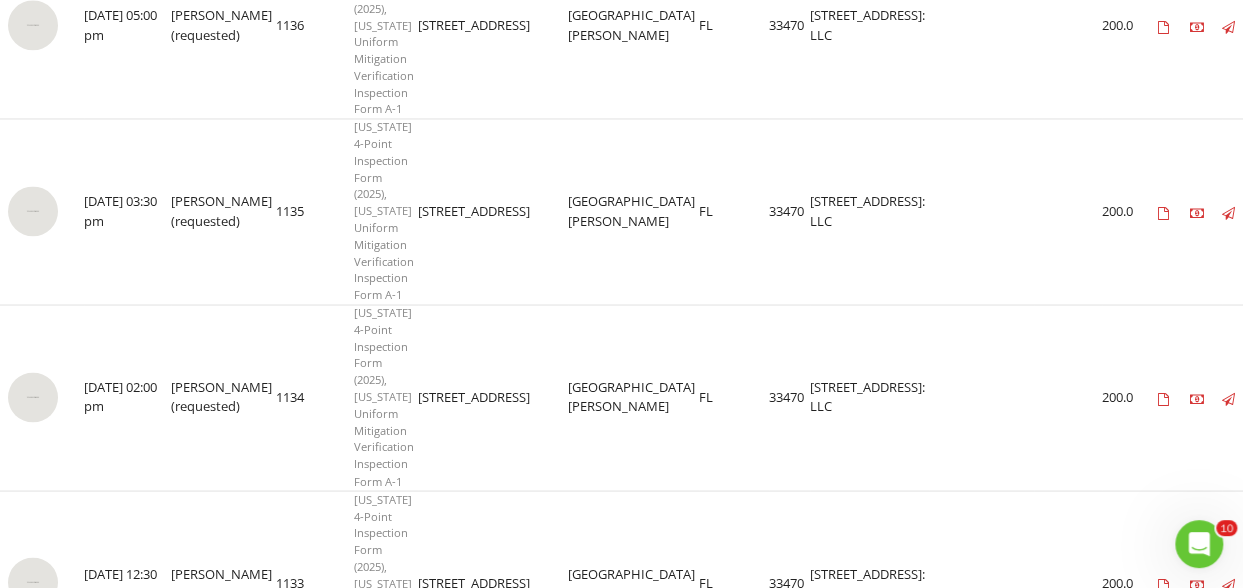 scroll, scrollTop: 1616, scrollLeft: 0, axis: vertical 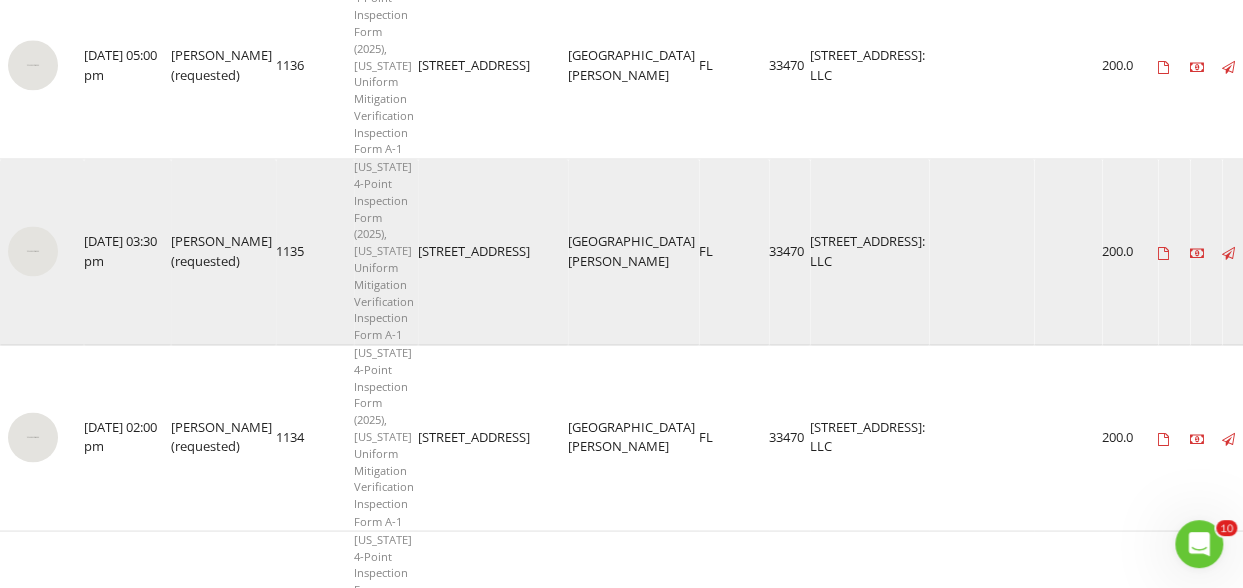 click at bounding box center [33, 251] 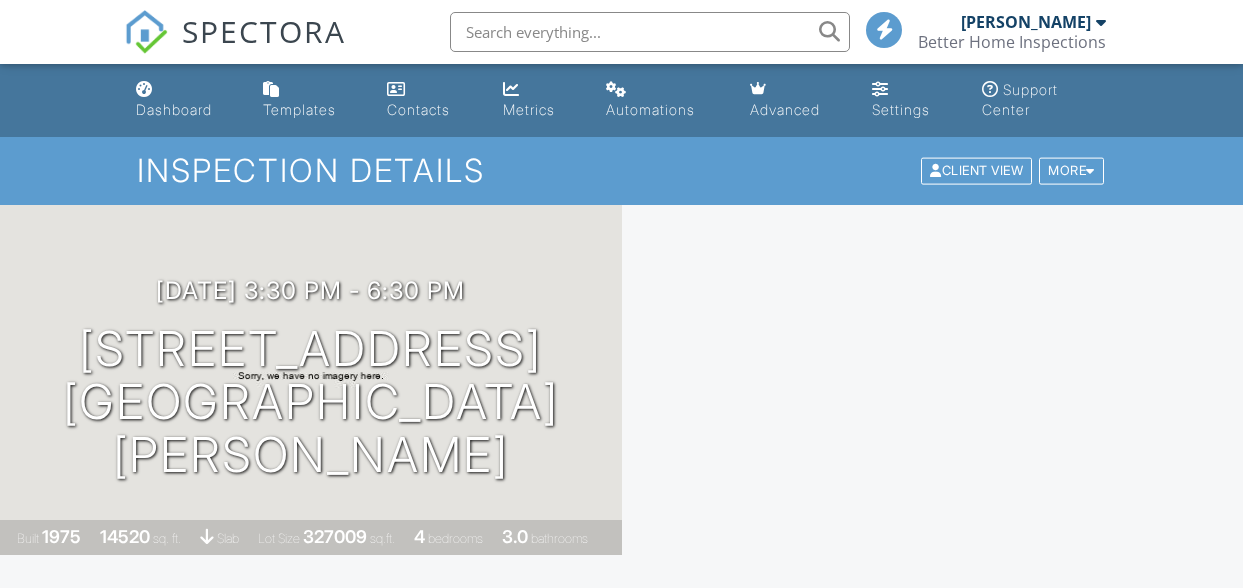scroll, scrollTop: 0, scrollLeft: 0, axis: both 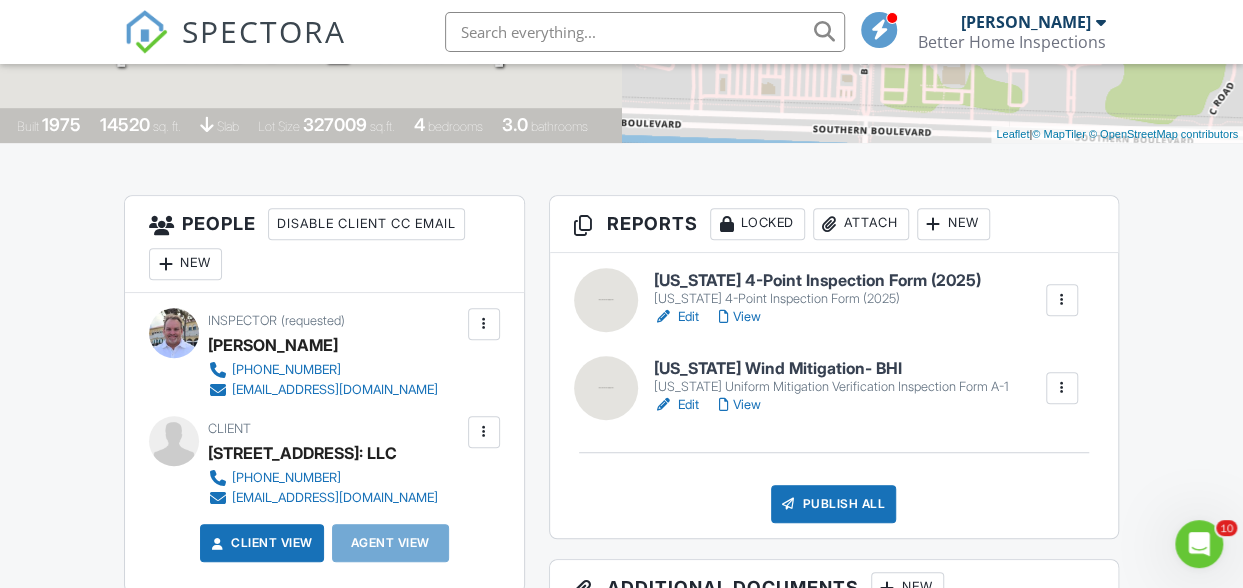 click on "View" at bounding box center [740, 317] 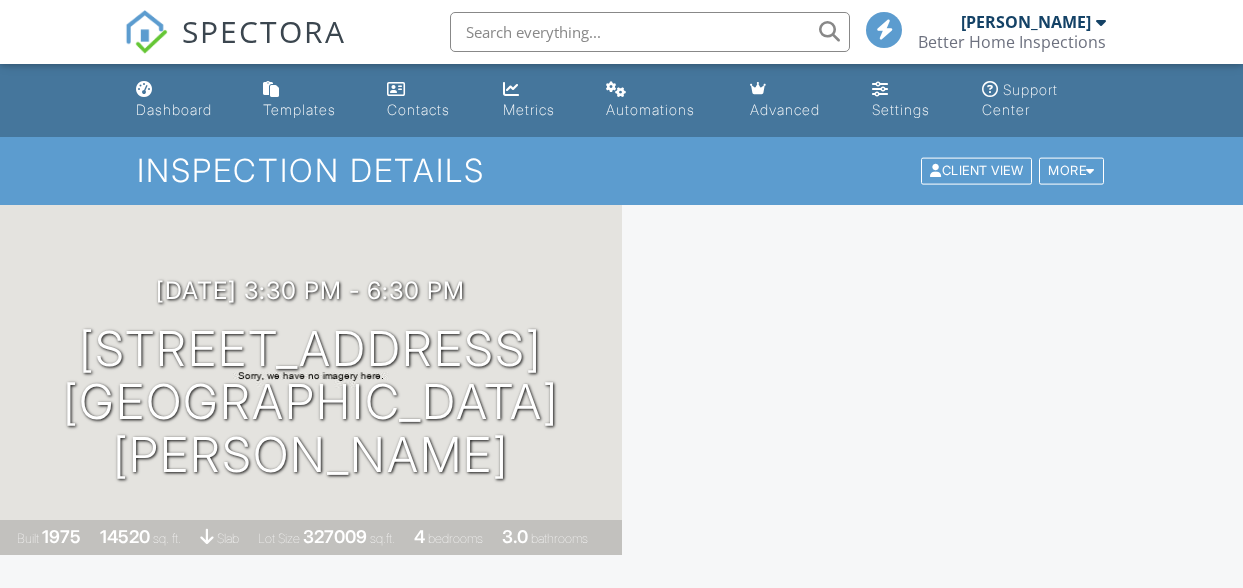 scroll, scrollTop: 0, scrollLeft: 0, axis: both 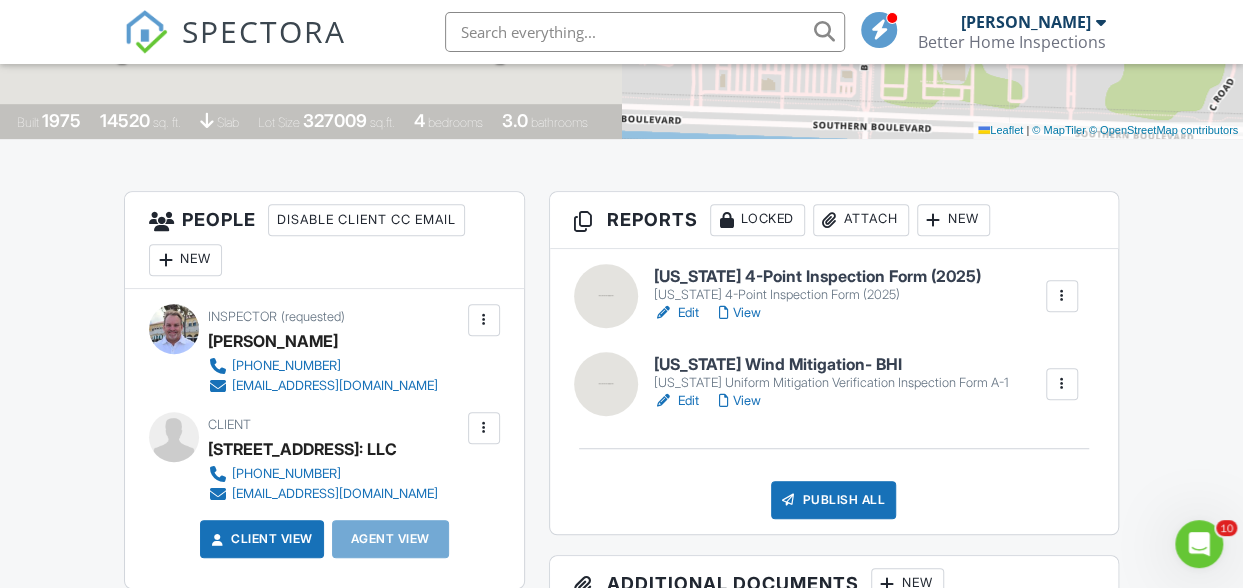 click on "Edit" at bounding box center [676, 313] 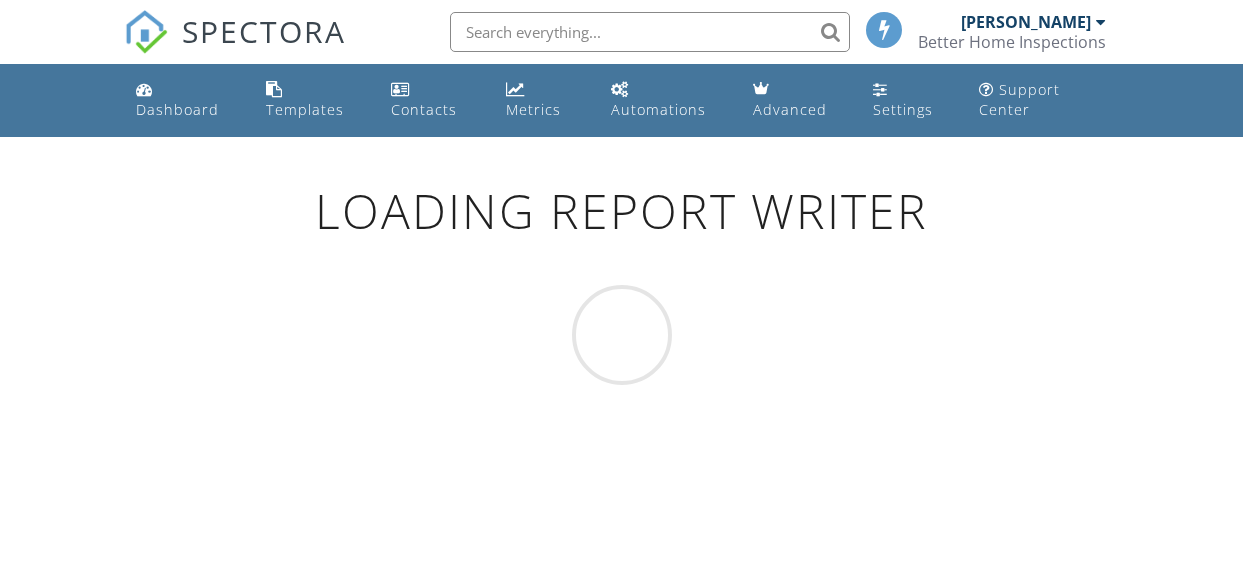 scroll, scrollTop: 0, scrollLeft: 0, axis: both 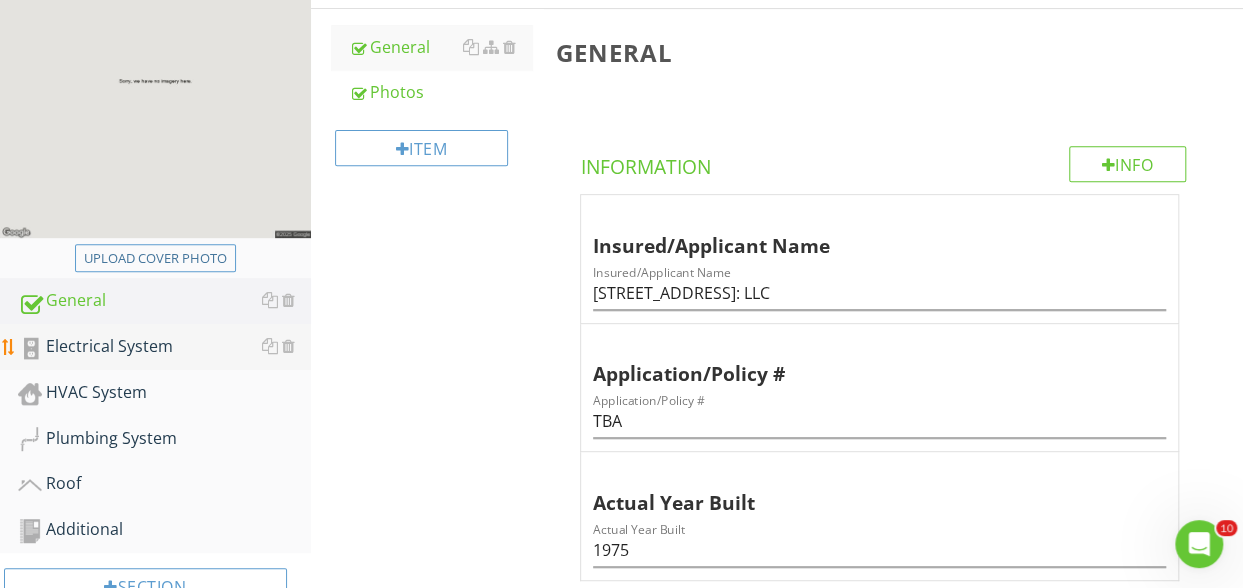 click on "Electrical System" at bounding box center (164, 347) 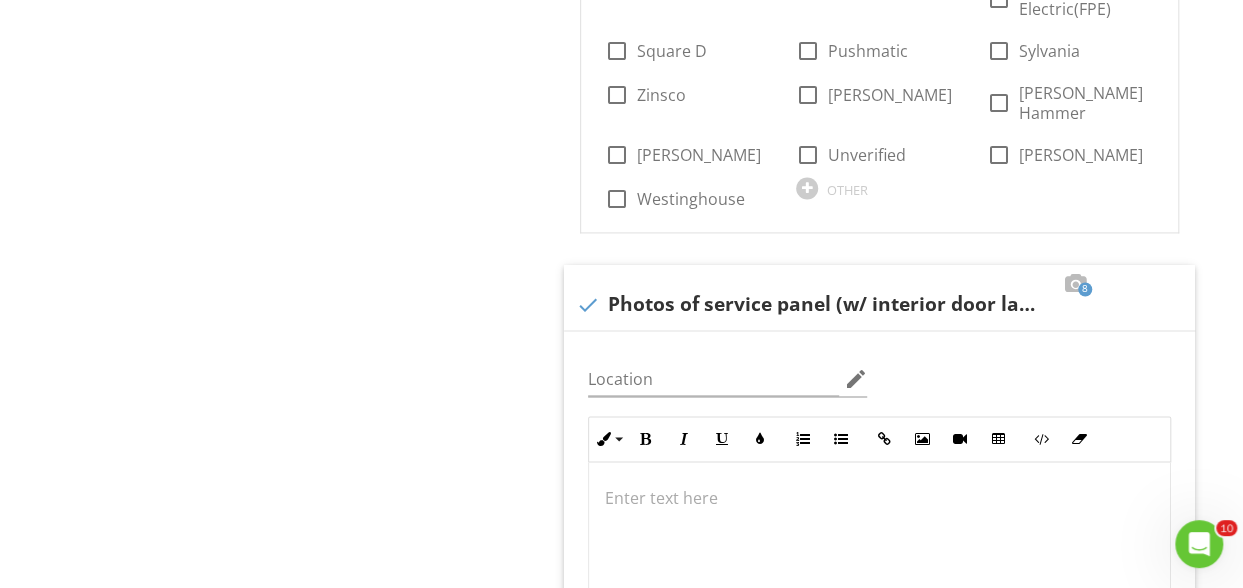 scroll, scrollTop: 1362, scrollLeft: 0, axis: vertical 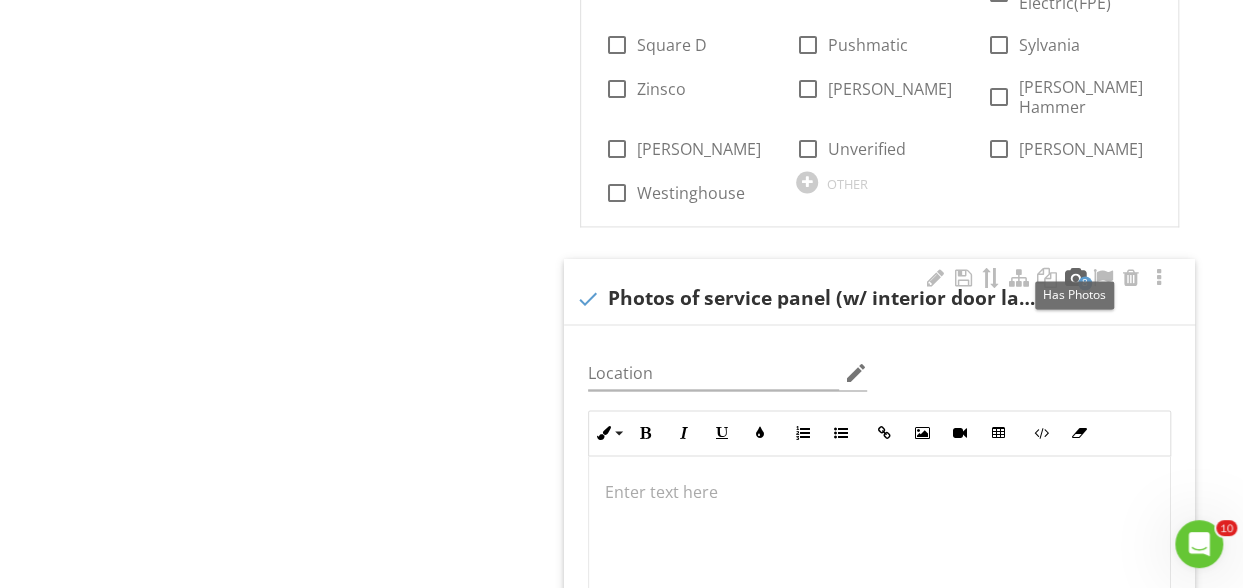 click at bounding box center [1075, 278] 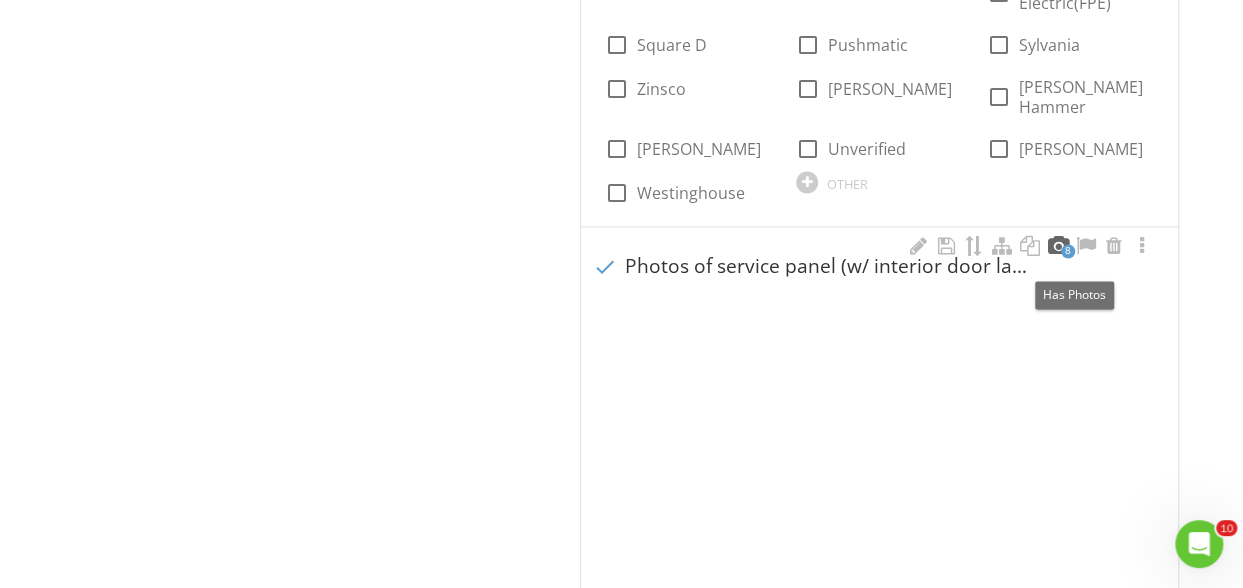 click on "check
Photos of service panel (w/ interior door label)" at bounding box center (879, 267) 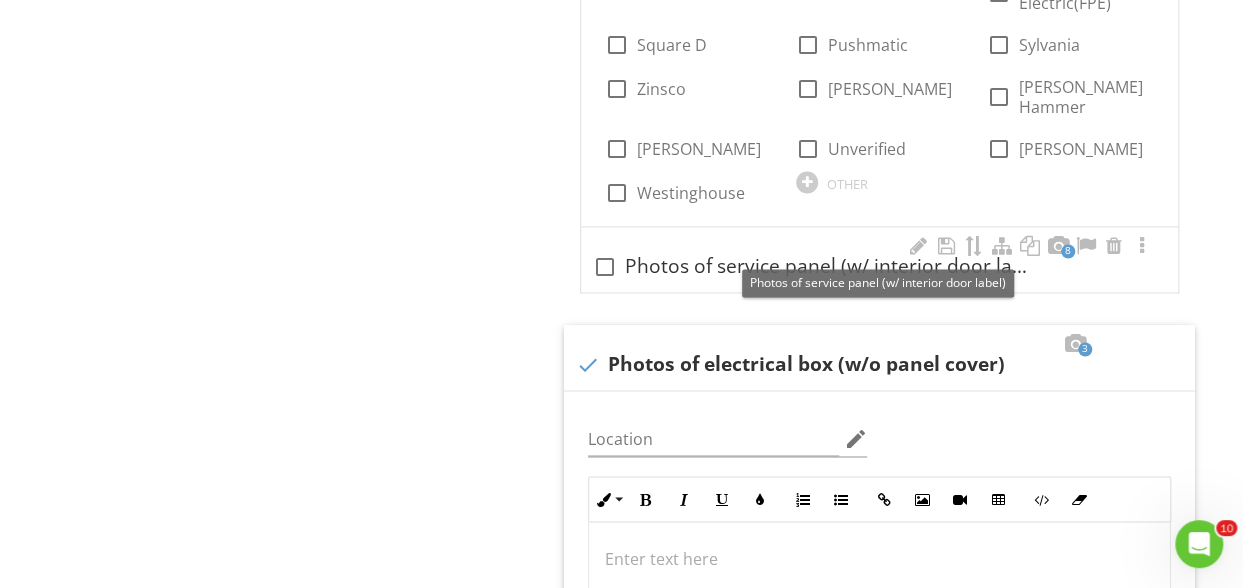 click at bounding box center (605, 267) 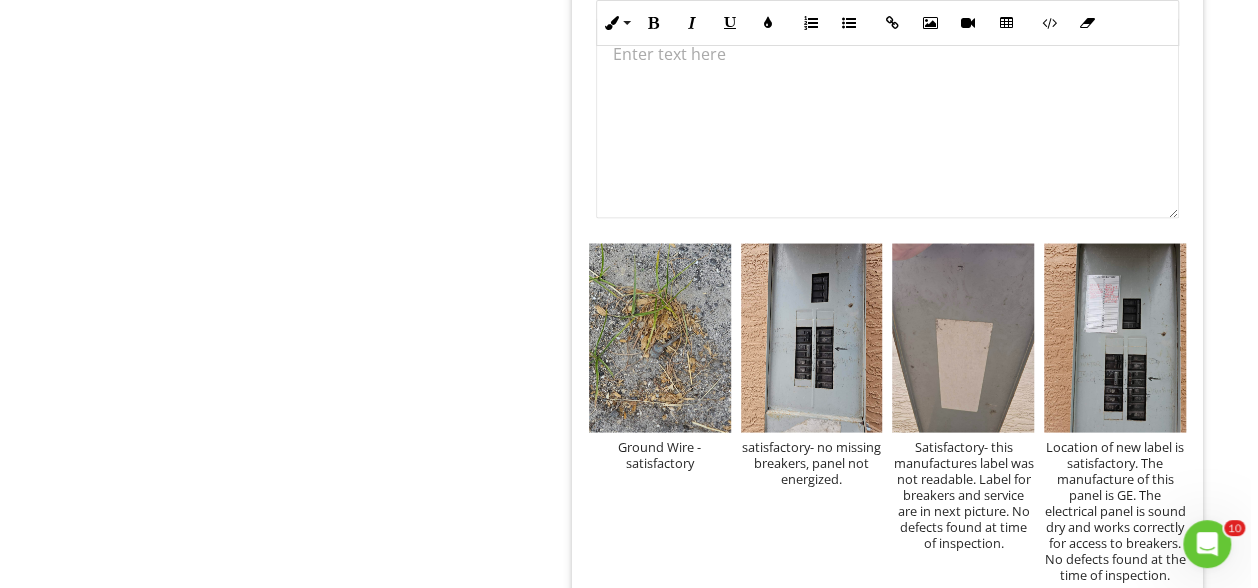 scroll, scrollTop: 1832, scrollLeft: 0, axis: vertical 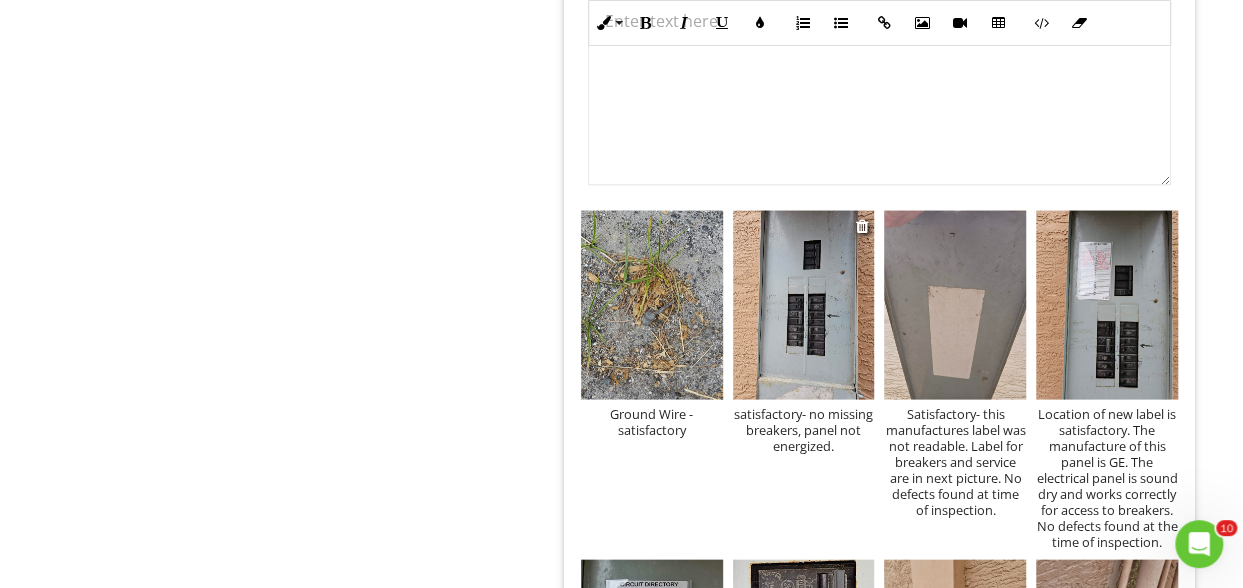 click on "satisfactory- no missing breakers, panel not energized." at bounding box center [804, 429] 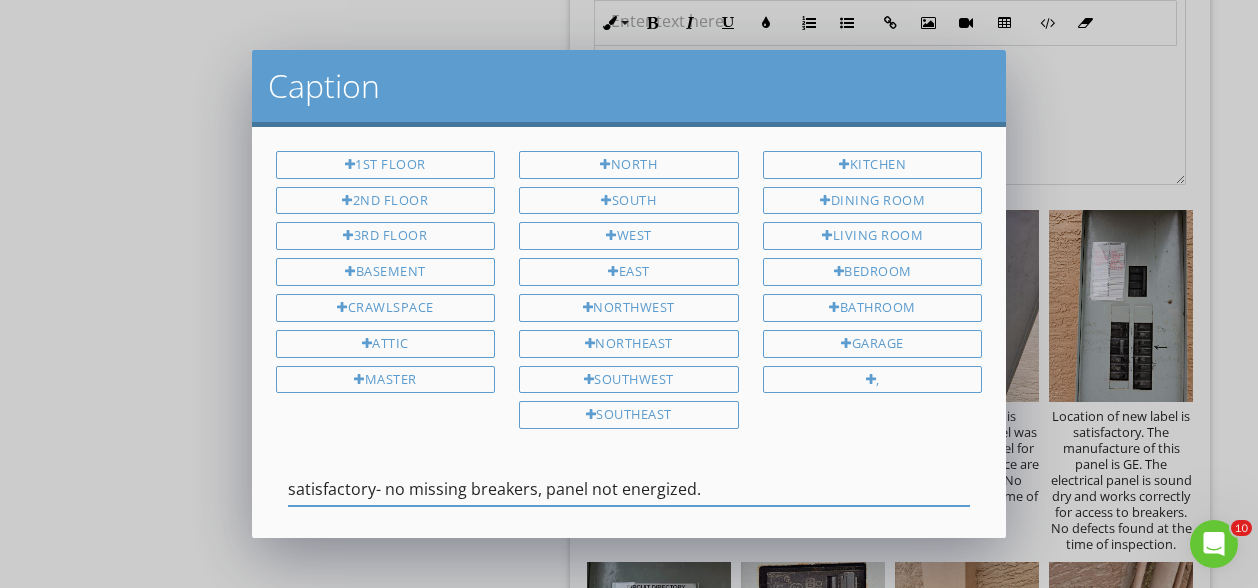 click on "satisfactory- no missing breakers, panel not energized." at bounding box center [629, 491] 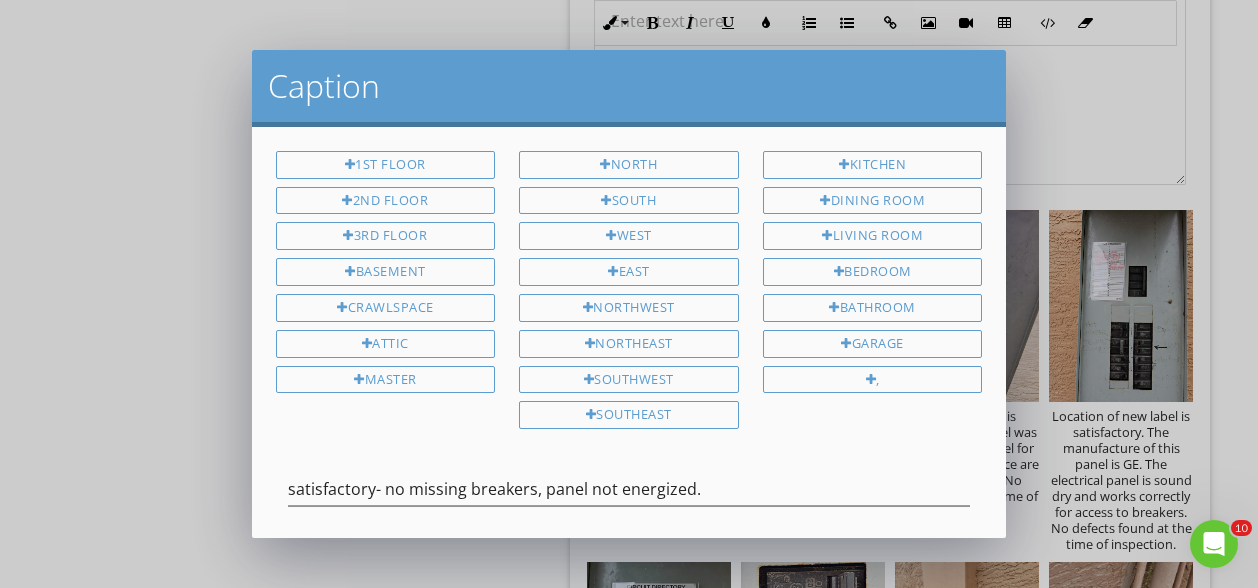 click on "satisfactory- no missing breakers, panel not energized." at bounding box center [629, 491] 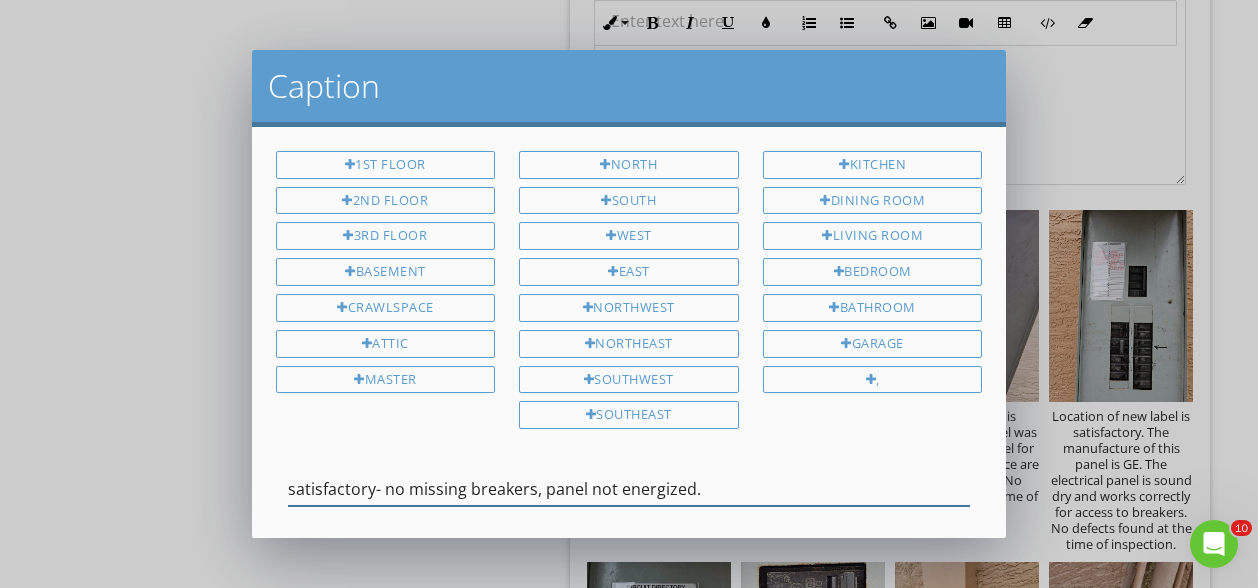 click on "satisfactory- no missing breakers, panel not energized." at bounding box center (629, 489) 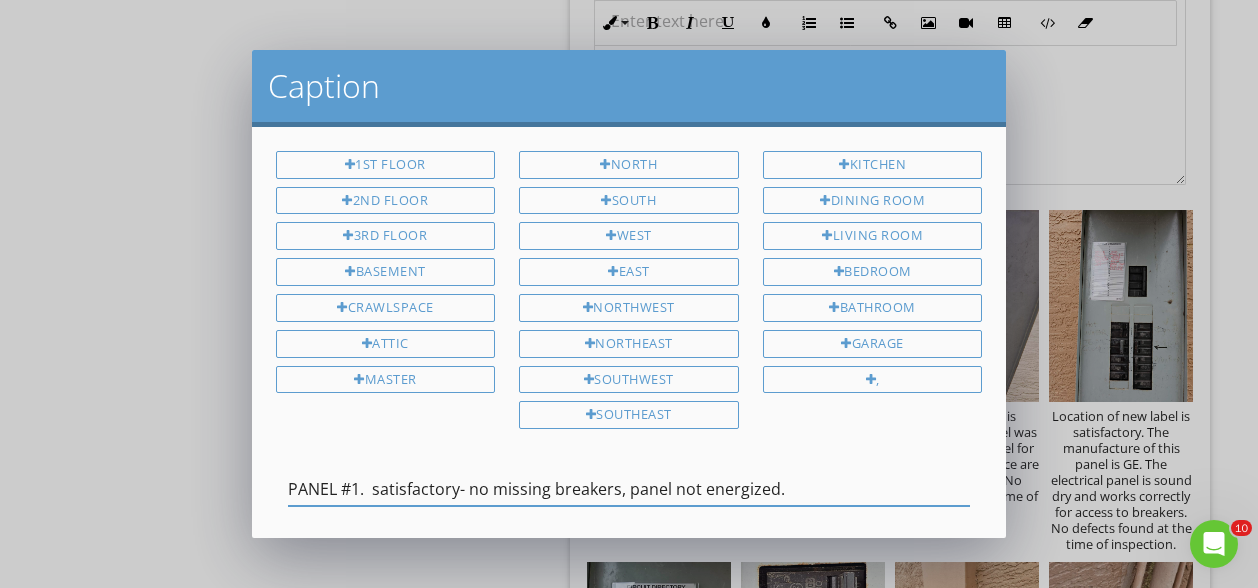 click on "PANEL #1.  satisfactory- no missing breakers, panel not energized." at bounding box center [629, 489] 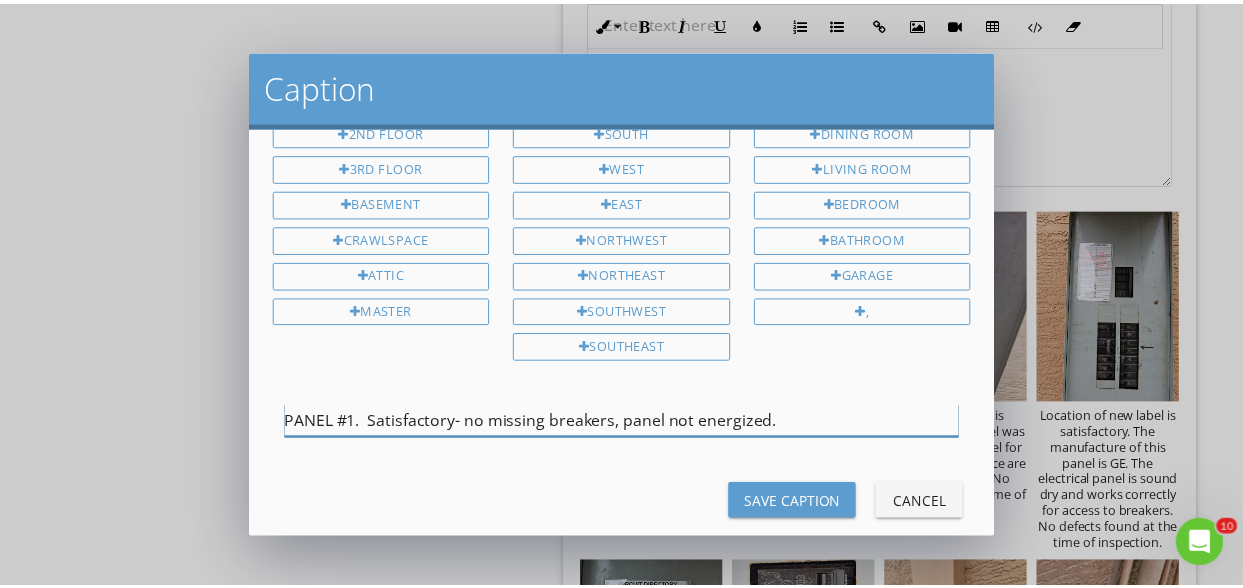 scroll, scrollTop: 91, scrollLeft: 0, axis: vertical 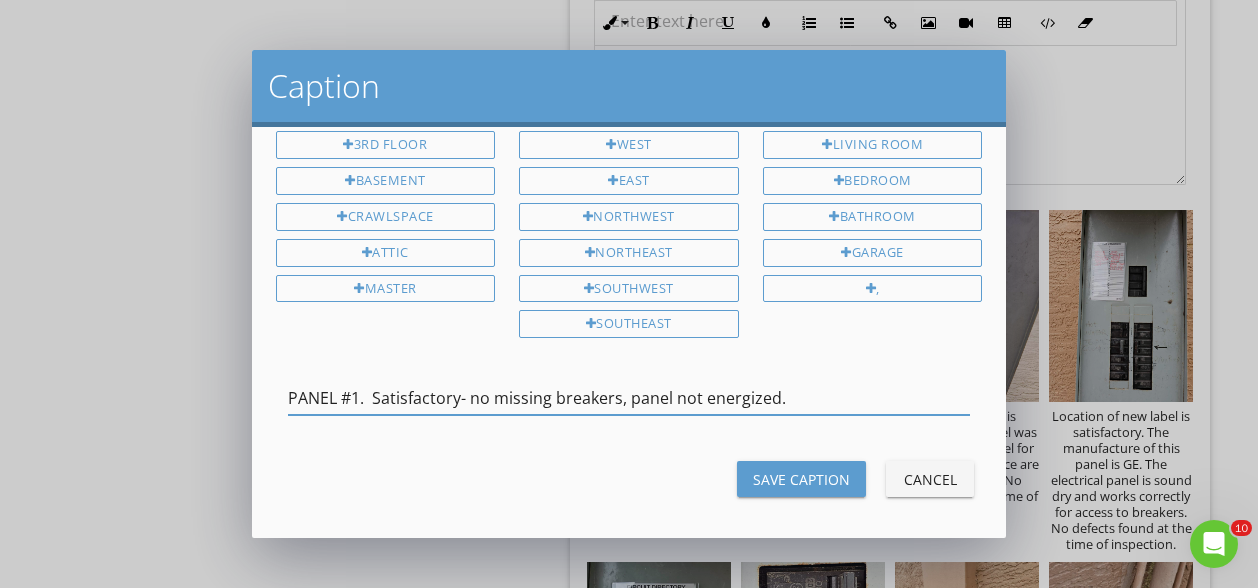 type on "PANEL #1.  Satisfactory- no missing breakers, panel not energized." 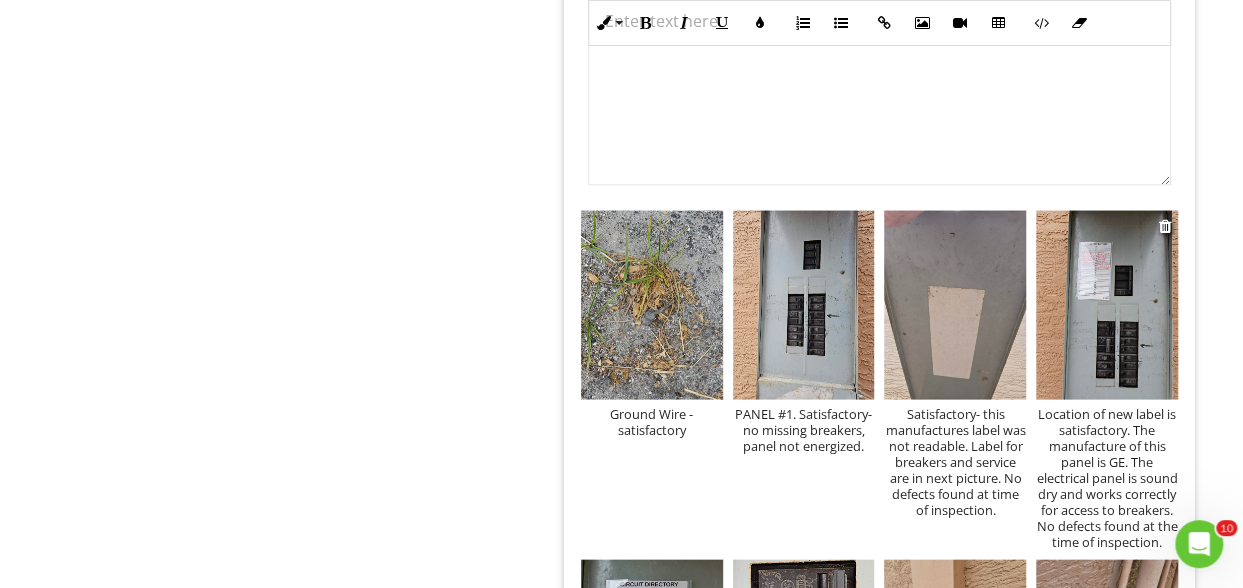 click at bounding box center (1107, 304) 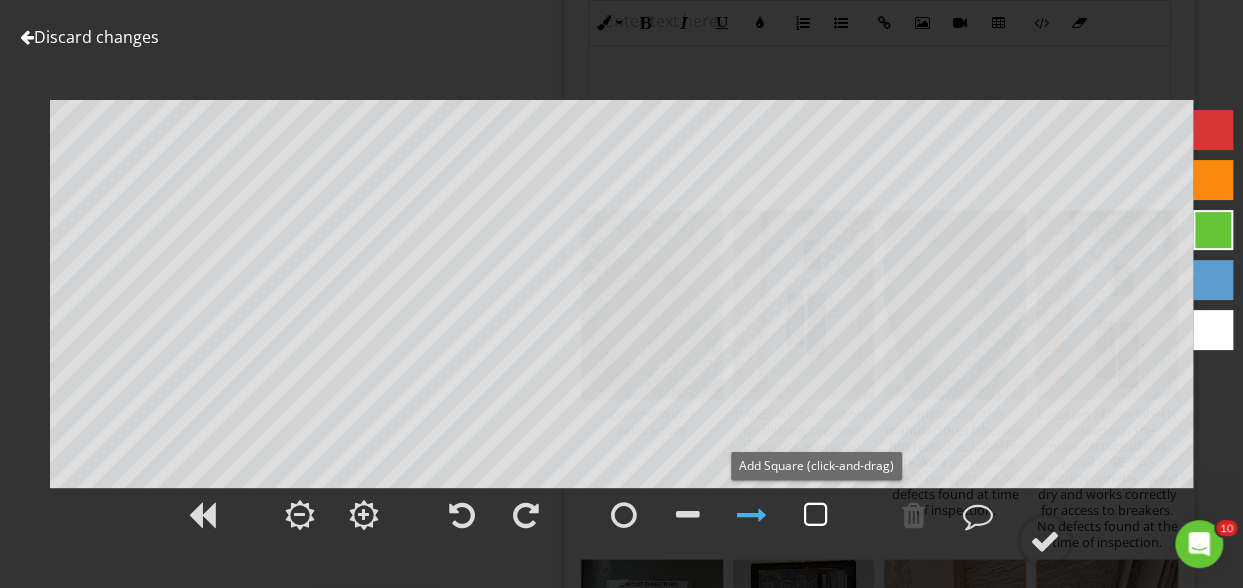 click at bounding box center [816, 515] 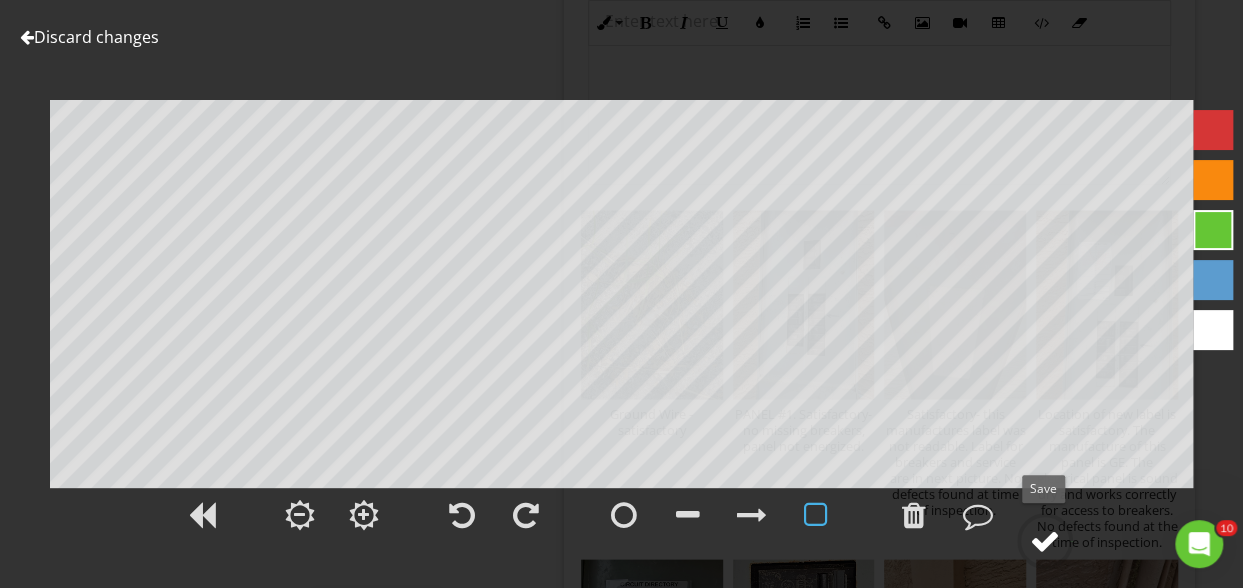click at bounding box center (1045, 541) 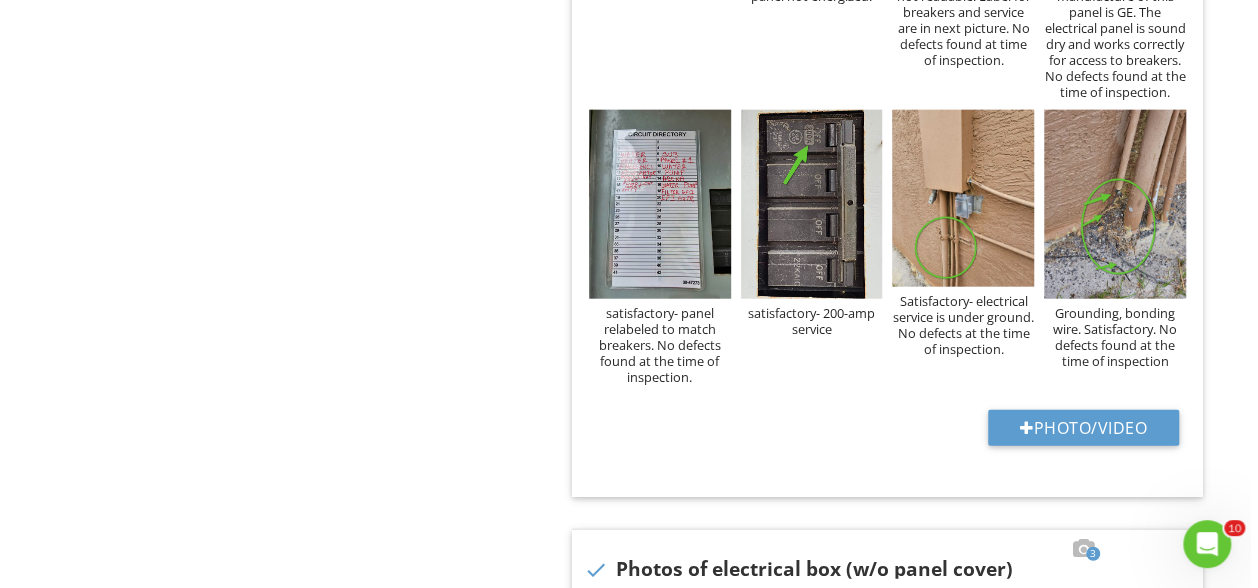 scroll, scrollTop: 2315, scrollLeft: 0, axis: vertical 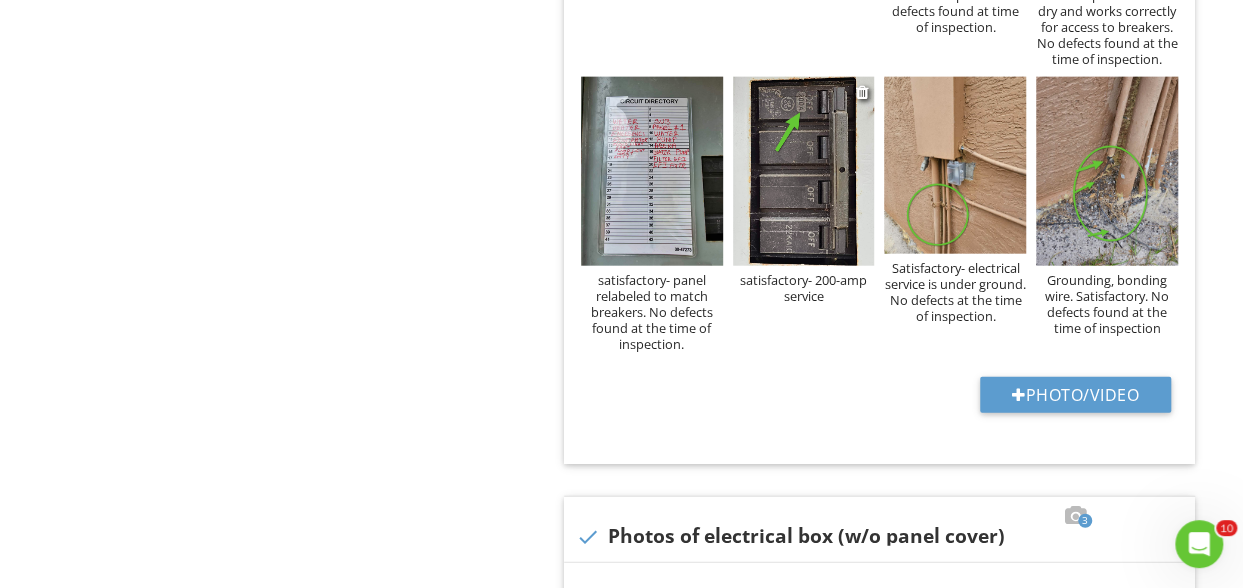 click on "satisfactory- 200-amp service" at bounding box center (804, 288) 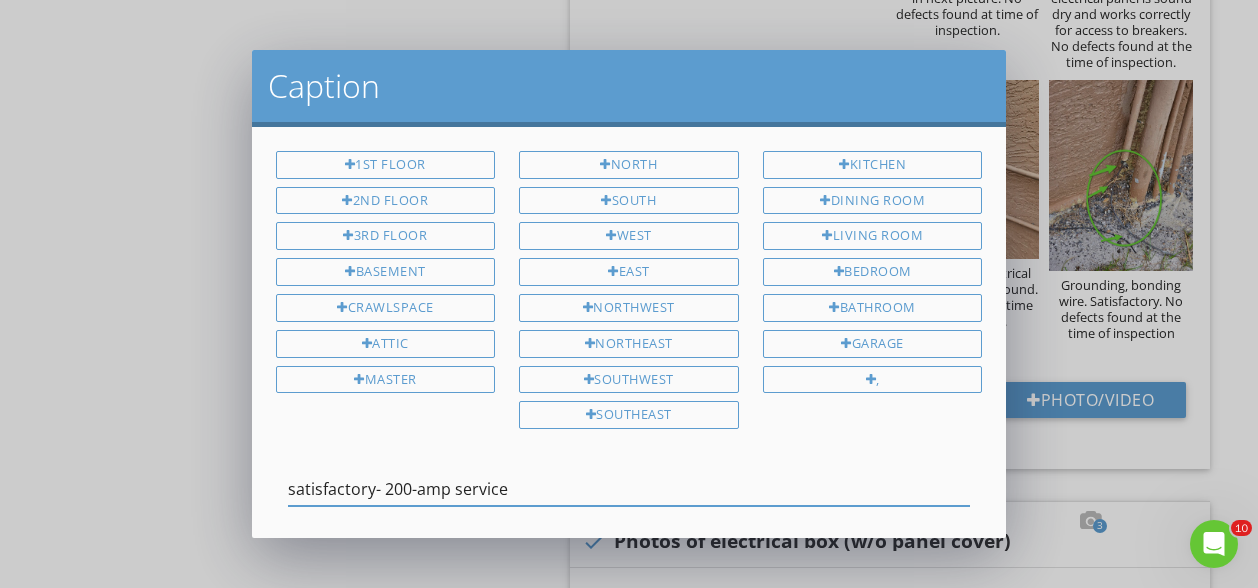 click on "satisfactory- 200-amp service" at bounding box center (629, 491) 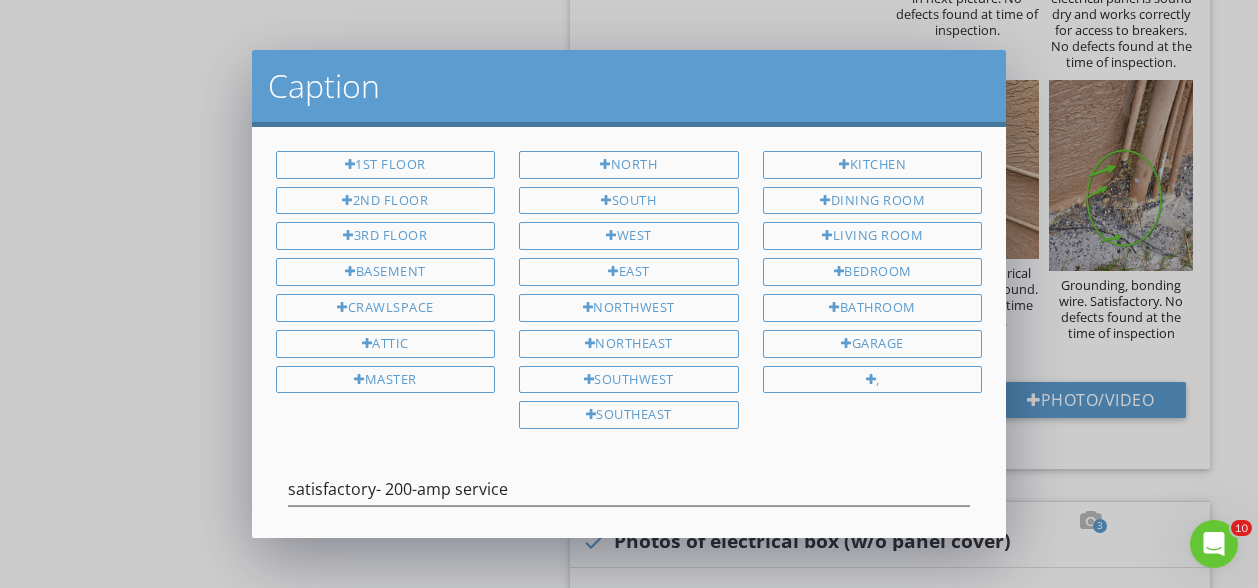 click on "satisfactory- 200-amp service" at bounding box center (629, 491) 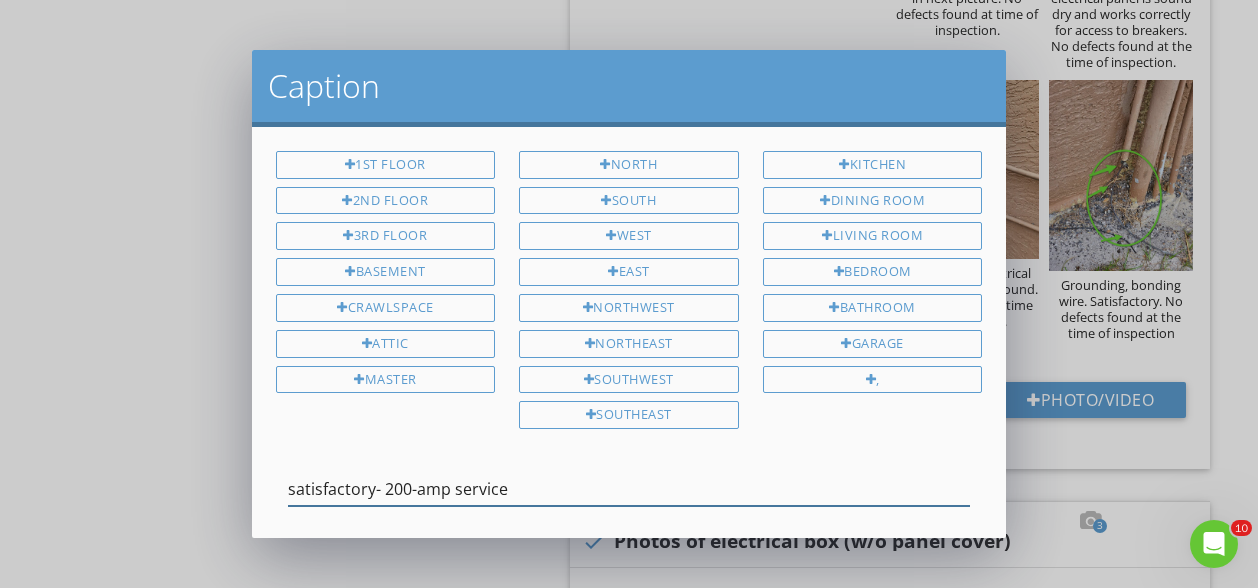 click on "satisfactory- 200-amp service" at bounding box center (629, 489) 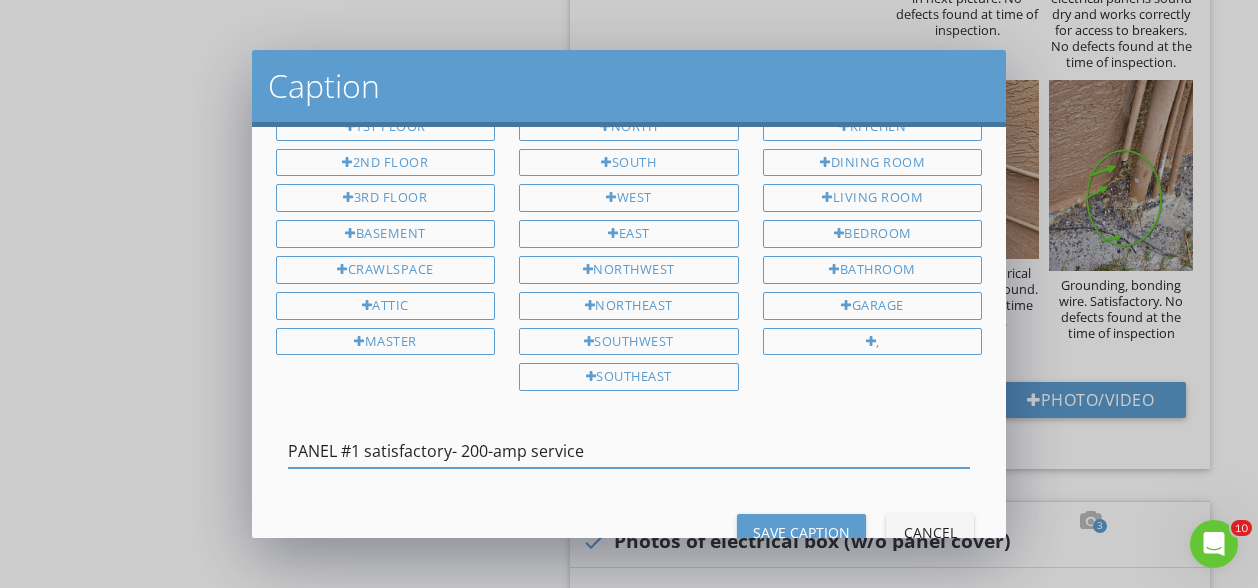 scroll, scrollTop: 40, scrollLeft: 0, axis: vertical 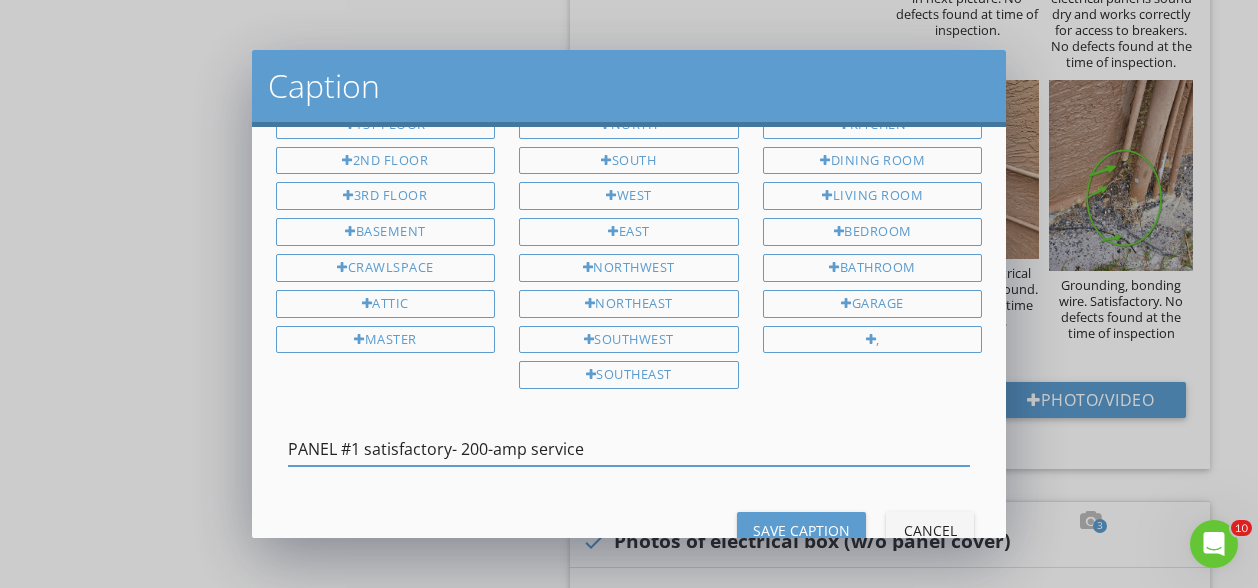type on "PANEL #1 satisfactory- 200-amp service" 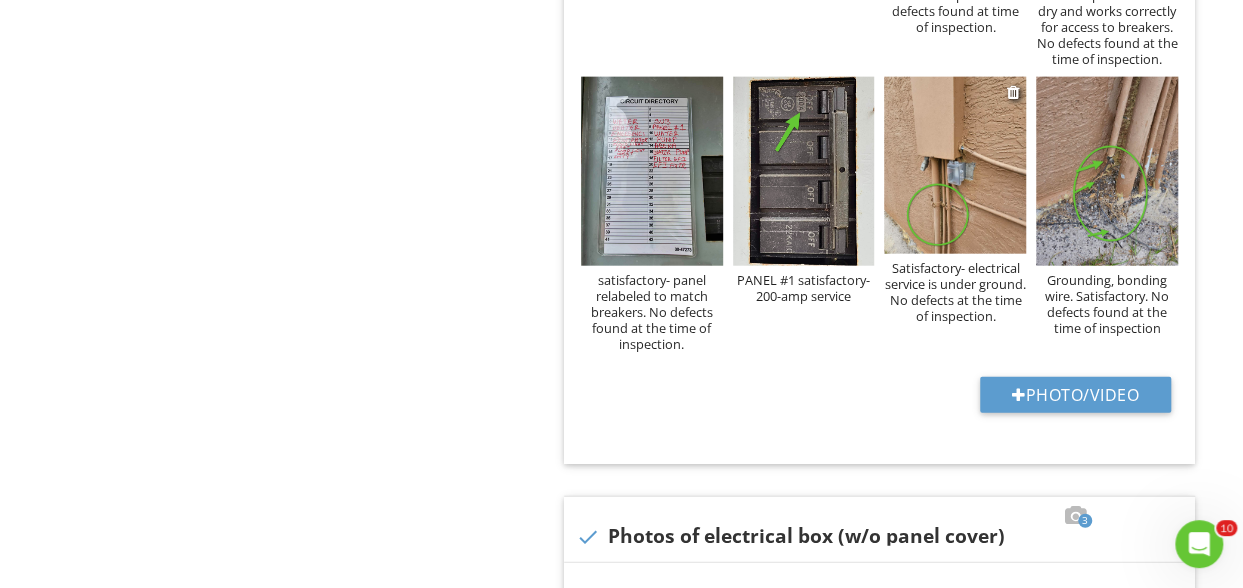 click on "Satisfactory- electrical service is under ground. No defects at the time of inspection." at bounding box center [955, 292] 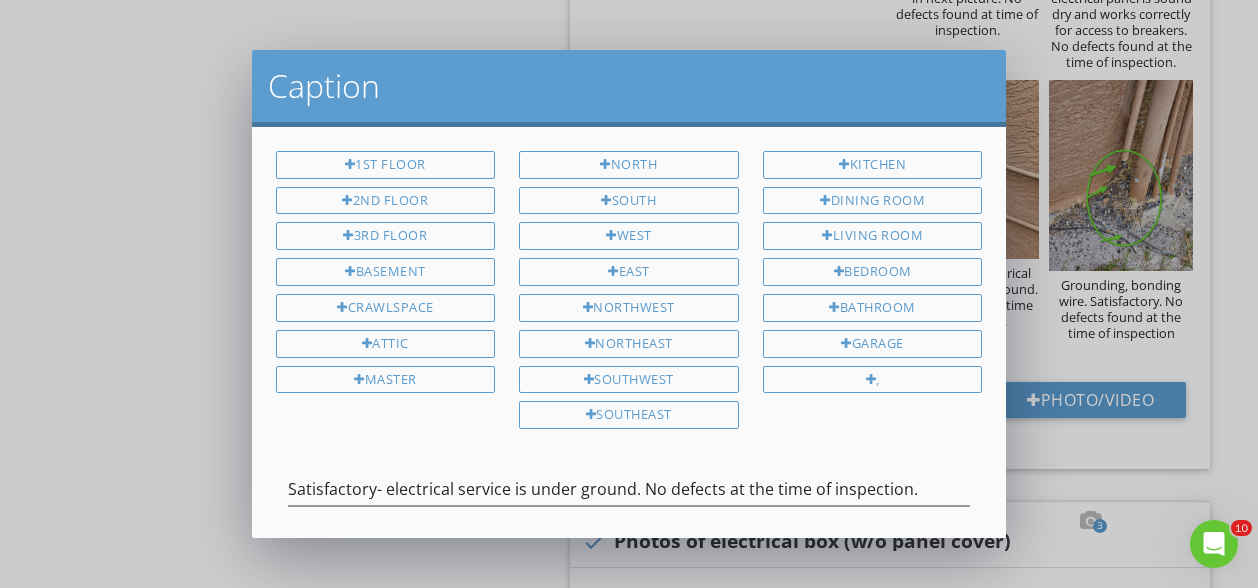 click on "Satisfactory- electrical service is under ground. No defects at the time of inspection." at bounding box center [629, 491] 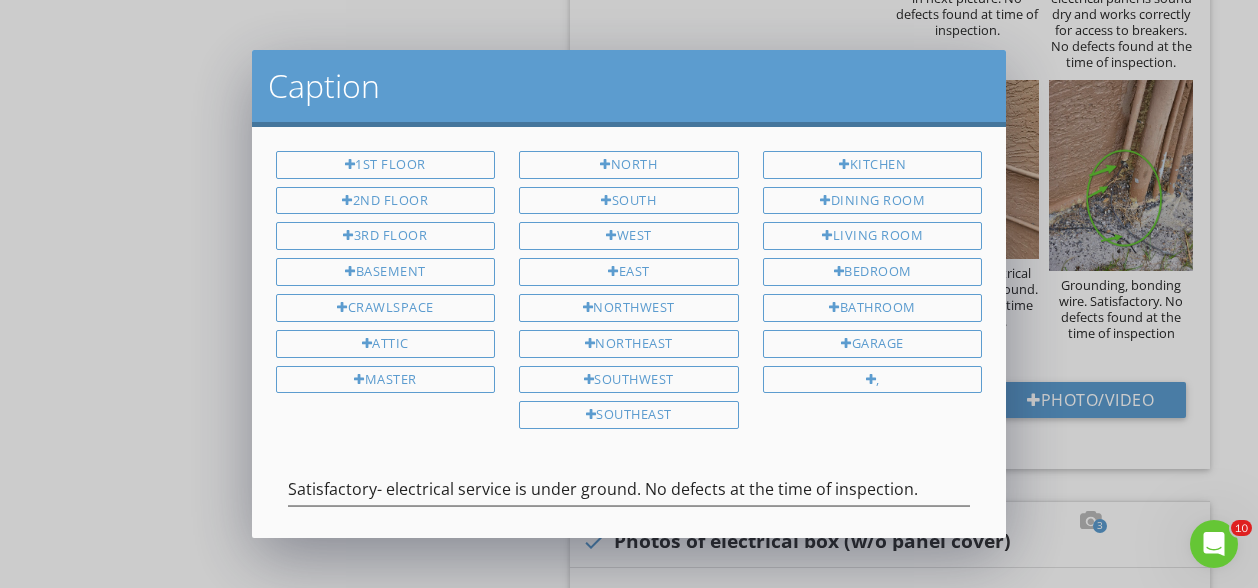 click on "Satisfactory- electrical service is under ground. No defects at the time of inspection." at bounding box center [629, 491] 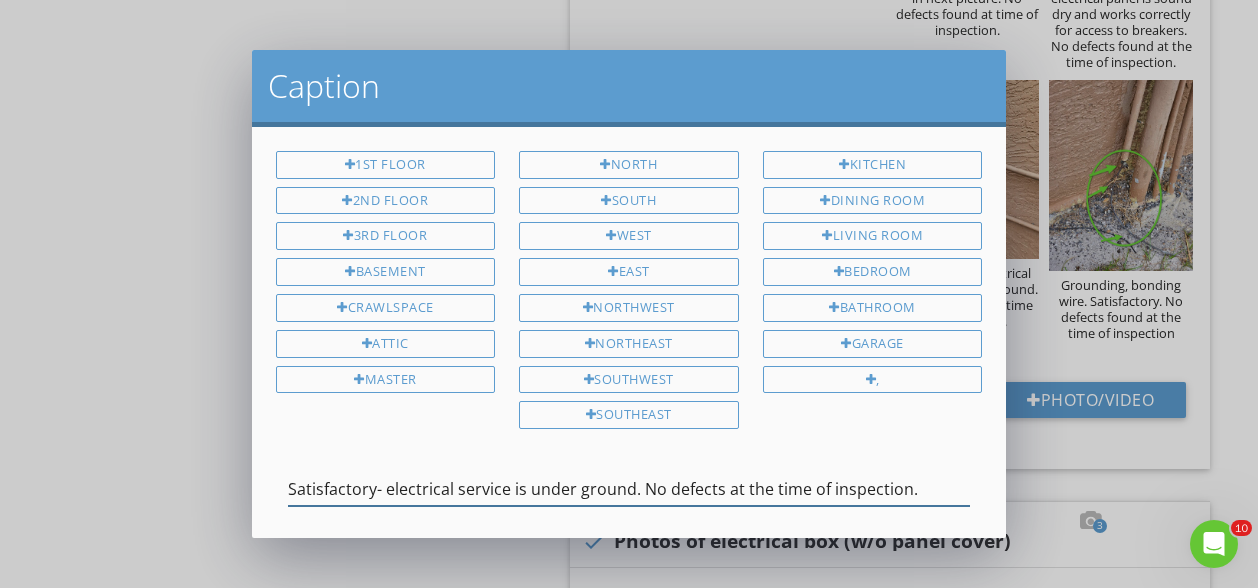 click on "Satisfactory- electrical service is under ground. No defects at the time of inspection." at bounding box center [629, 489] 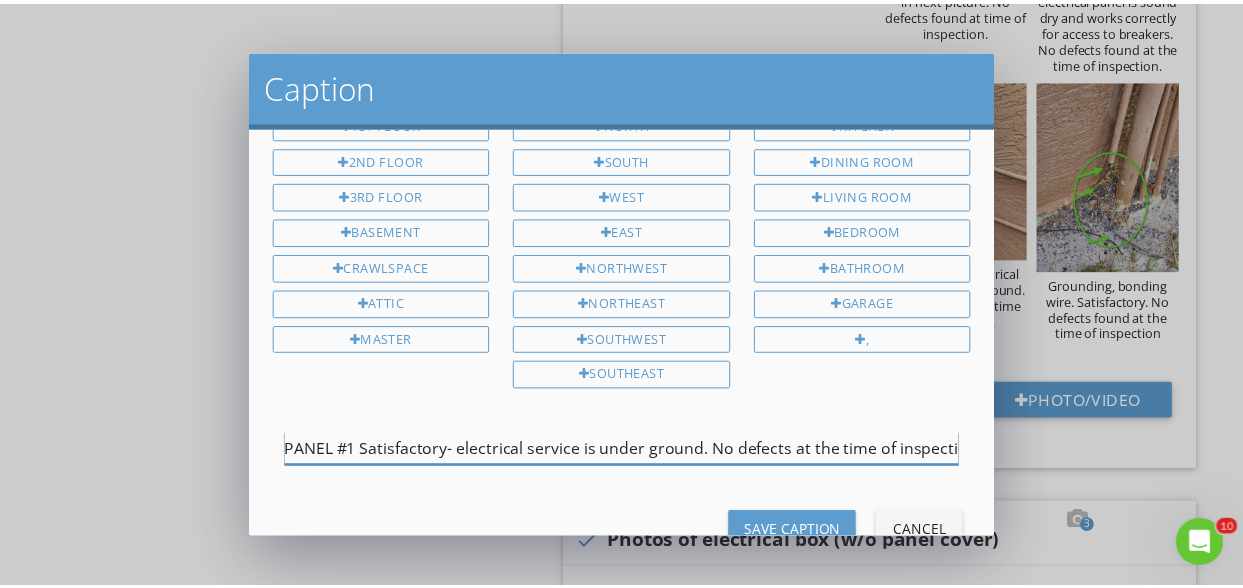 scroll, scrollTop: 91, scrollLeft: 0, axis: vertical 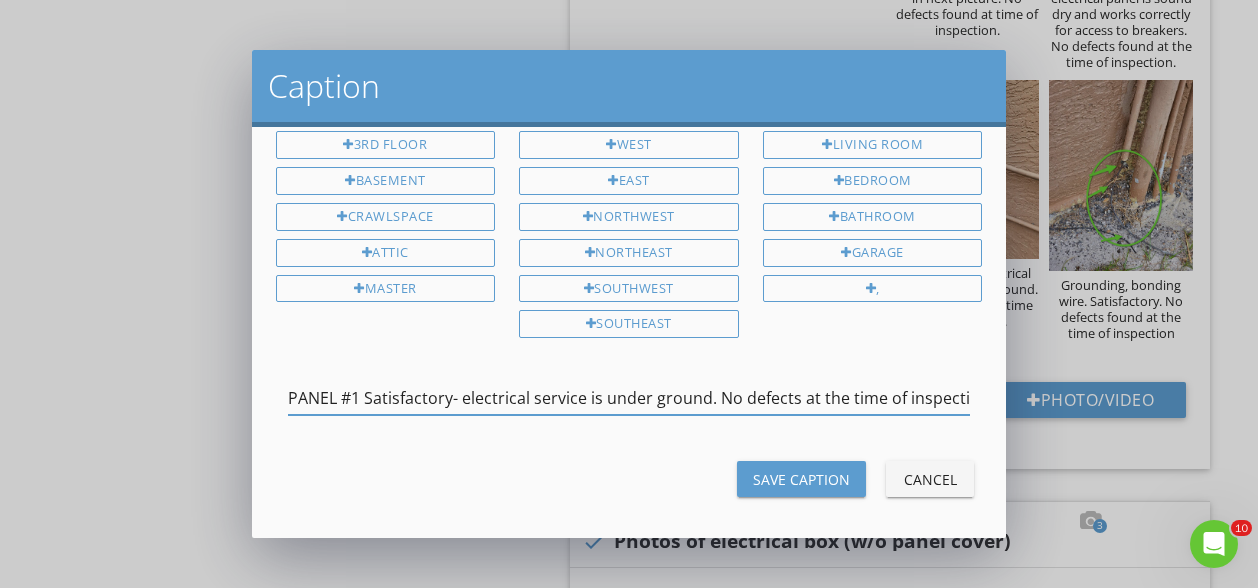 type on "PANEL #1 Satisfactory- electrical service is under ground. No defects at the time of inspection." 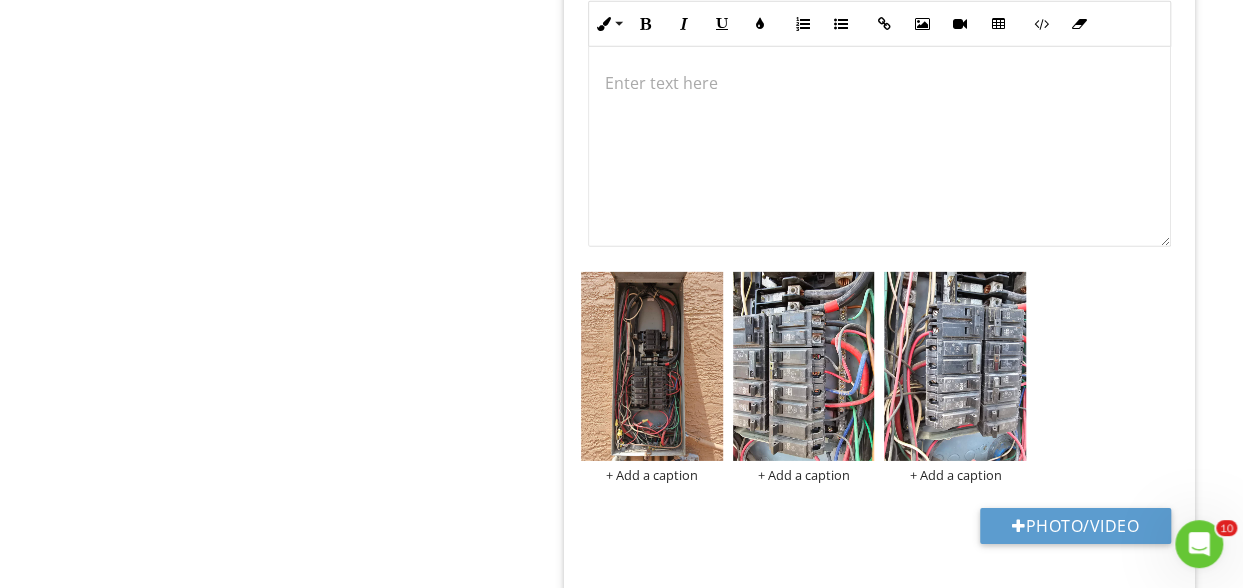 scroll, scrollTop: 2982, scrollLeft: 0, axis: vertical 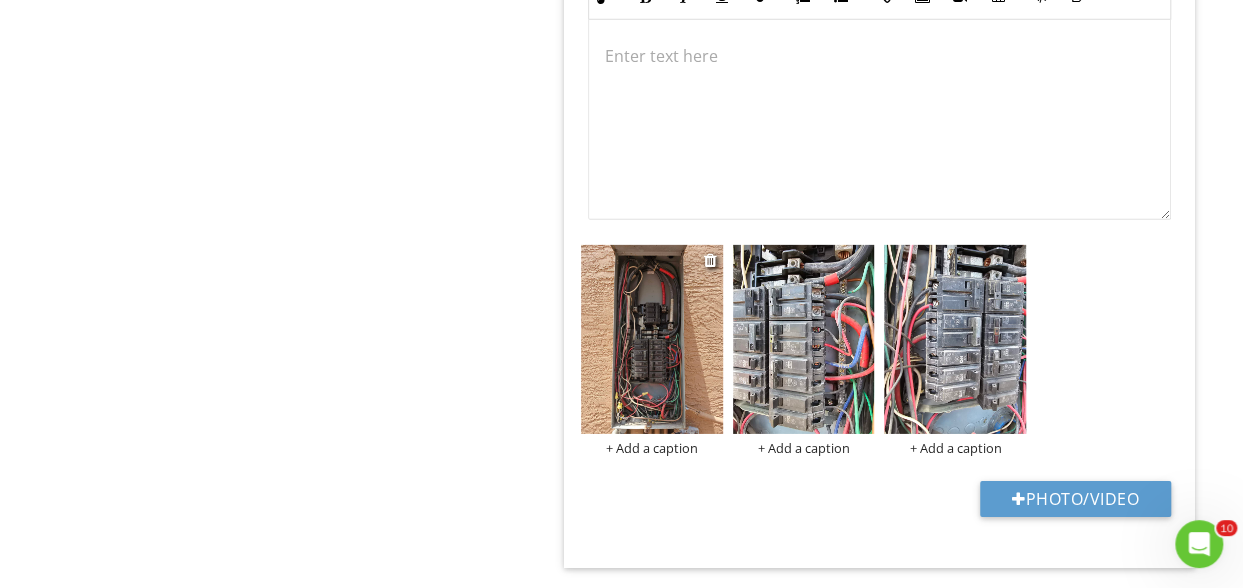click on "+ Add a caption" at bounding box center [652, 448] 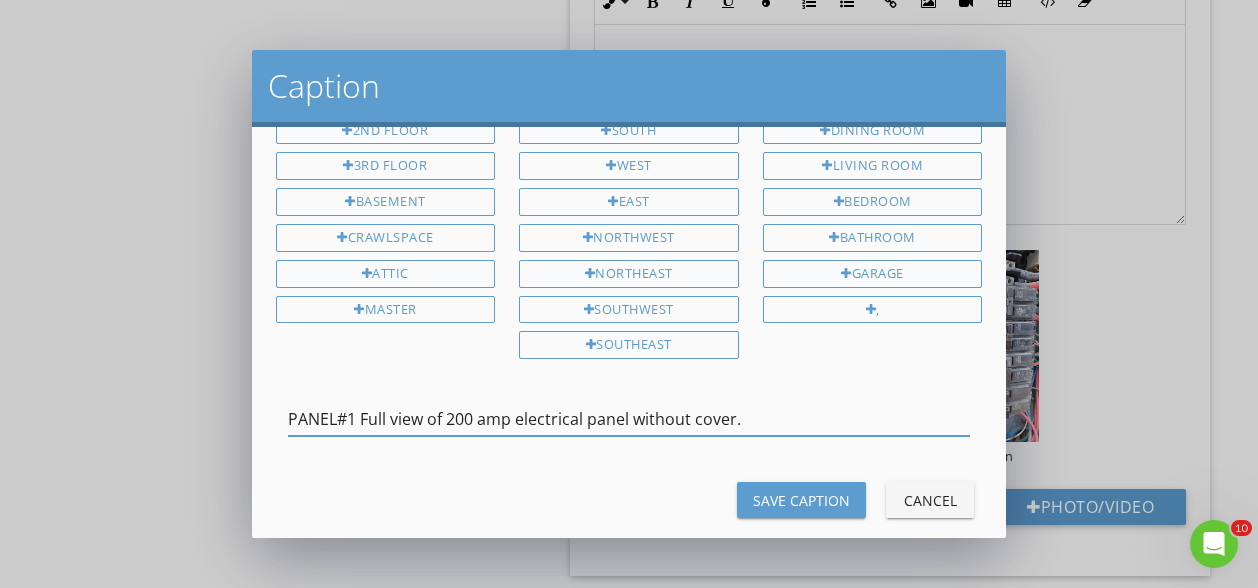 scroll, scrollTop: 84, scrollLeft: 0, axis: vertical 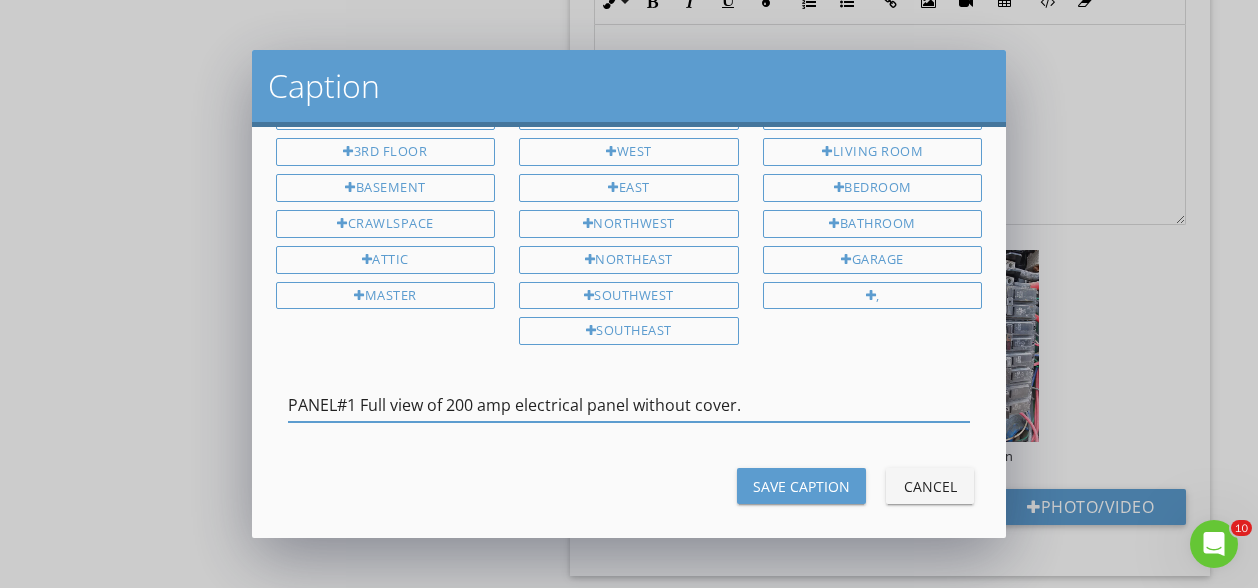 type on "PANEL#1 Full view of 200 amp electrical panel without cover." 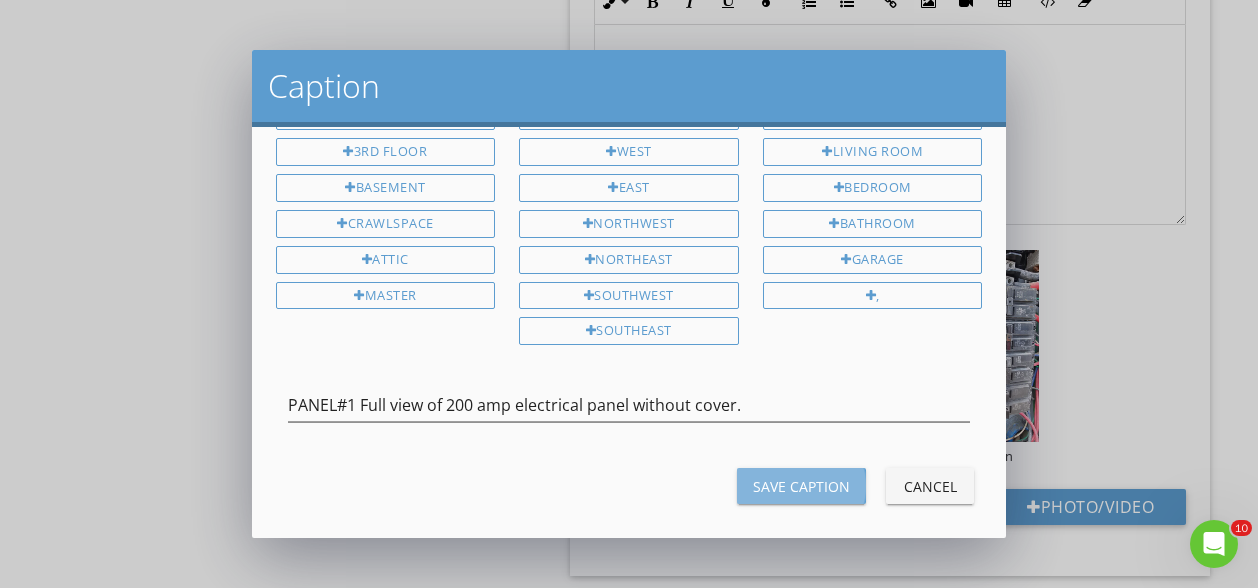 click on "Save Caption" at bounding box center [801, 486] 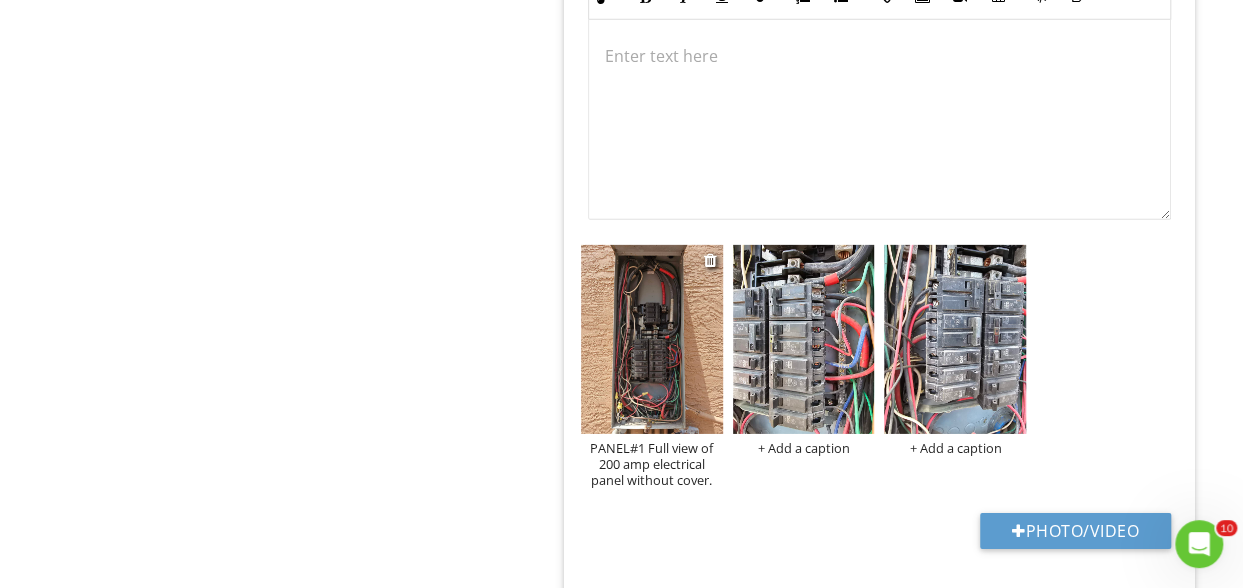 click on "PANEL#1 Full view of 200 amp electrical panel without cover." at bounding box center (652, 464) 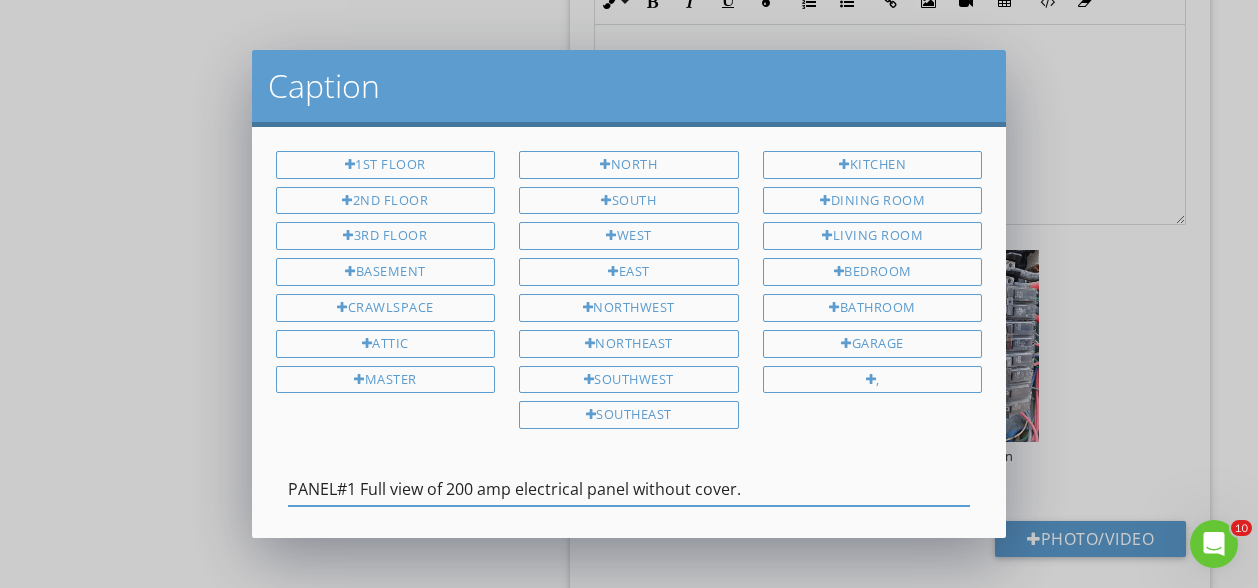click on "PANEL#1 Full view of 200 amp electrical panel without cover." at bounding box center (629, 489) 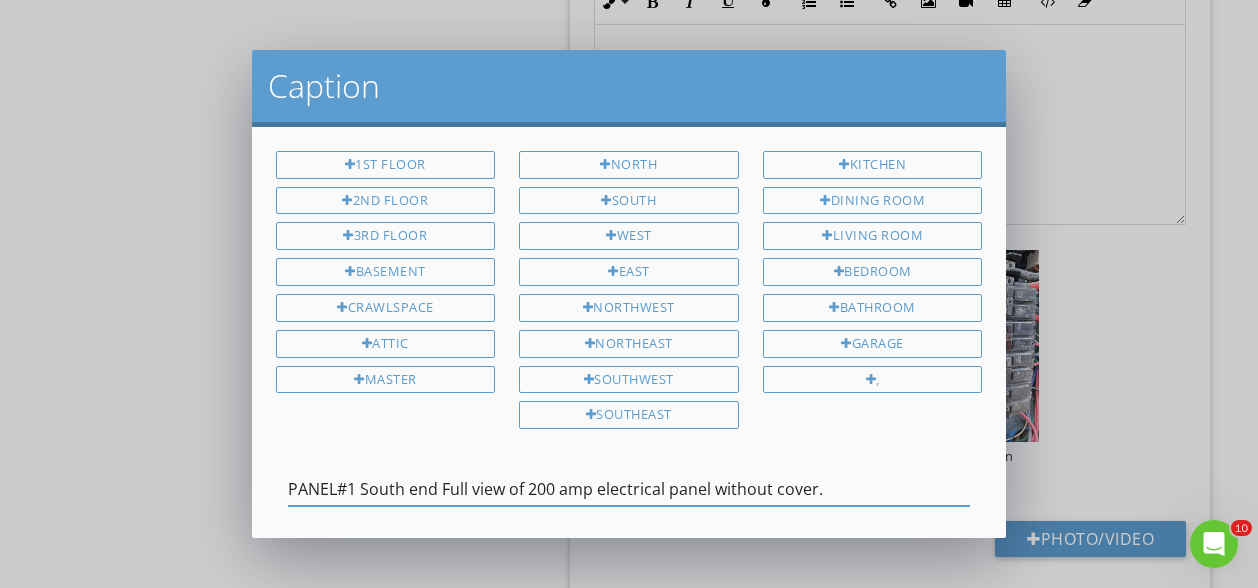 click on "PANEL#1 South end Full view of 200 amp electrical panel without cover." at bounding box center [629, 489] 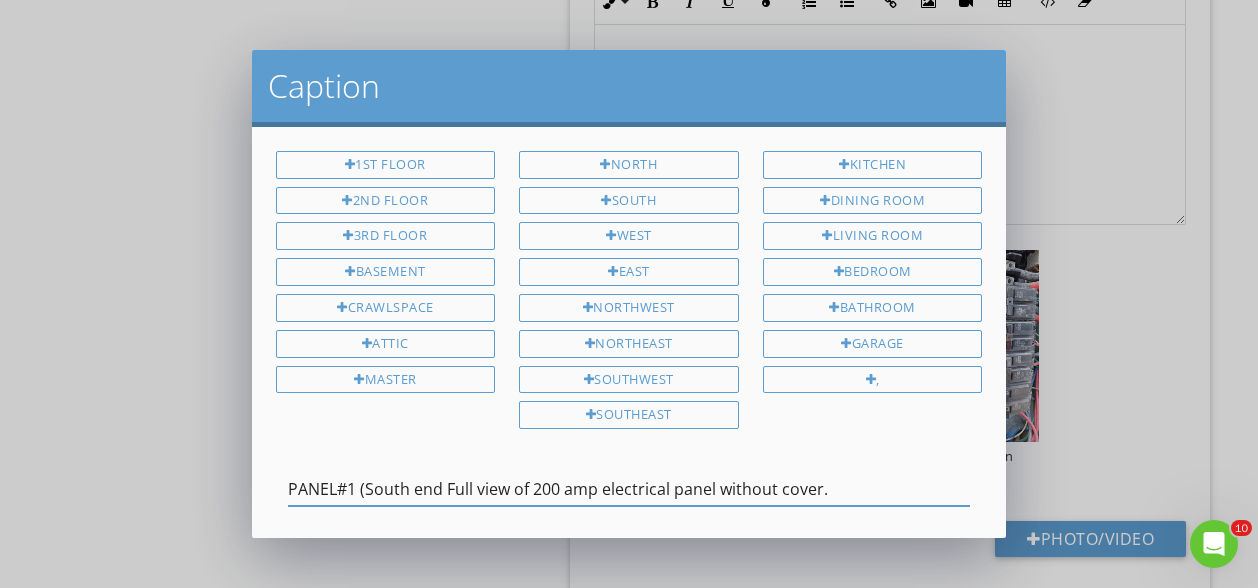 drag, startPoint x: 360, startPoint y: 481, endPoint x: 440, endPoint y: 485, distance: 80.09994 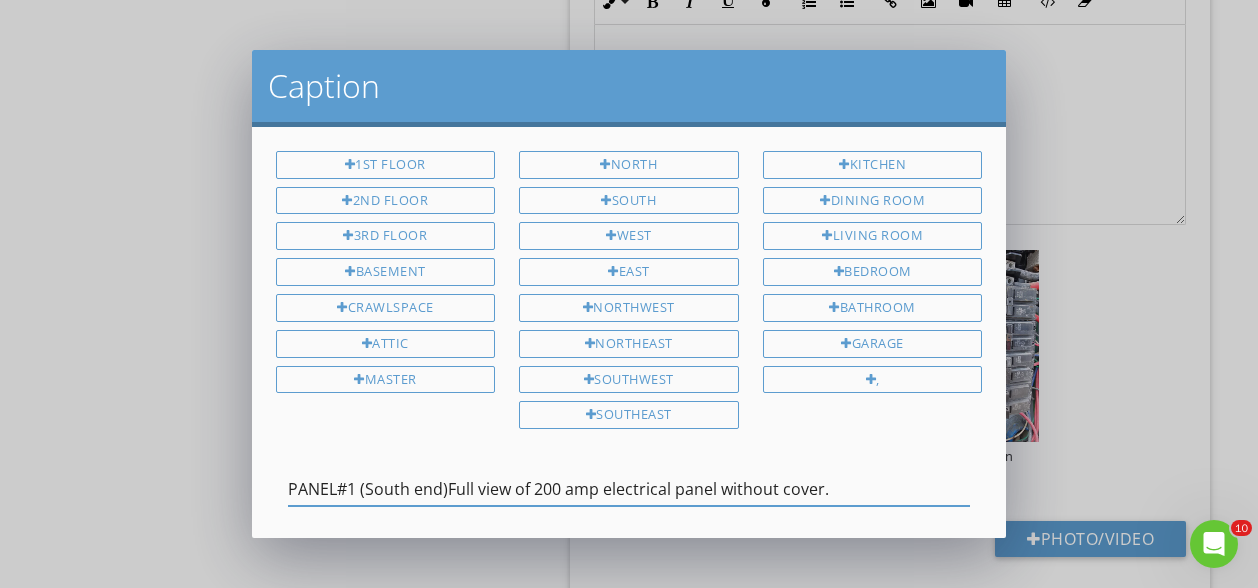 click on "PANEL#1 (South end)Full view of 200 amp electrical panel without cover." at bounding box center (629, 489) 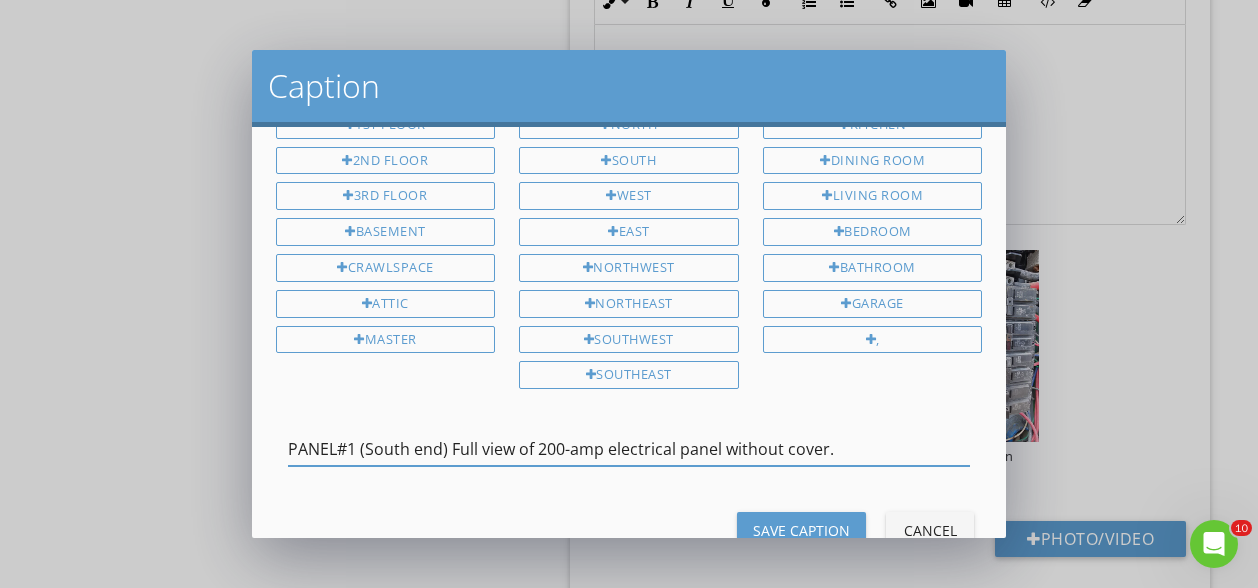 scroll, scrollTop: 91, scrollLeft: 0, axis: vertical 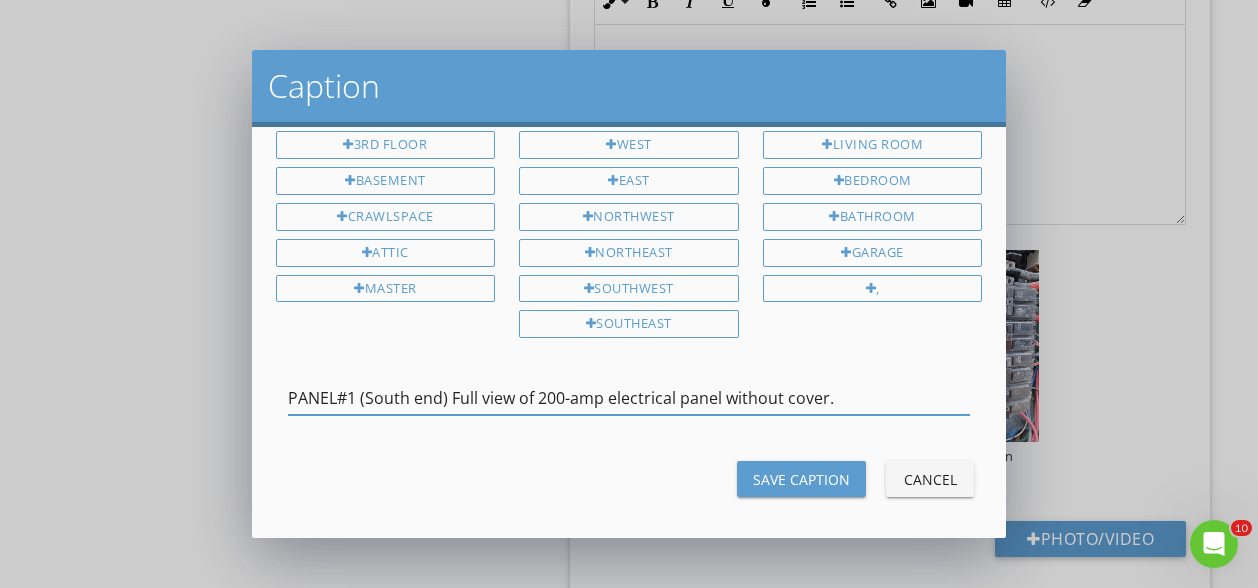 type on "PANEL#1 (South end) Full view of 200-amp electrical panel without cover." 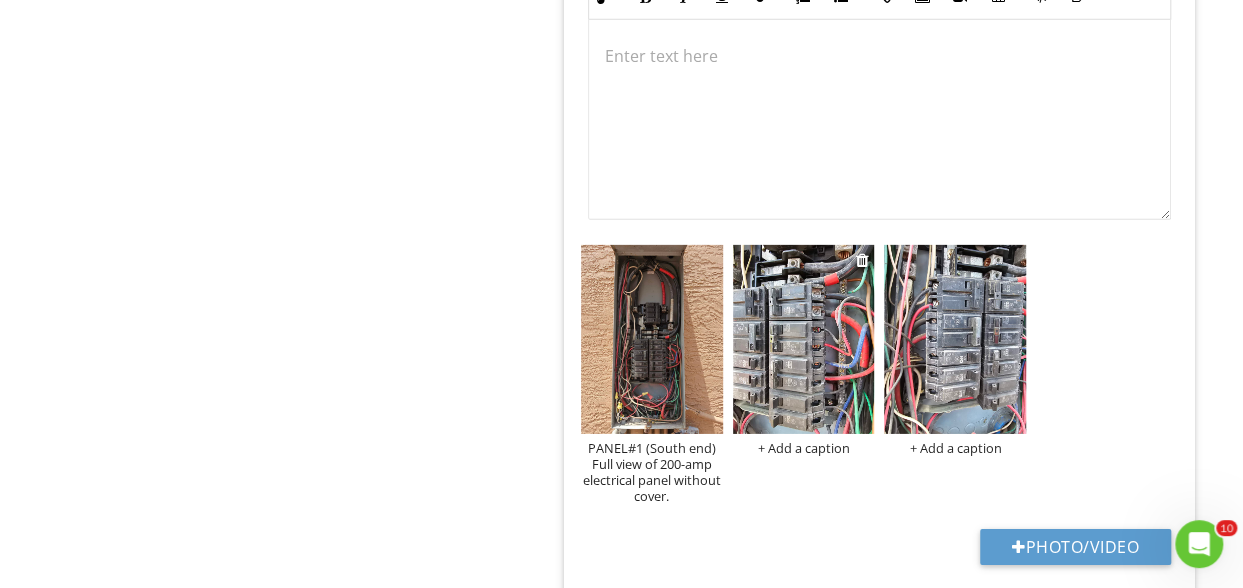 click at bounding box center [804, 339] 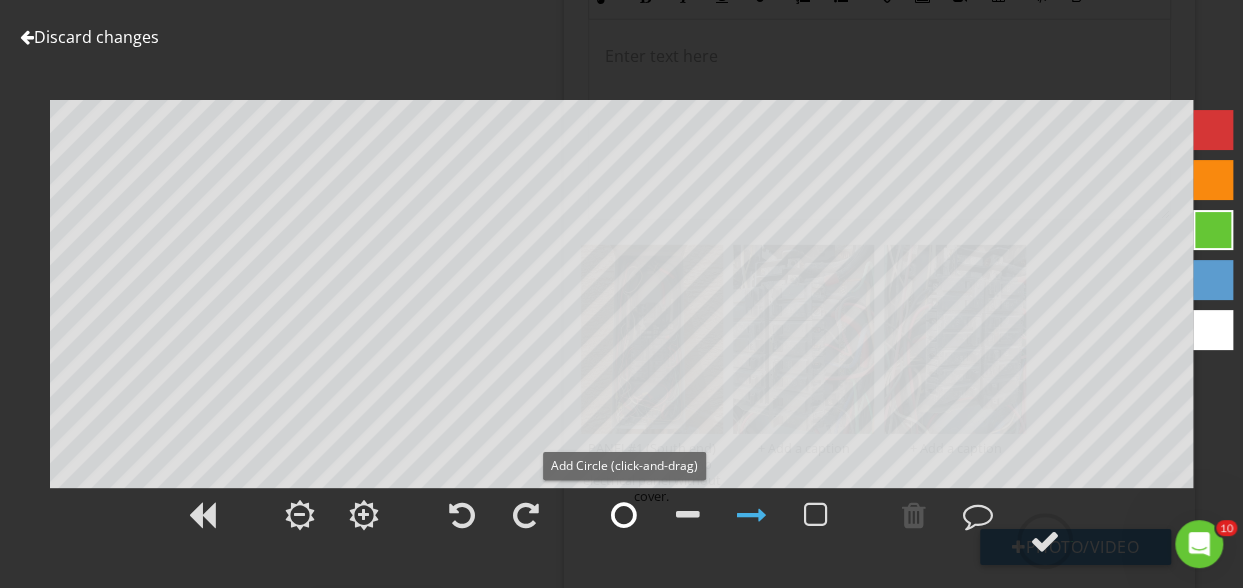 click at bounding box center [624, 515] 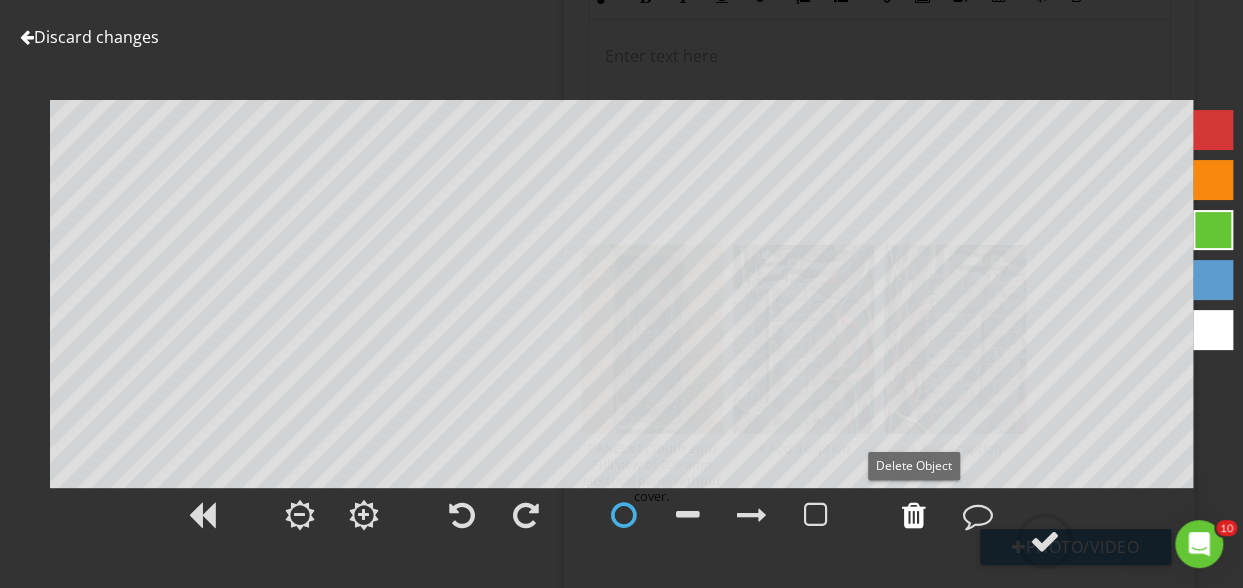 click at bounding box center [914, 515] 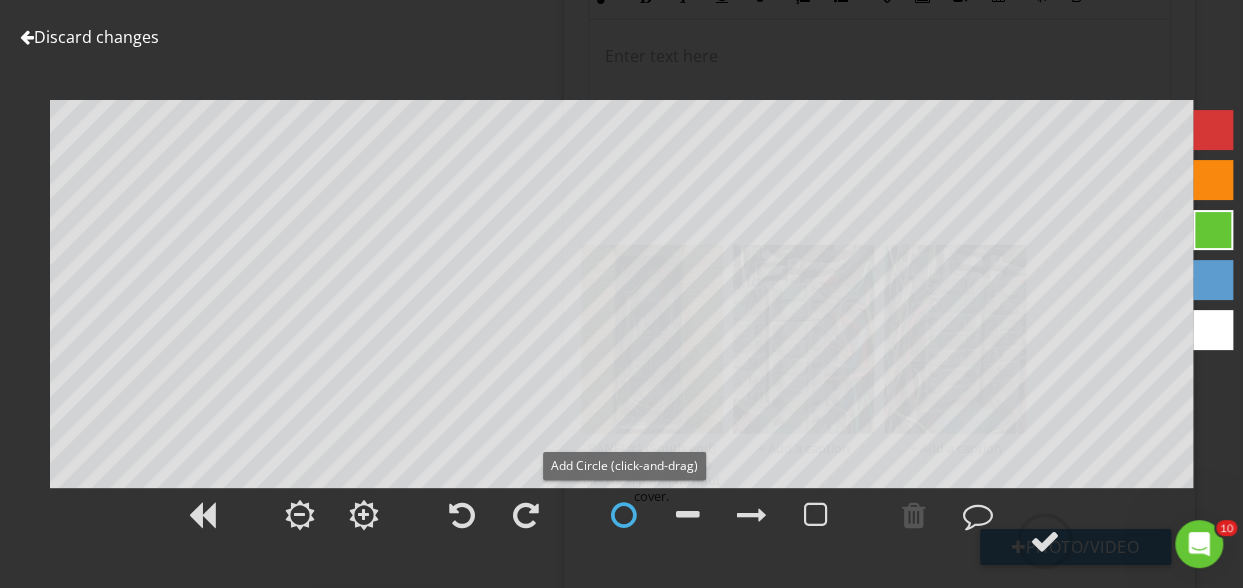 click at bounding box center (624, 515) 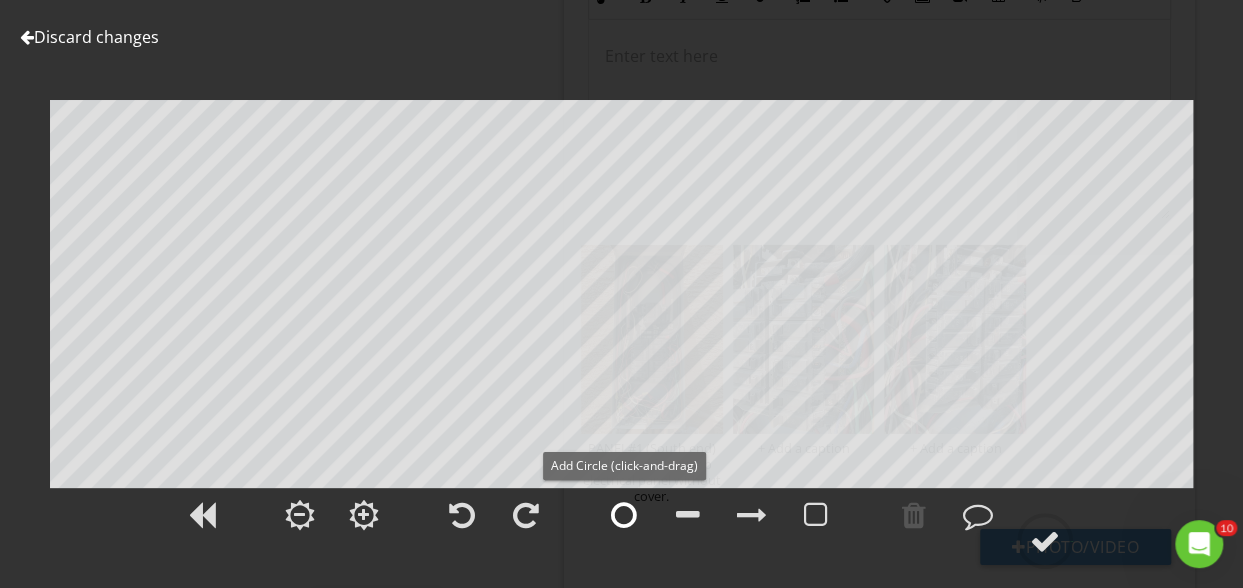 click at bounding box center [624, 515] 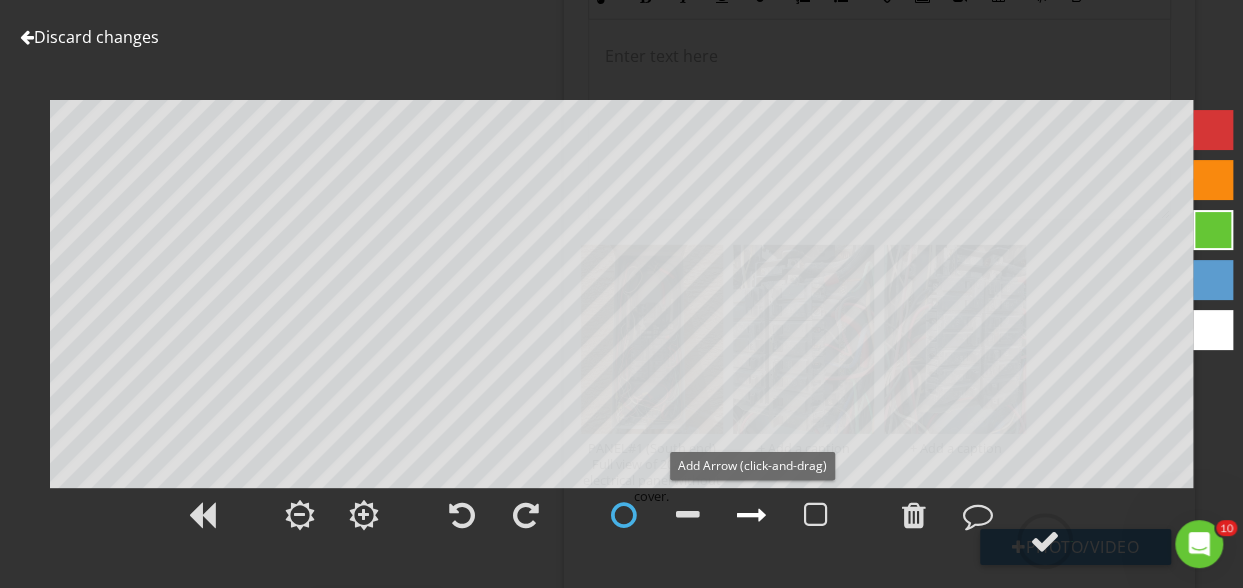 click at bounding box center (752, 515) 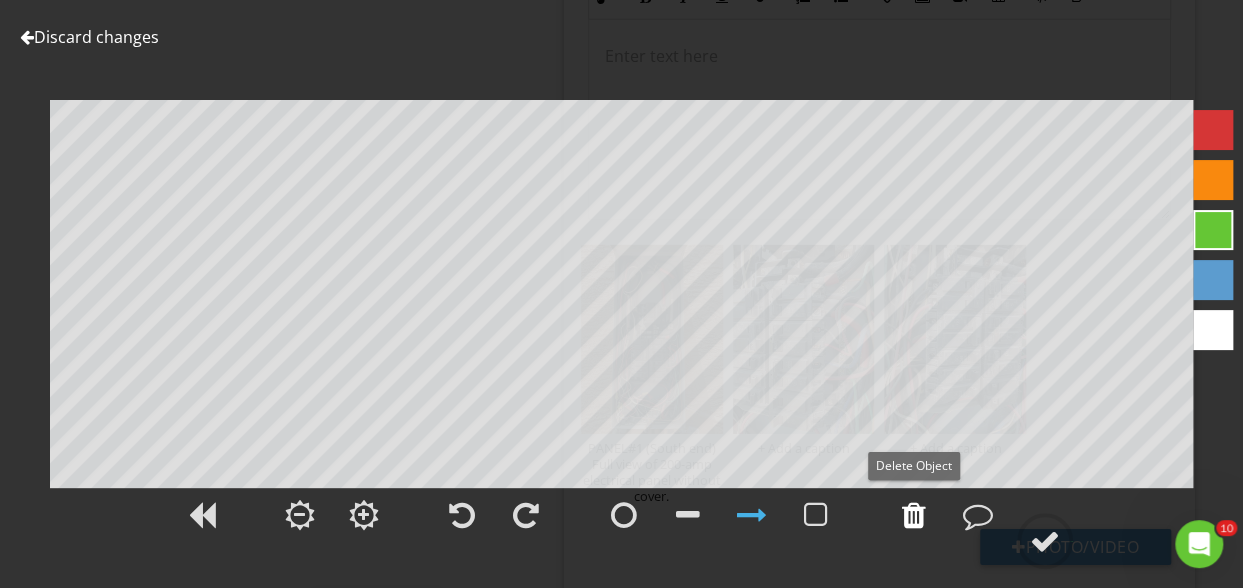 click at bounding box center [914, 515] 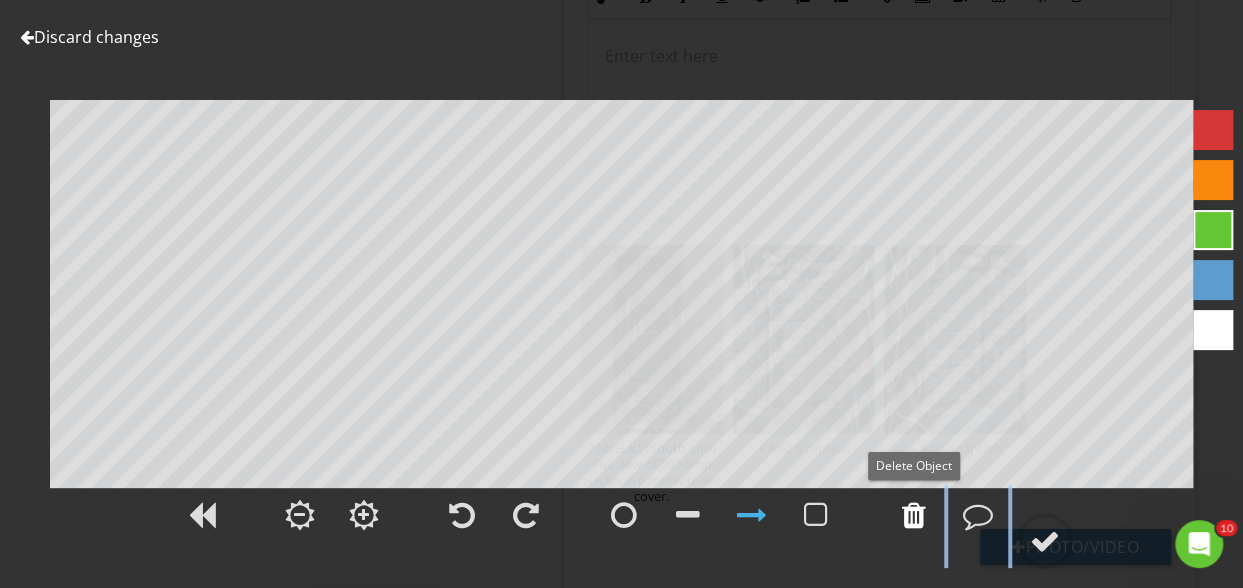click at bounding box center [914, 515] 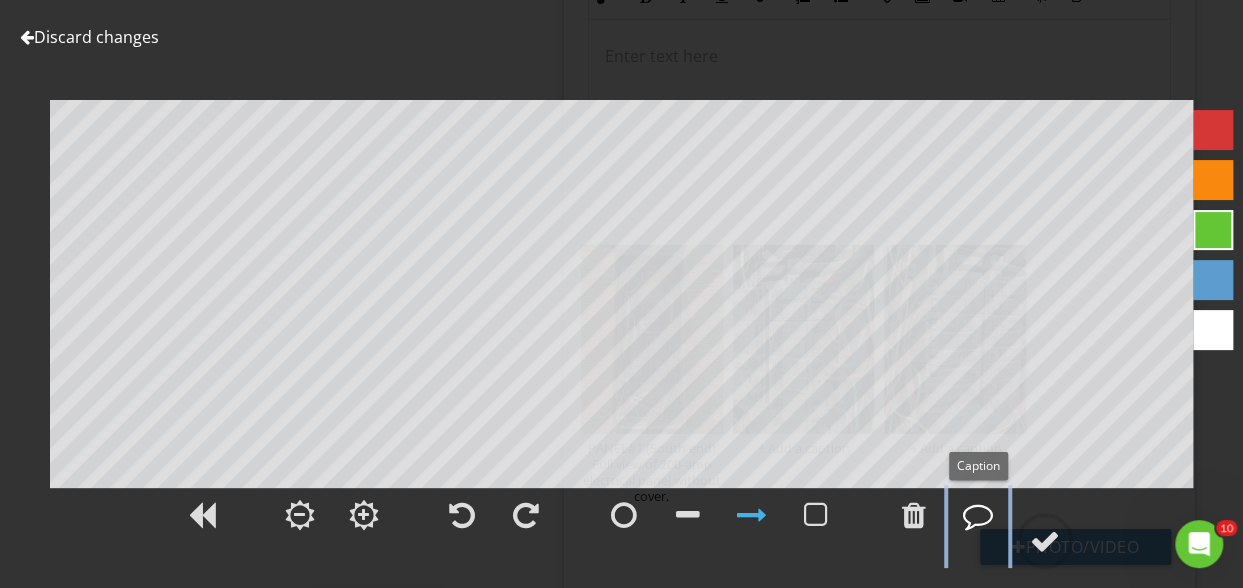 click at bounding box center (978, 515) 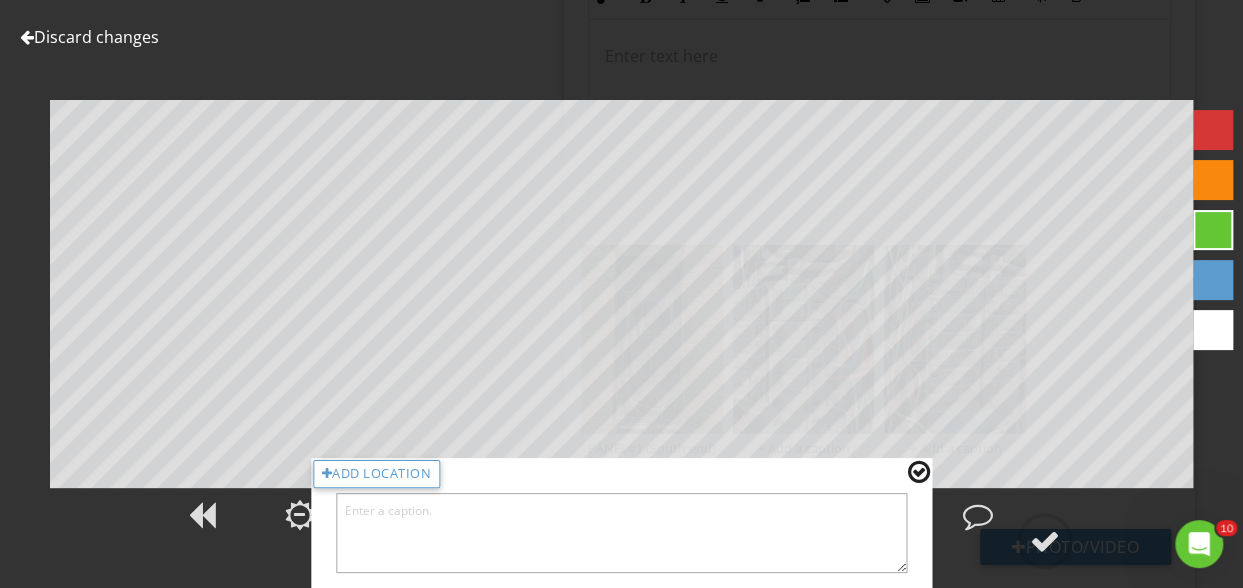 click at bounding box center (622, 533) 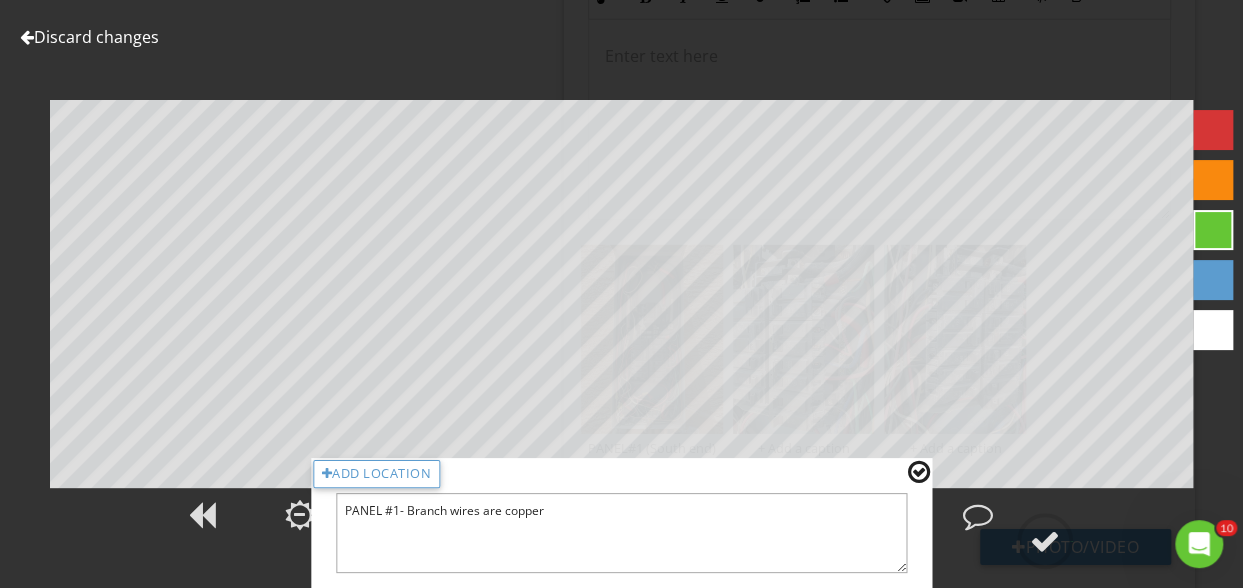 click on "PANEL #1- Branch wires are copper" at bounding box center [622, 533] 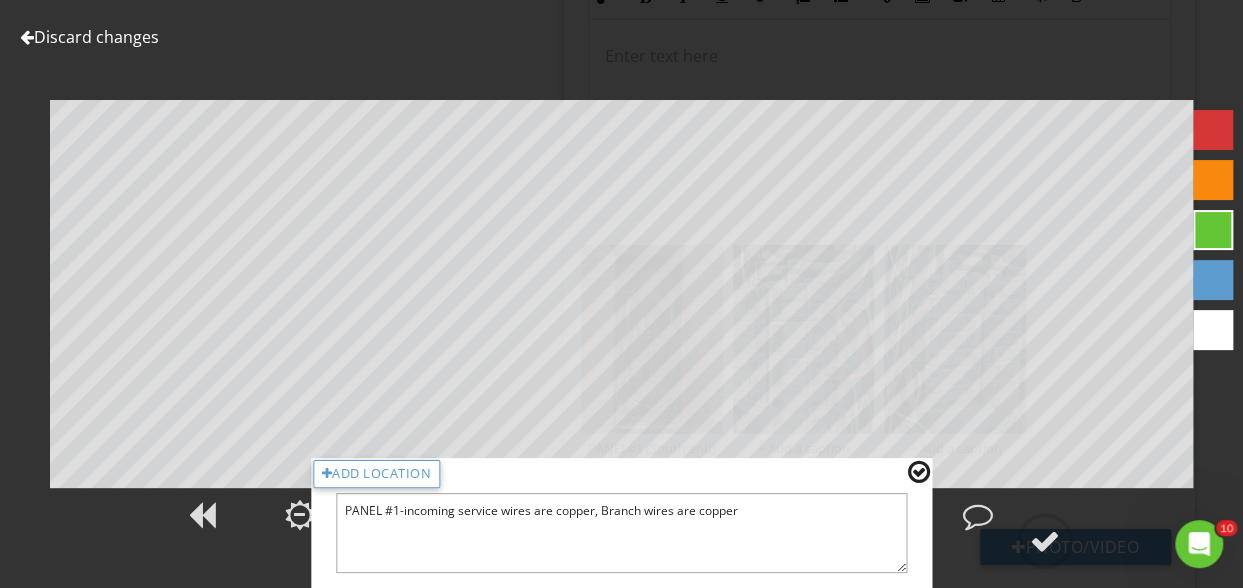 click on "PANEL #1-incoming service wires are copper, Branch wires are copper" at bounding box center [622, 533] 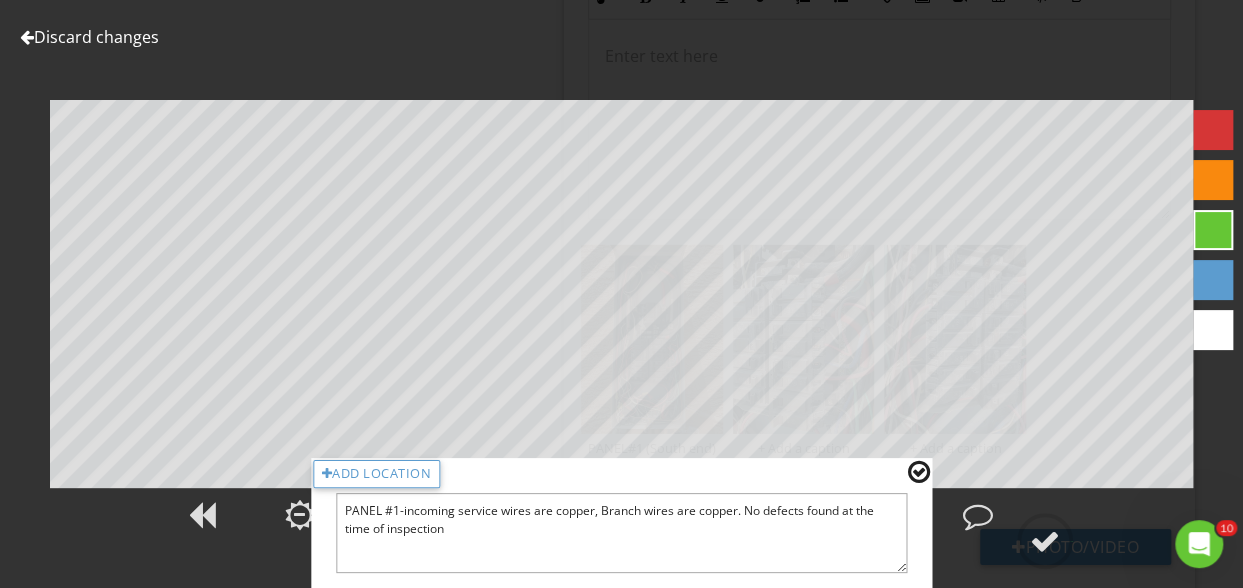 type on "PANEL #1-incoming service wires are copper, Branch wires are copper. No defects found at the time of inspection" 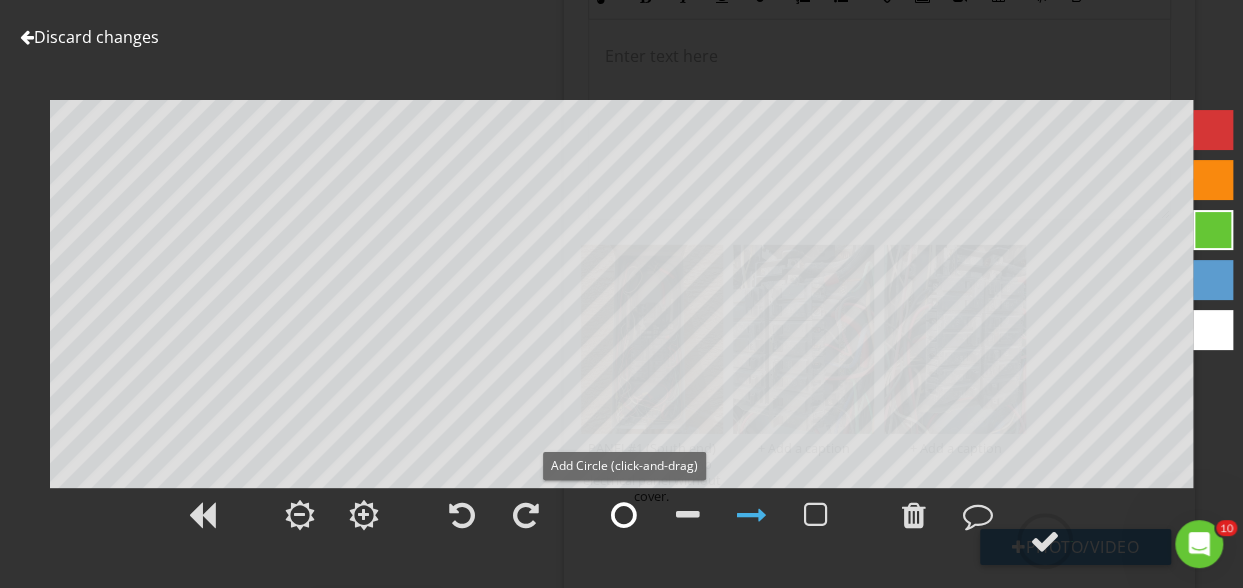 click at bounding box center [624, 515] 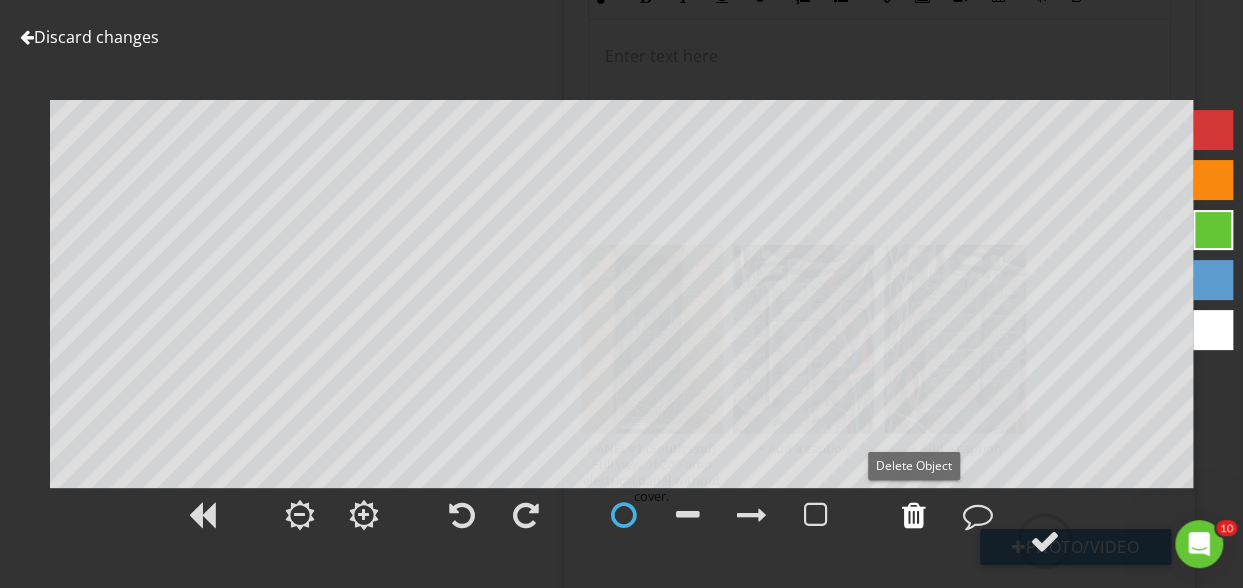 click at bounding box center [914, 515] 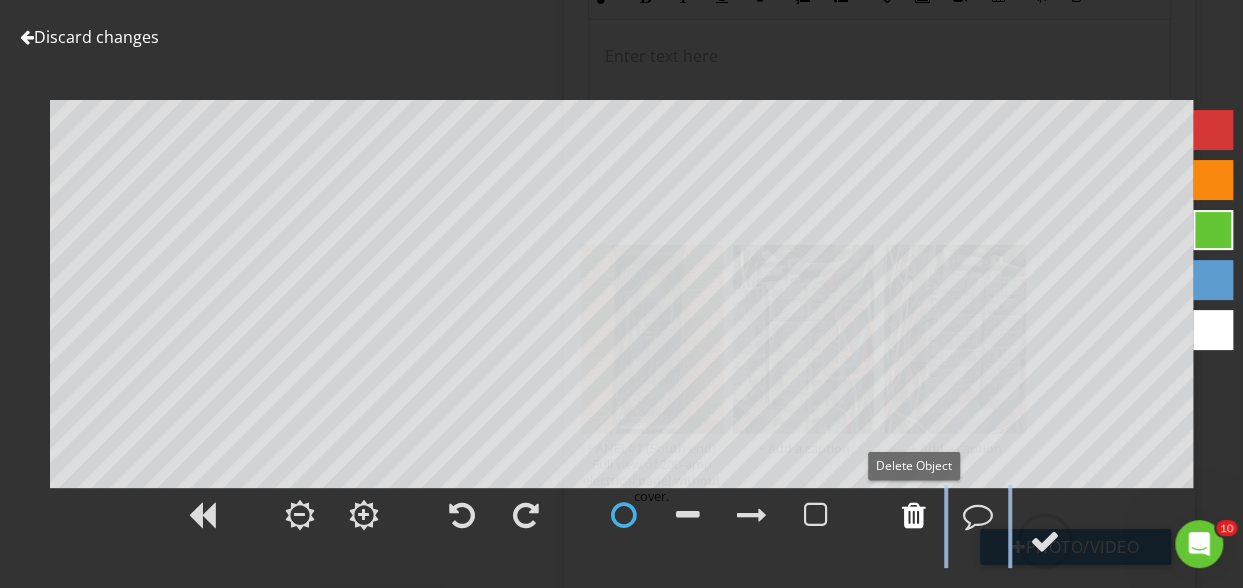 click at bounding box center [914, 515] 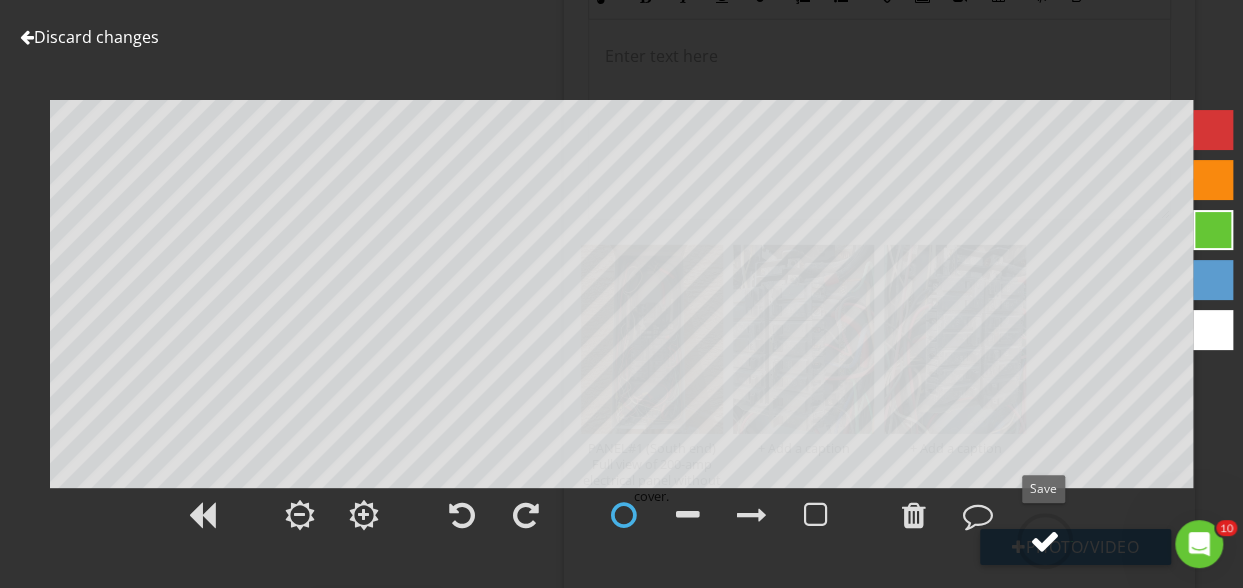 click at bounding box center [1045, 541] 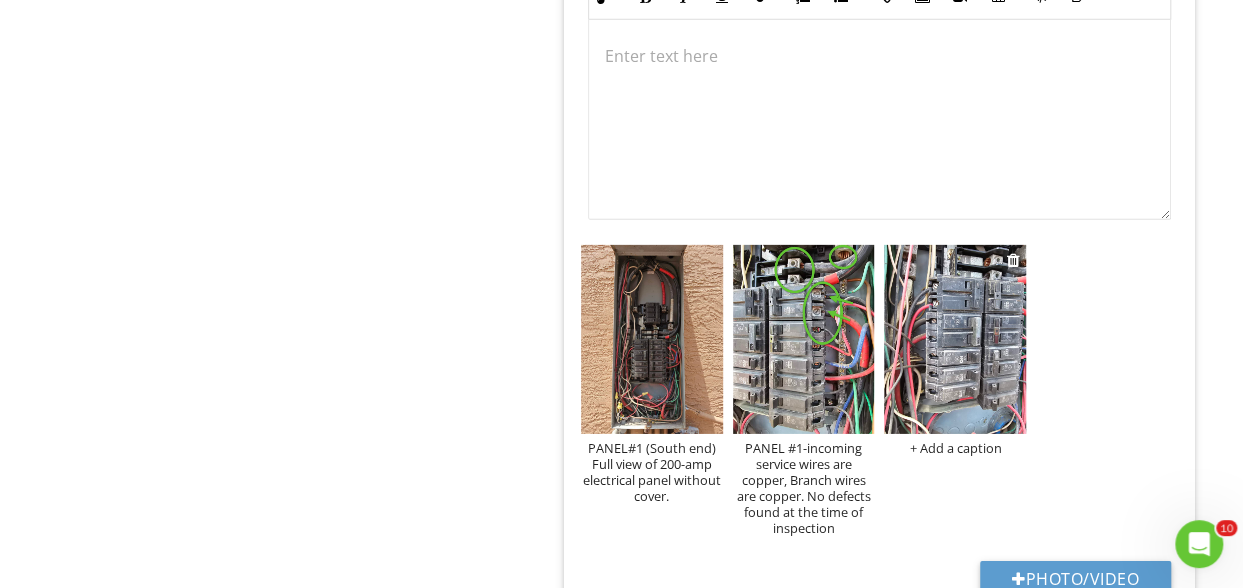 click at bounding box center (955, 339) 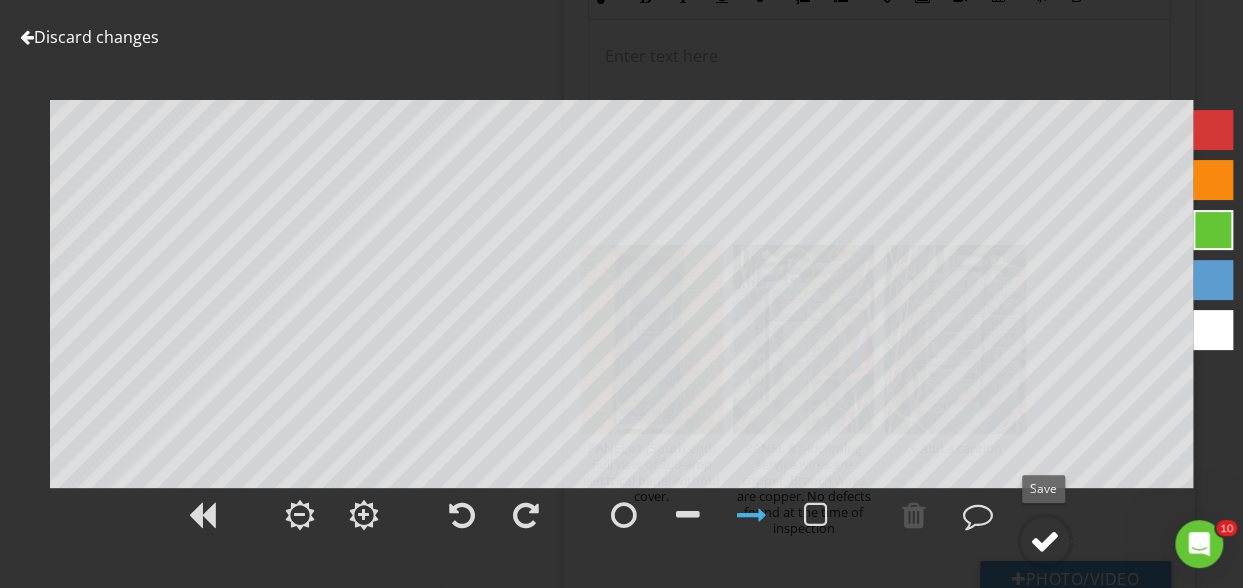 click at bounding box center [1045, 541] 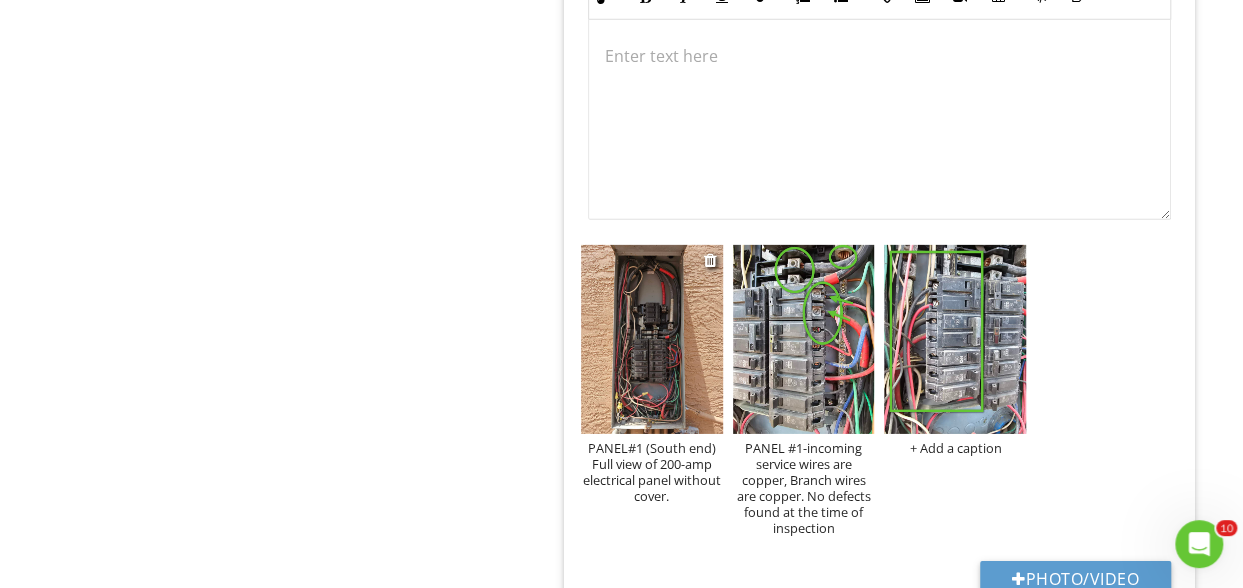 click at bounding box center [652, 339] 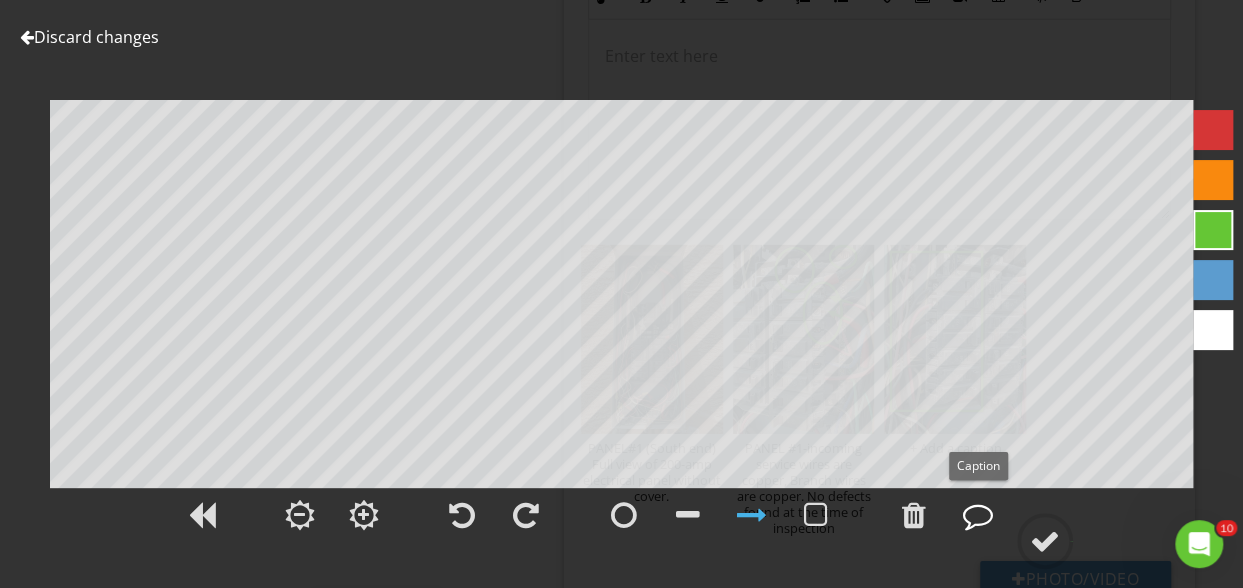 click at bounding box center (978, 515) 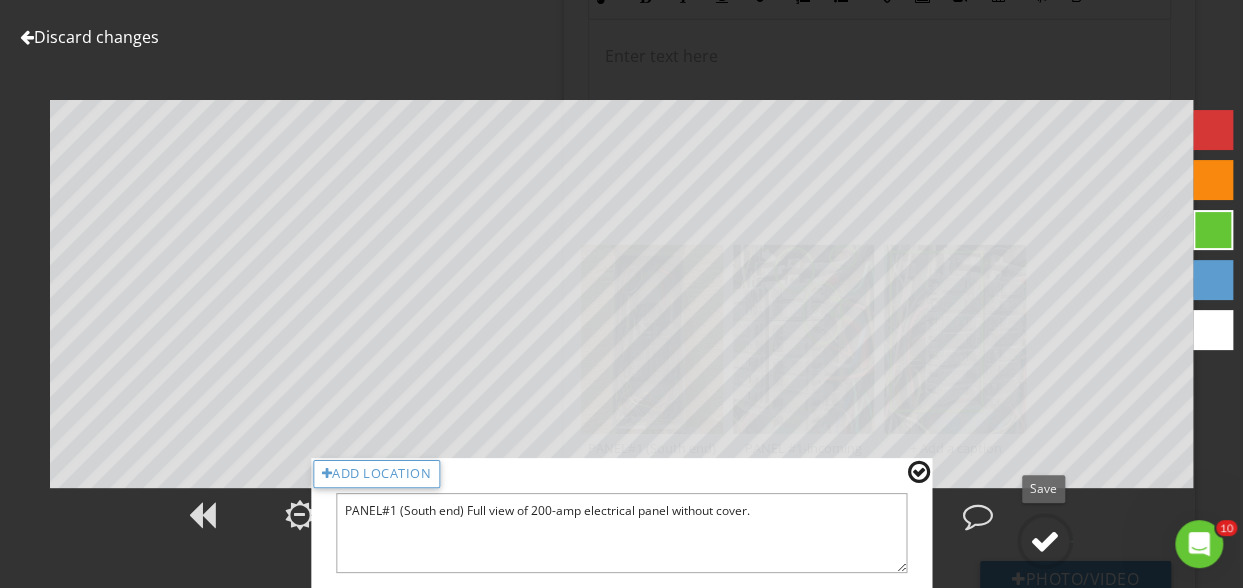 click at bounding box center [1045, 541] 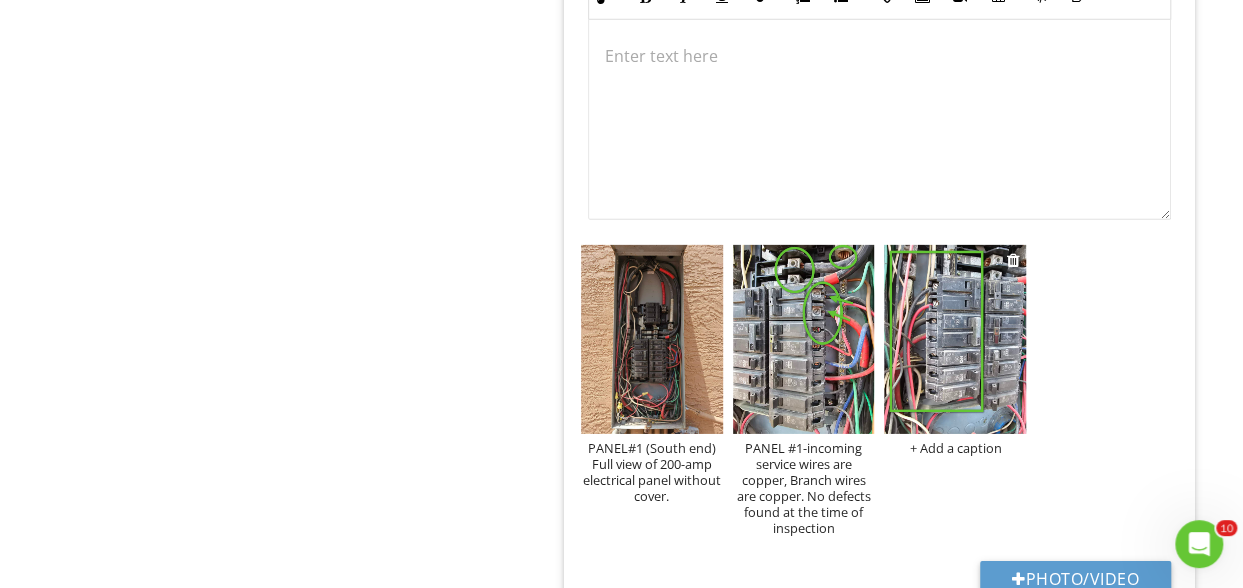 click on "+ Add a caption" at bounding box center (955, 448) 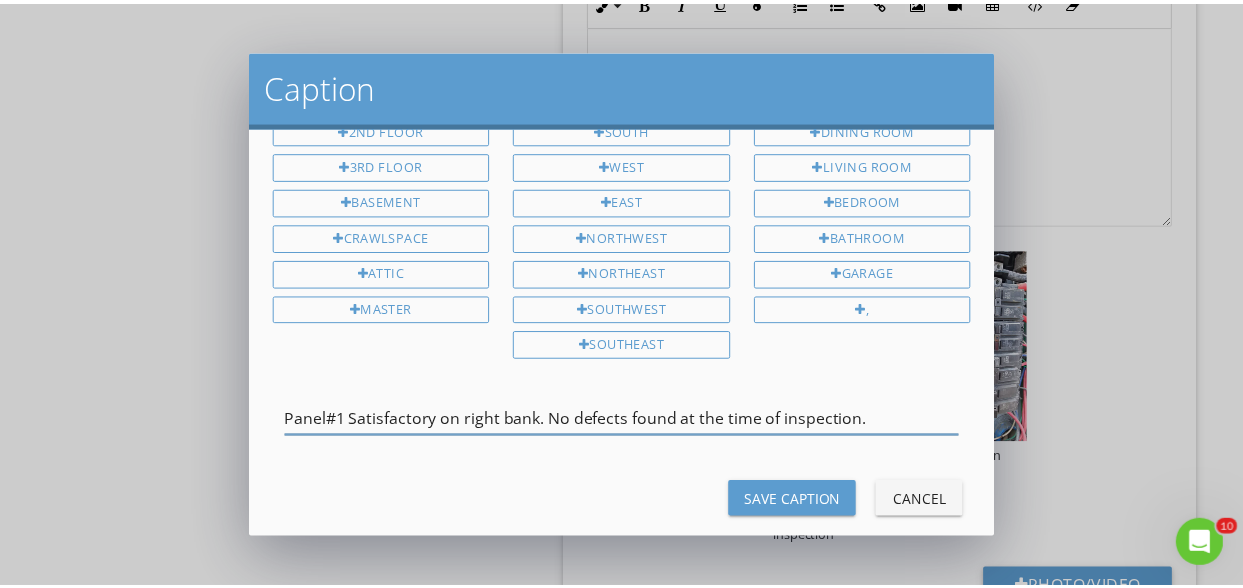 scroll, scrollTop: 78, scrollLeft: 0, axis: vertical 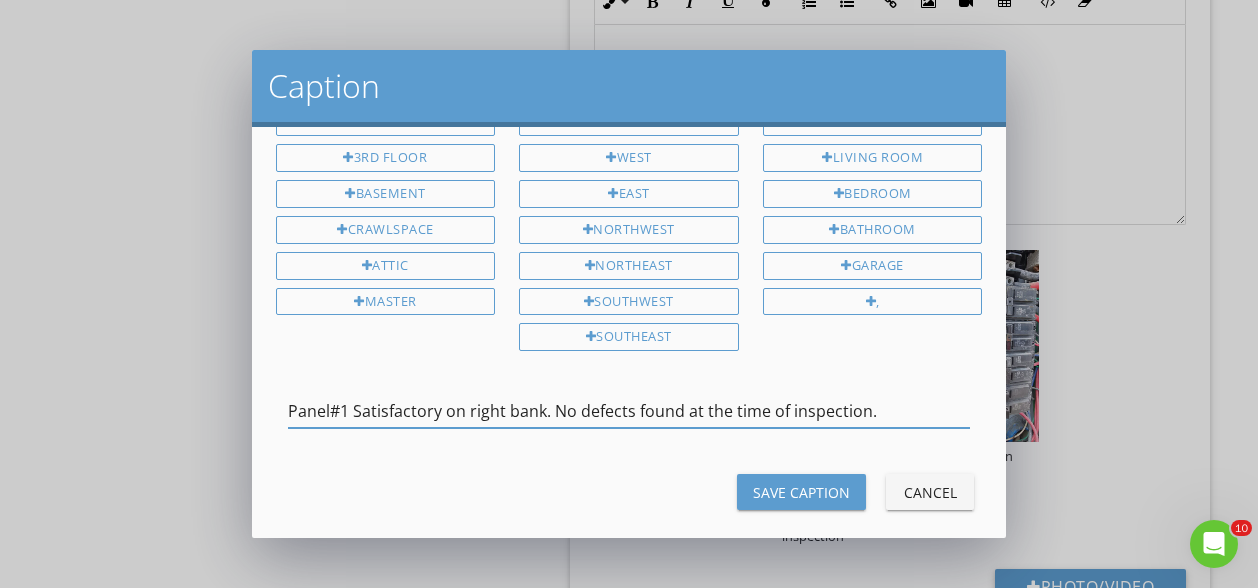 type on "Panel#1 Satisfactory on right bank. No defects found at the time of inspection." 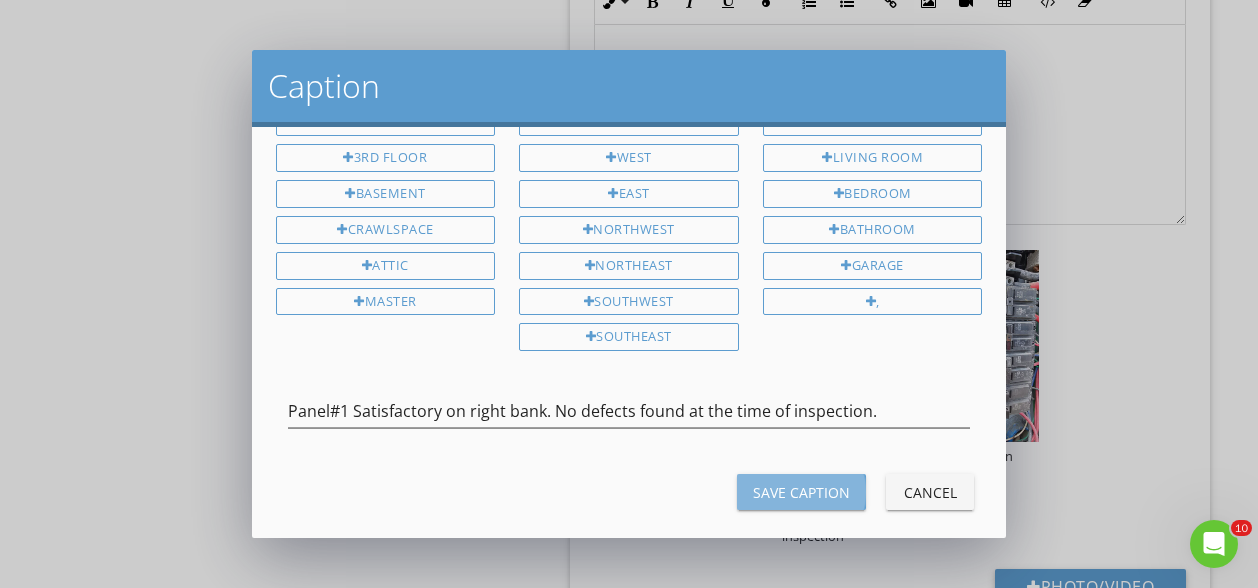 click on "Save Caption" at bounding box center (801, 492) 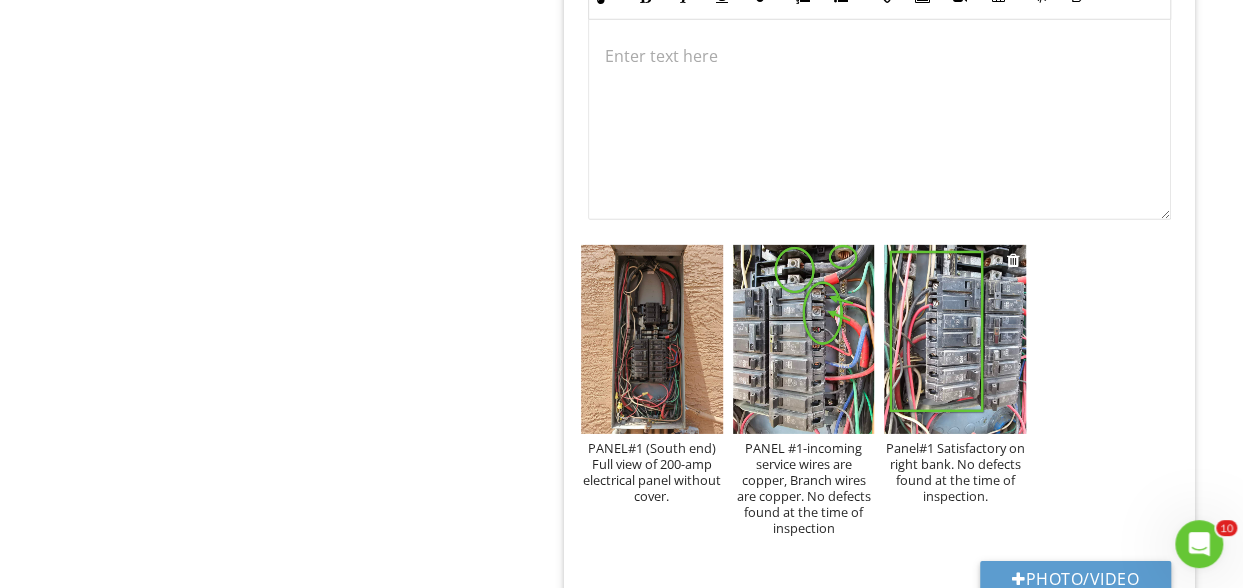 click at bounding box center [955, 339] 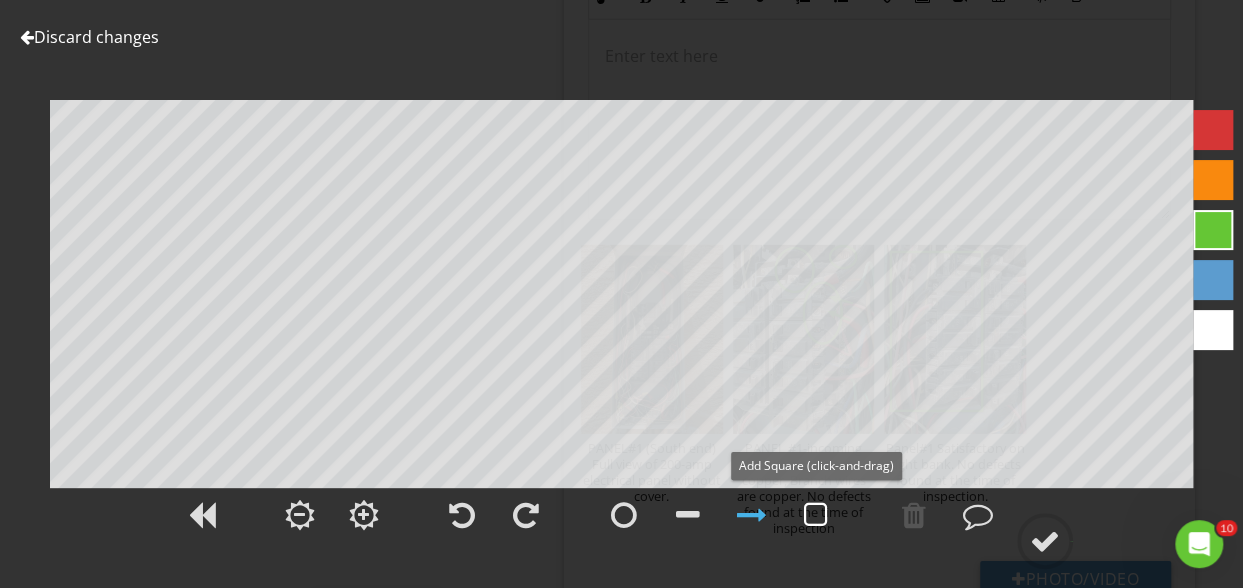 click at bounding box center [816, 515] 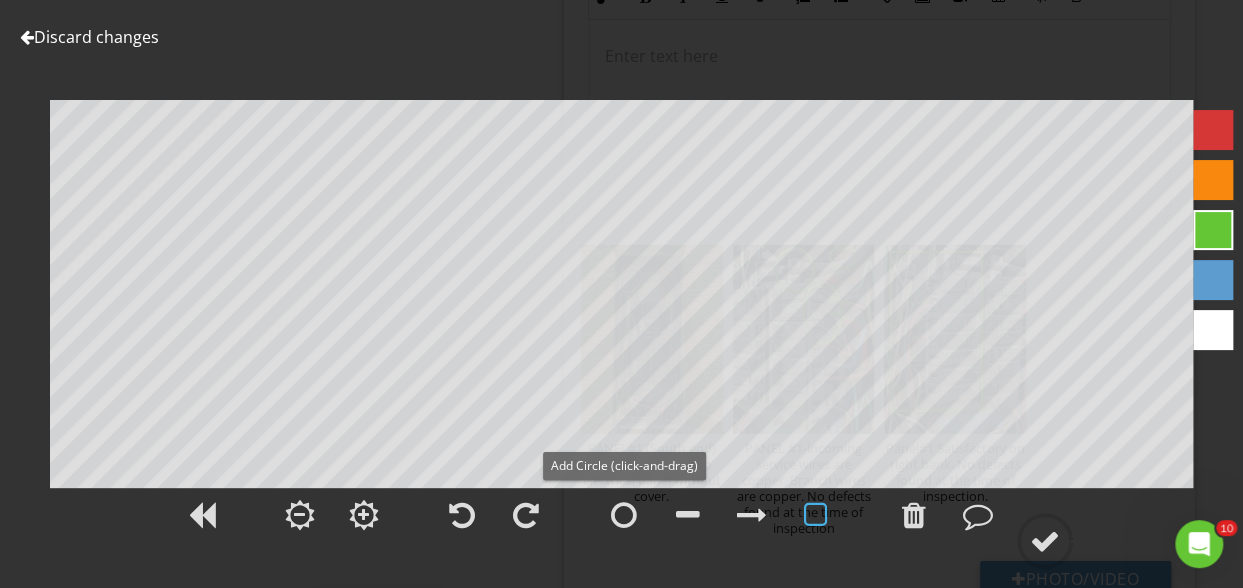 click on "Discard changes
Add Location
Panel#1 Satisfactory on right bank. No defects found at the time of inspection." at bounding box center [621, 294] 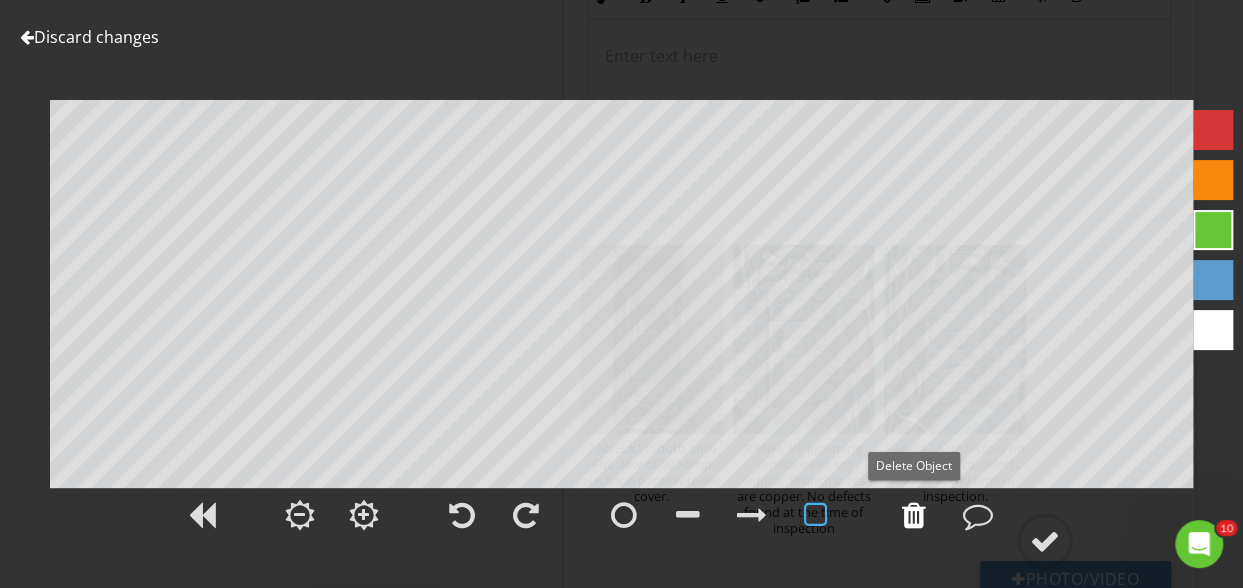 click at bounding box center [914, 515] 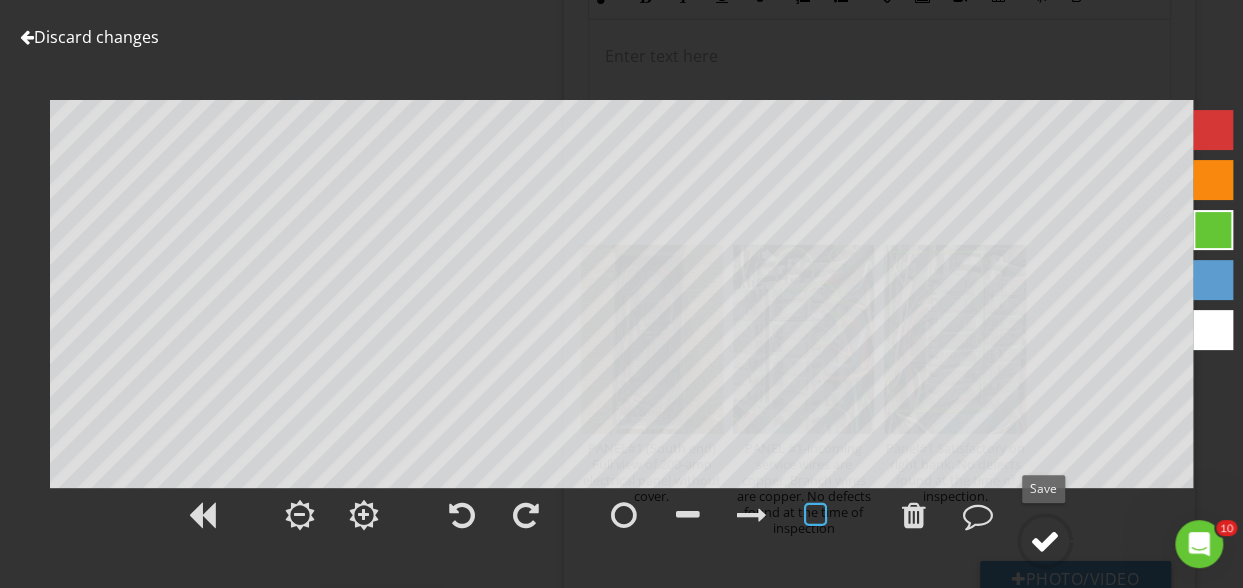 click at bounding box center (1045, 541) 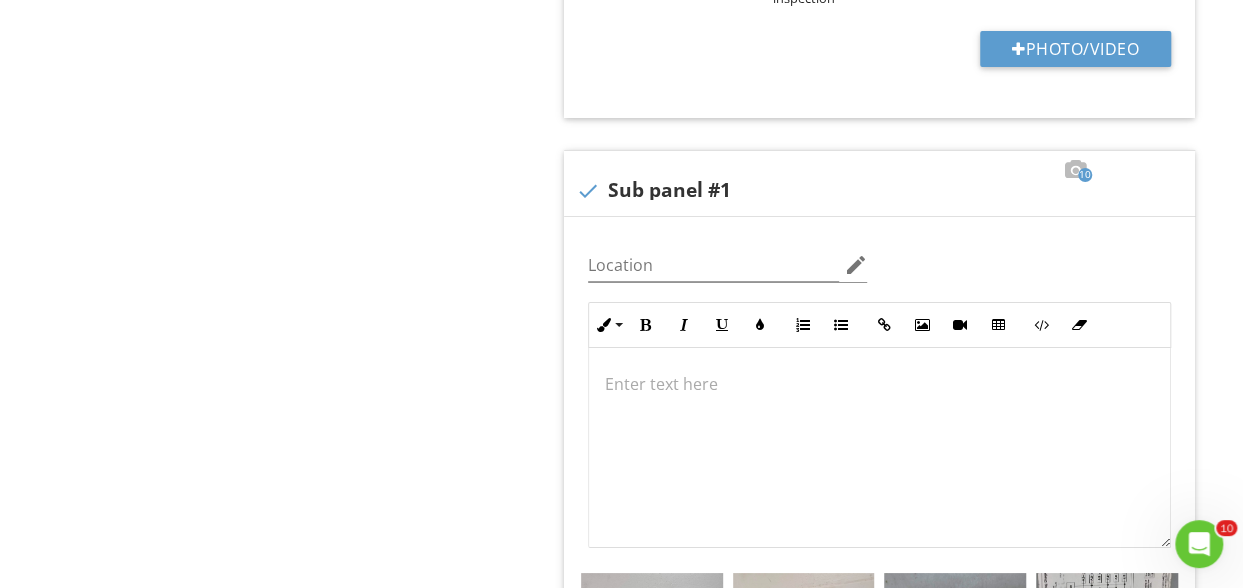 scroll, scrollTop: 3526, scrollLeft: 0, axis: vertical 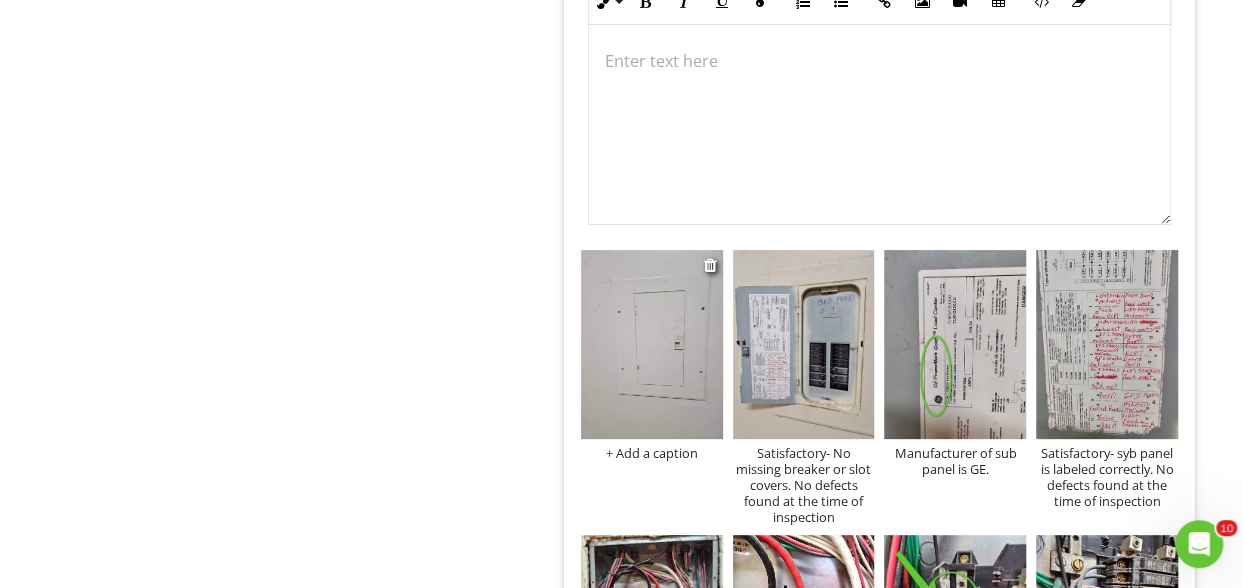 click on "+ Add a caption" at bounding box center [652, 453] 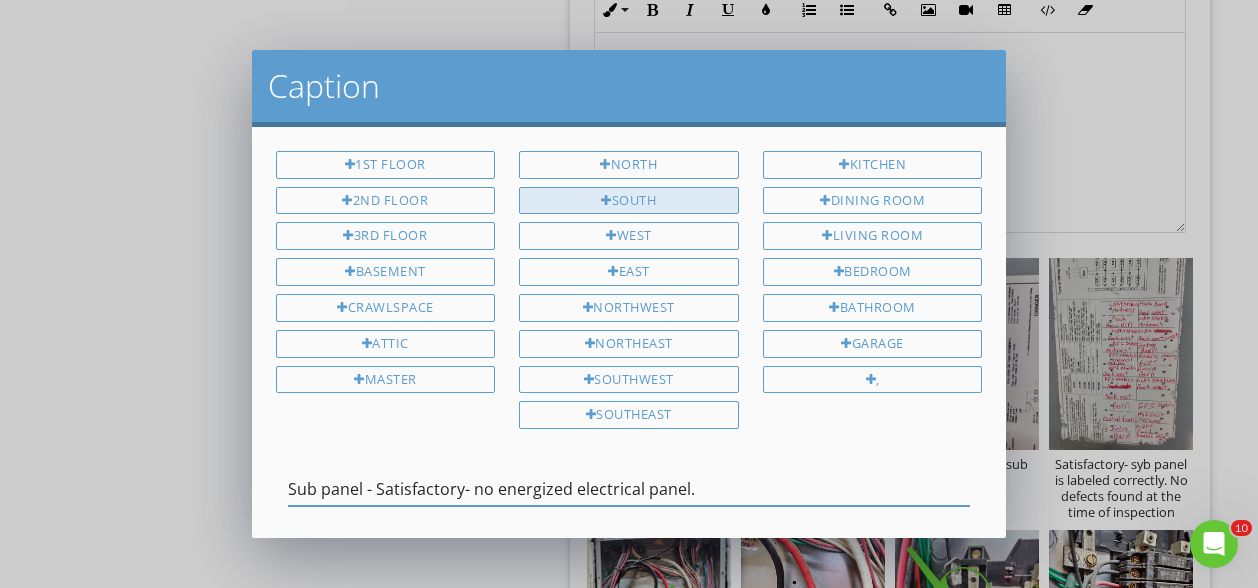 click on "South" at bounding box center [629, 201] 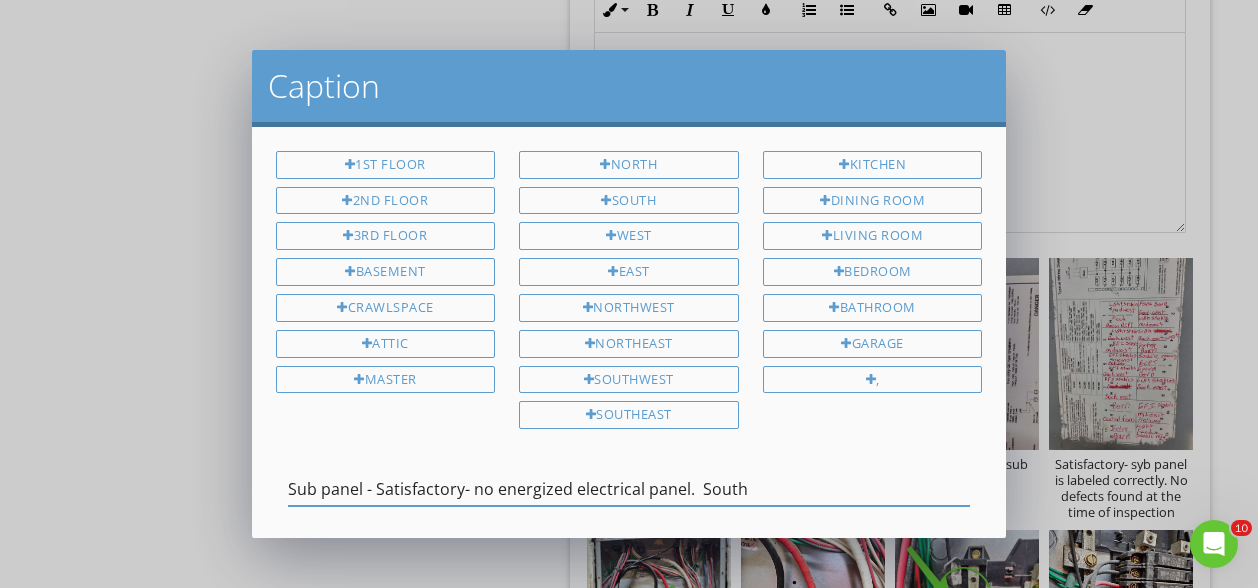 click on "Sub panel - Satisfactory- no energized electrical panel.  South" at bounding box center (629, 489) 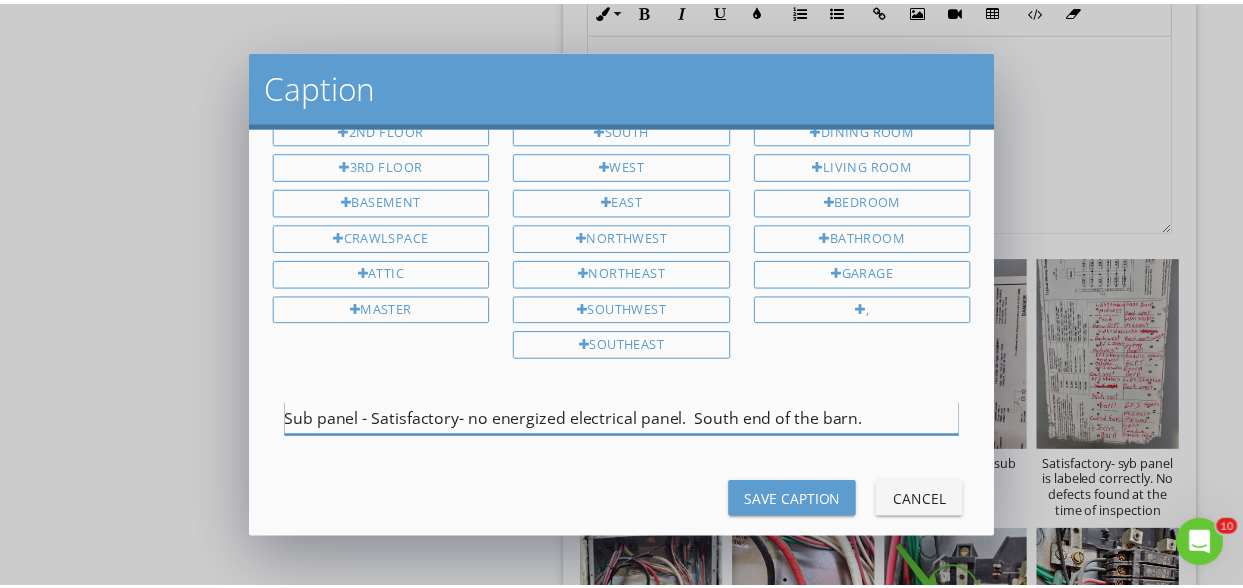 scroll, scrollTop: 72, scrollLeft: 0, axis: vertical 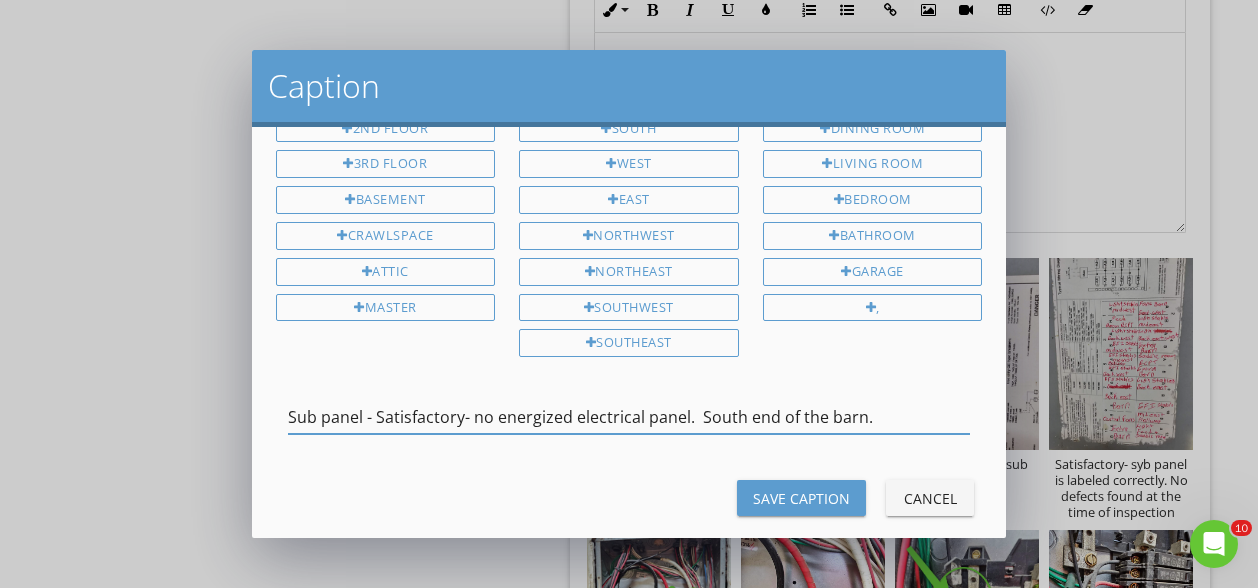 type on "Sub panel - Satisfactory- no energized electrical panel.  South end of the barn." 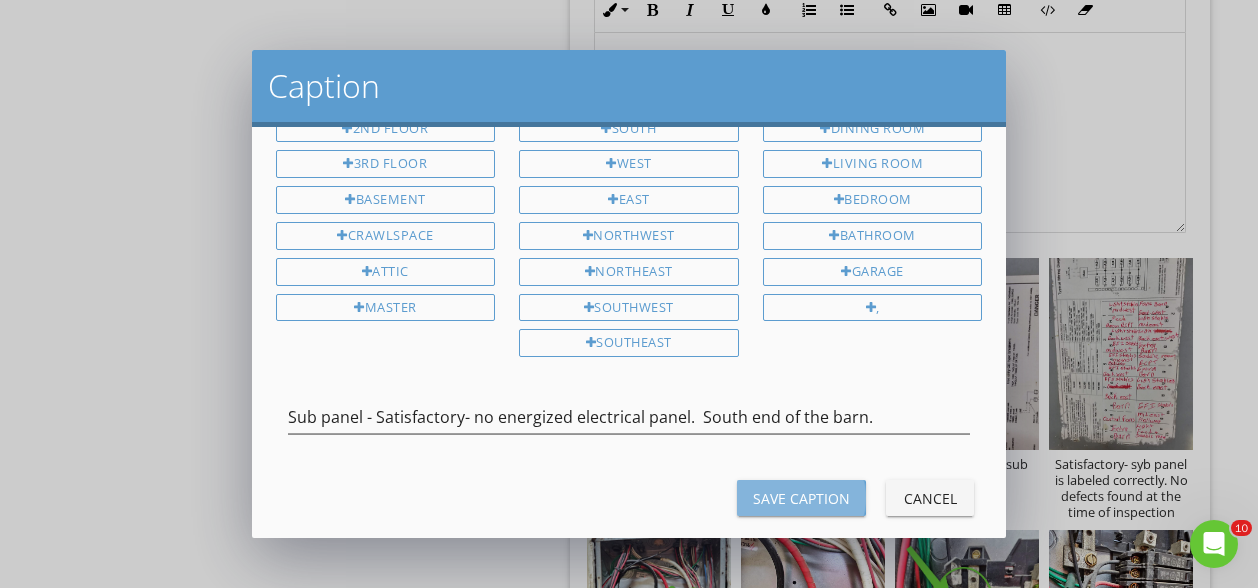 click on "Save Caption" at bounding box center [801, 498] 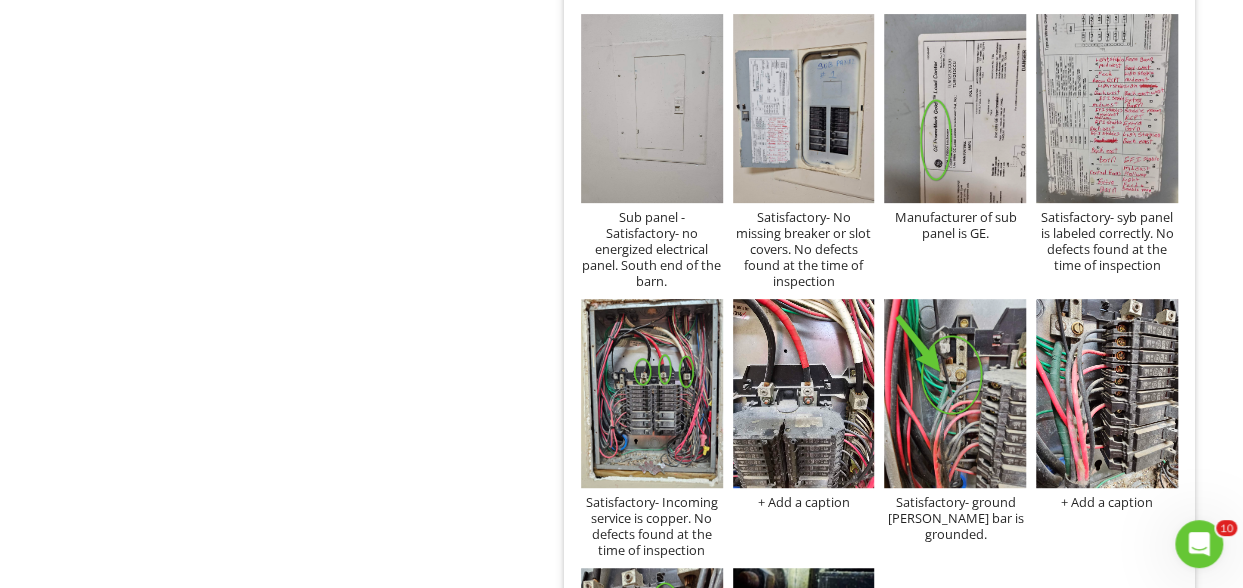 scroll, scrollTop: 4132, scrollLeft: 0, axis: vertical 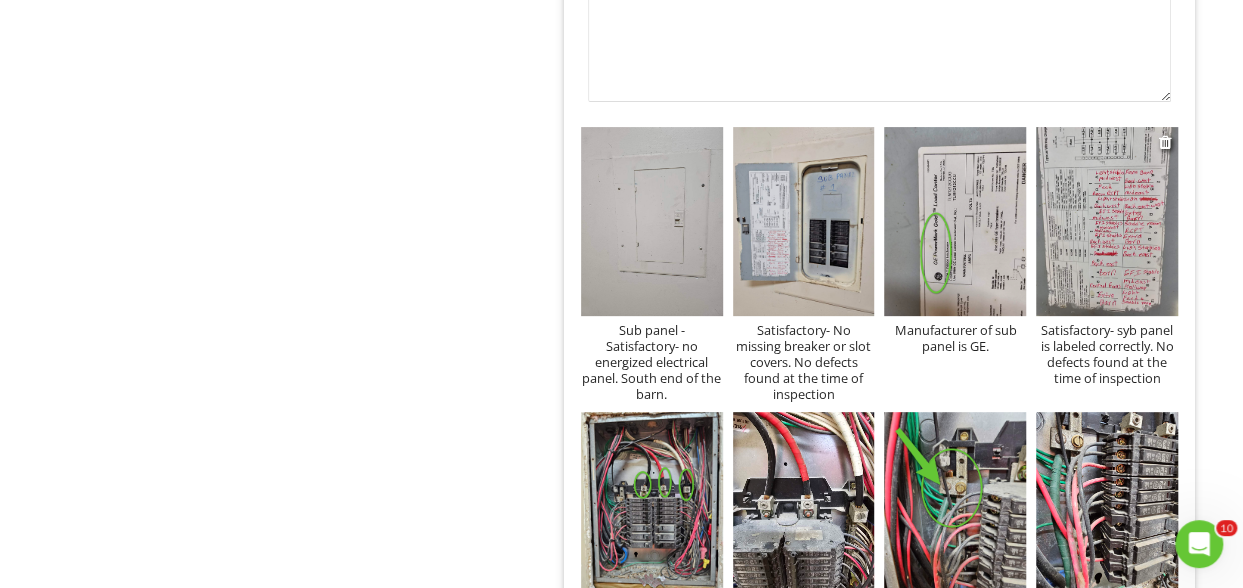 click on "Satisfactory- syb panel is labeled correctly. No defects found at the time of inspection" at bounding box center (1107, 354) 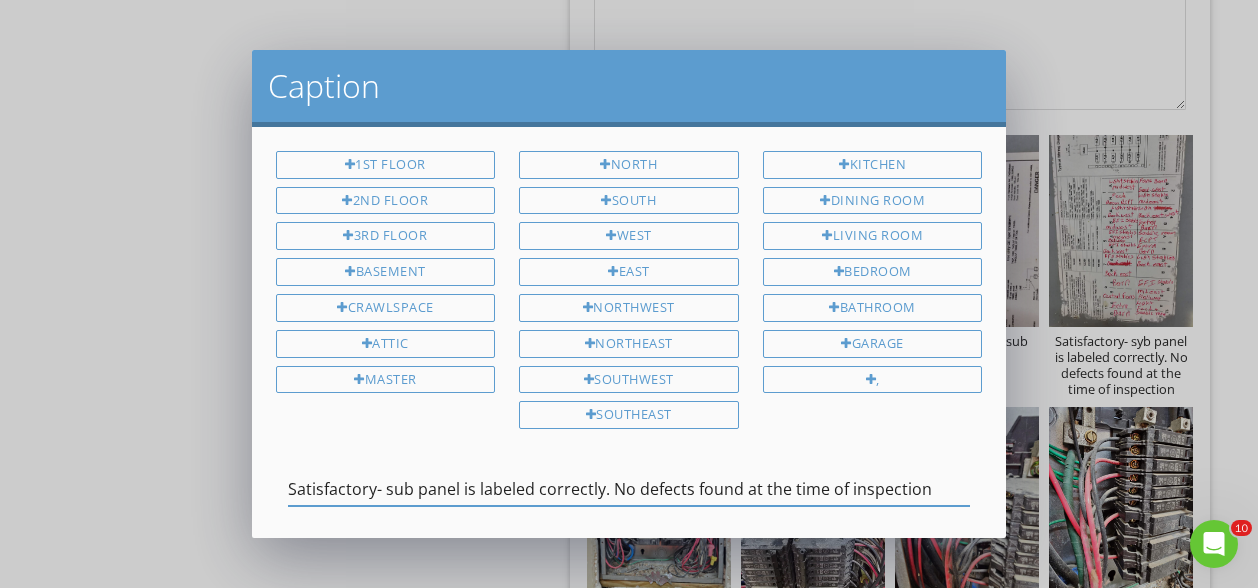 click on "Satisfactory- sub panel is labeled correctly. No defects found at the time of inspection" at bounding box center (629, 489) 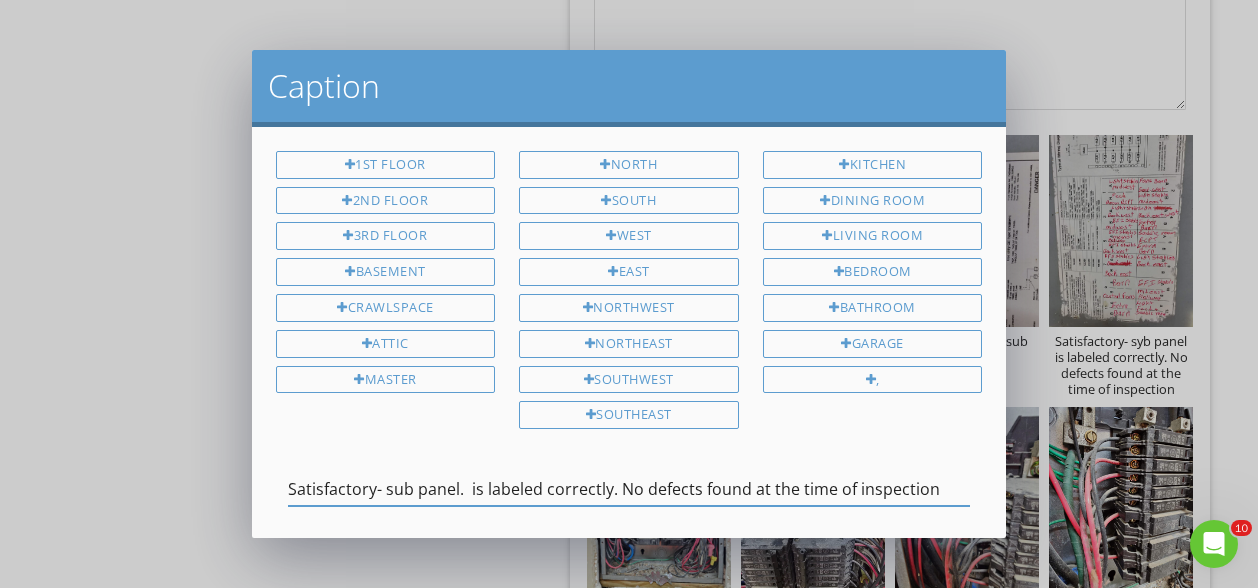 click on "Satisfactory- sub panel.  is labeled correctly. No defects found at the time of inspection" at bounding box center (629, 489) 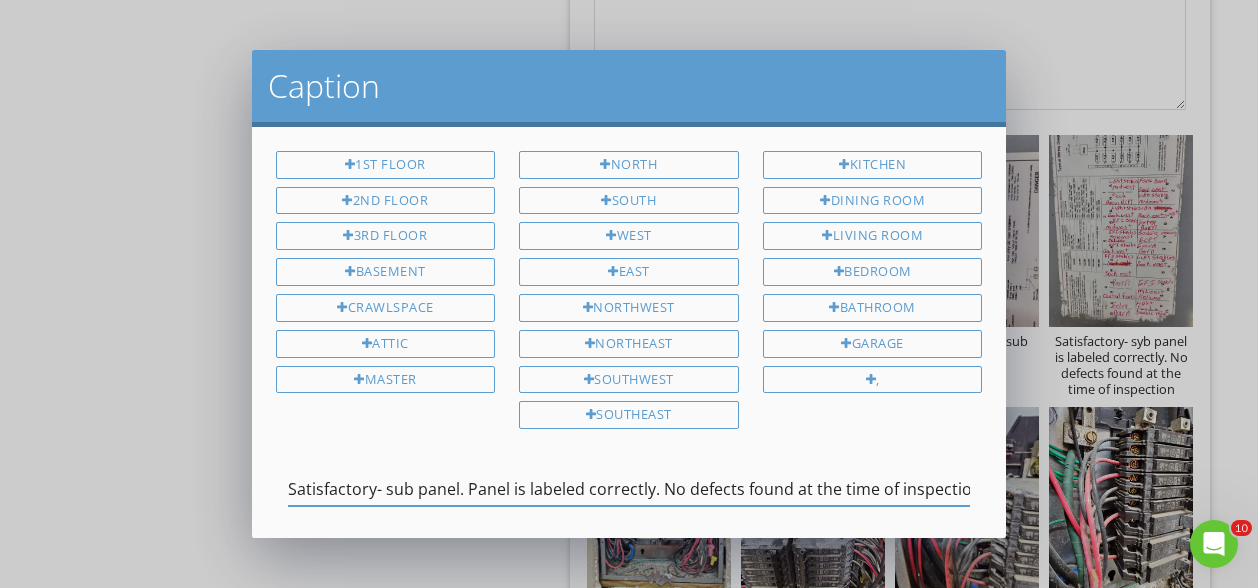 type on "Satisfactory- sub panel. Panel is labeled correctly. No defects found at the time of inspection" 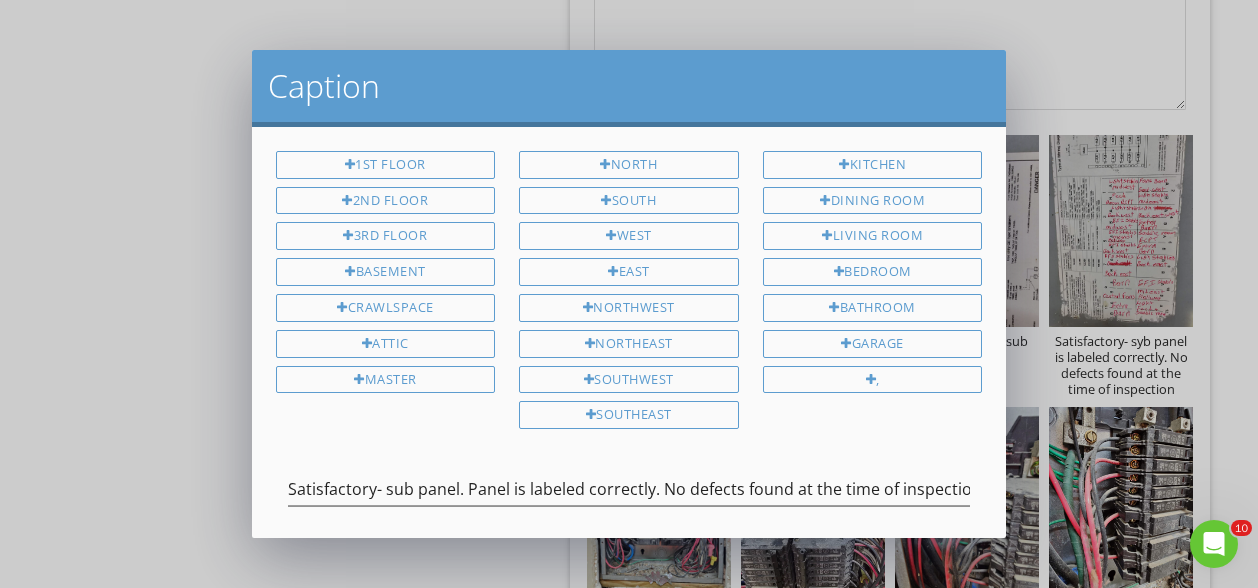 click on "1st Floor
2nd Floor
3rd Floor
Basement
Crawlspace
Attic
Master
North
South
West
East
Northwest
Northeast
Southwest
Southeast
Kitchen
Dining Room
Living Room
Bedroom
Bathroom
Garage
,
Satisfactory- sub panel. Panel is labeled correctly. No defects found at the time of inspection    Save Caption     Cancel" at bounding box center [629, 333] 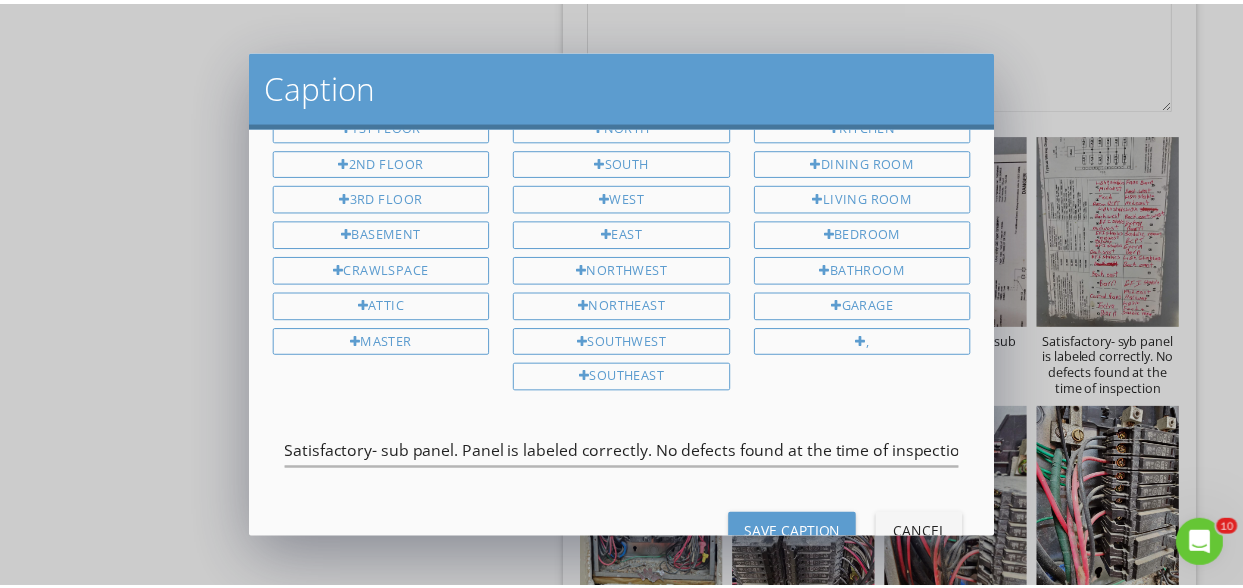scroll, scrollTop: 91, scrollLeft: 0, axis: vertical 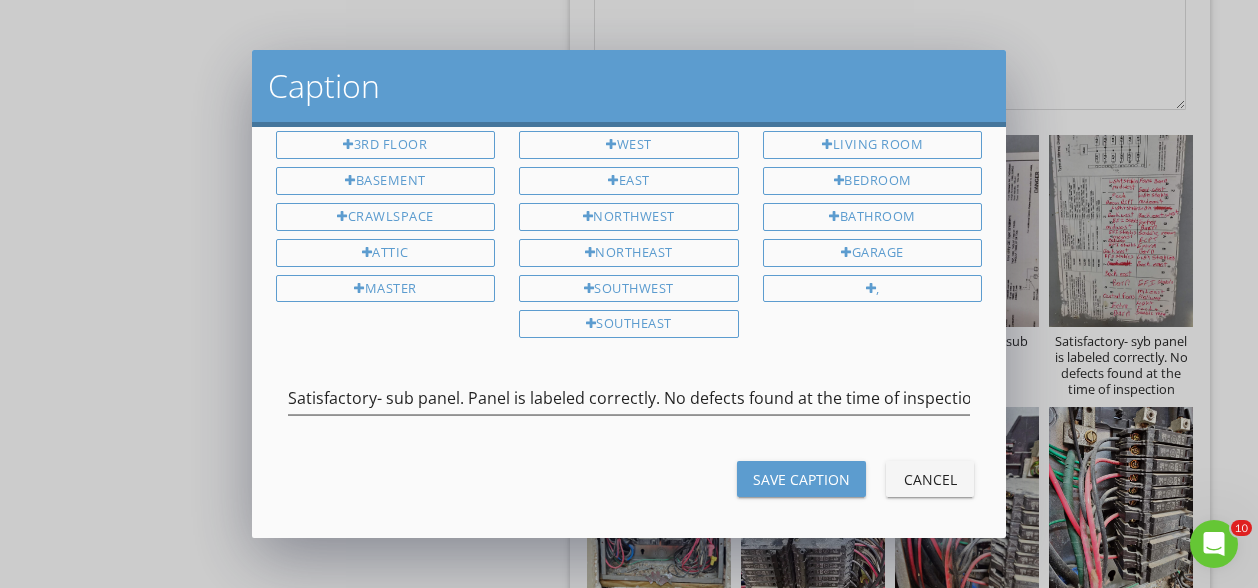 click on "Save Caption" at bounding box center (801, 479) 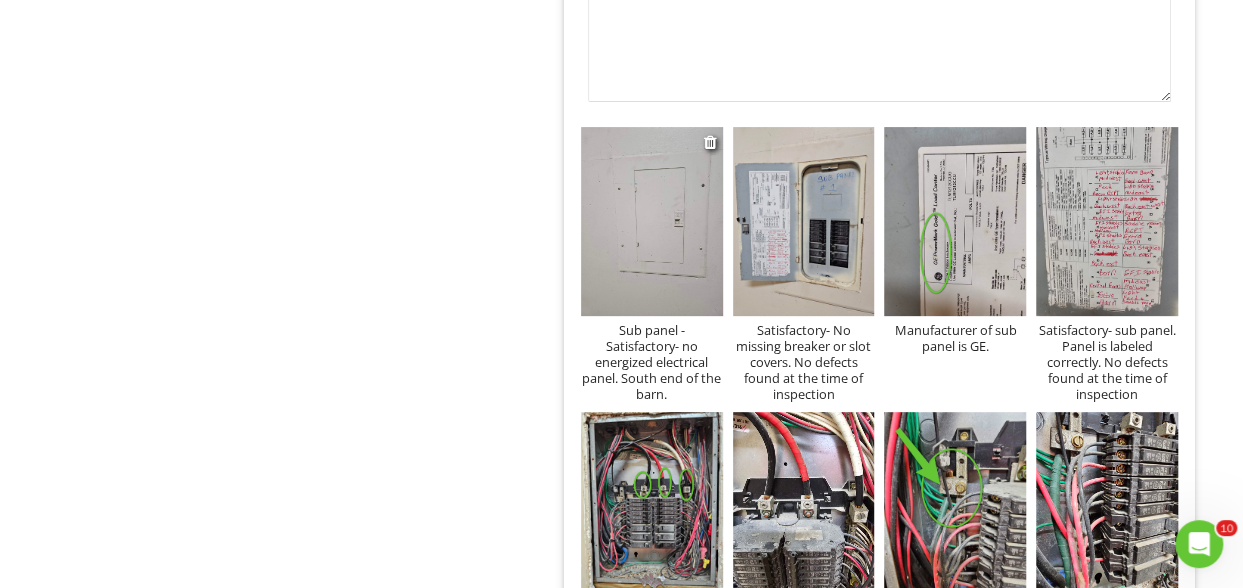 click at bounding box center (652, 221) 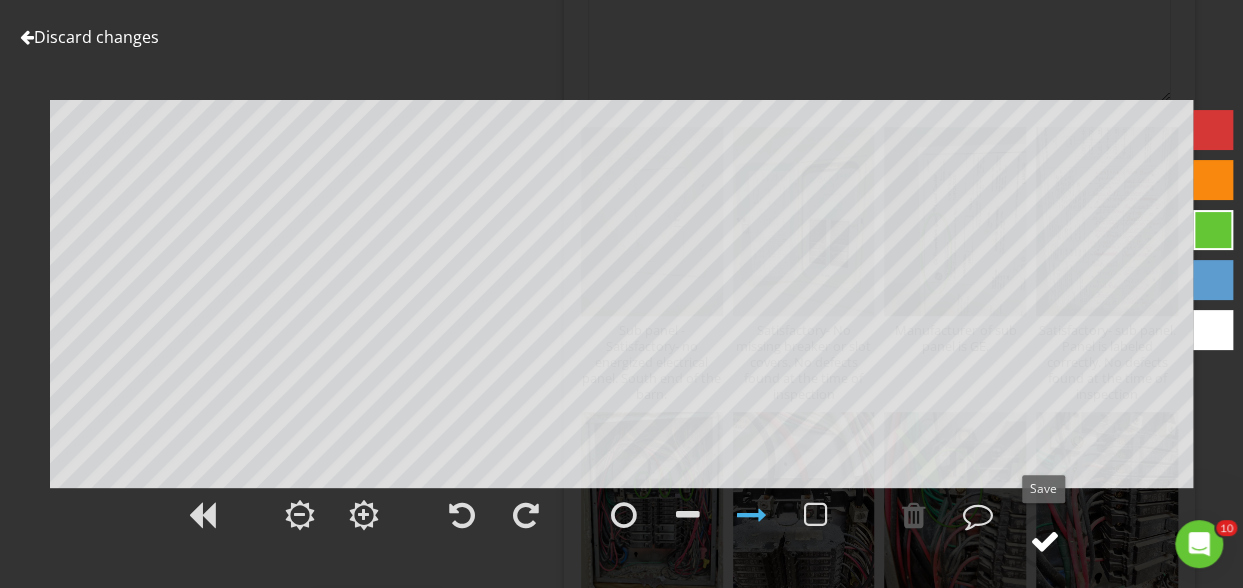 click at bounding box center (1045, 541) 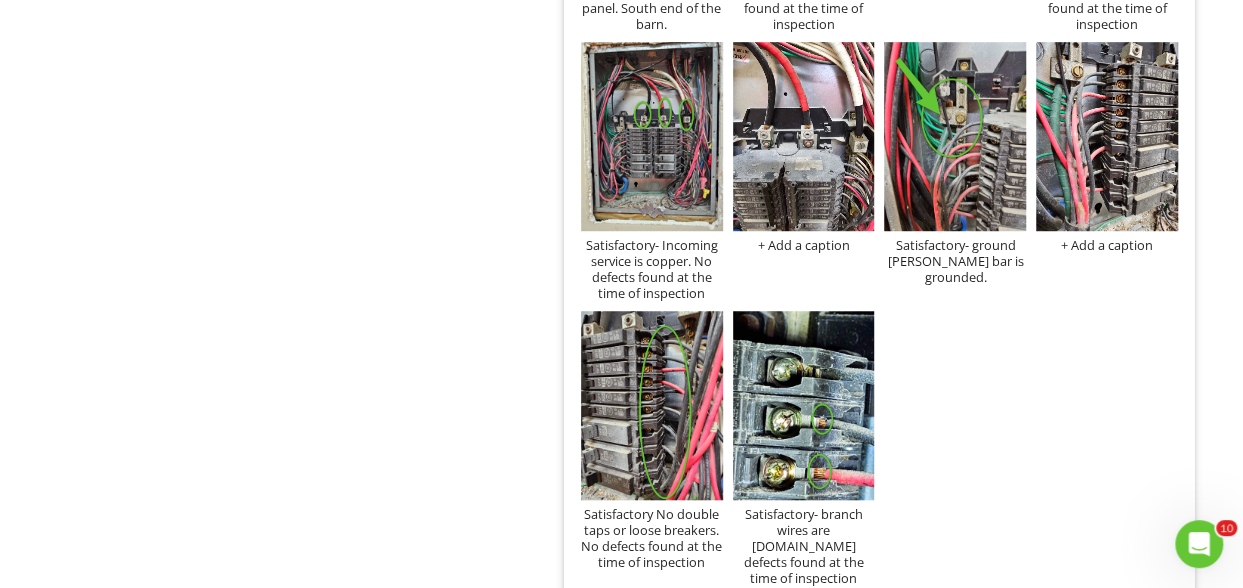 scroll, scrollTop: 4342, scrollLeft: 0, axis: vertical 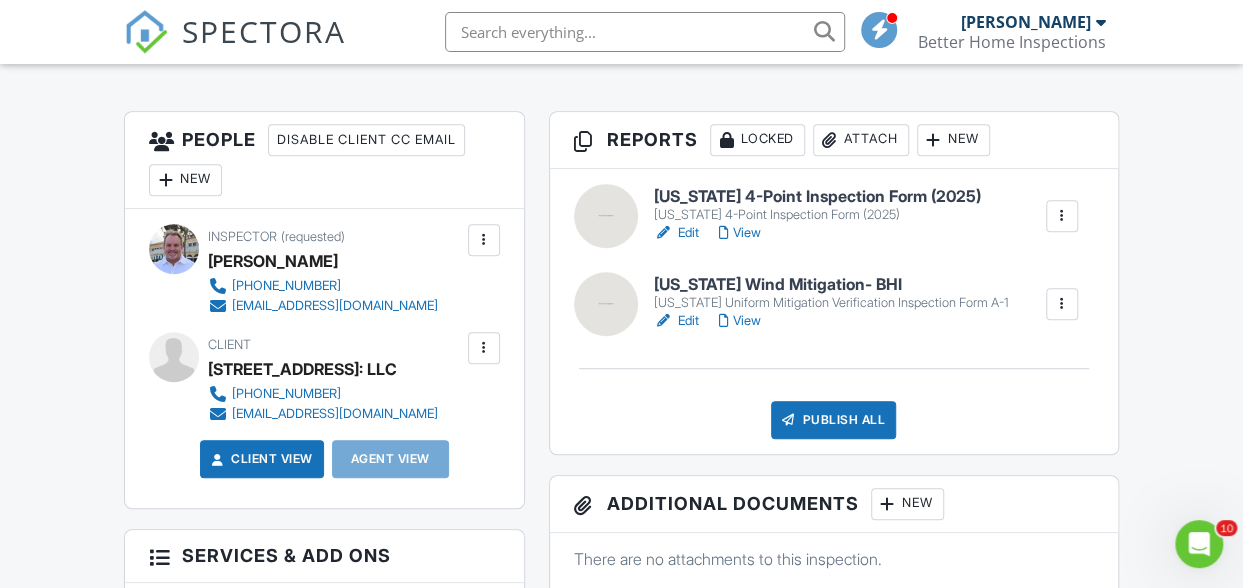 click on "Edit" at bounding box center [676, 233] 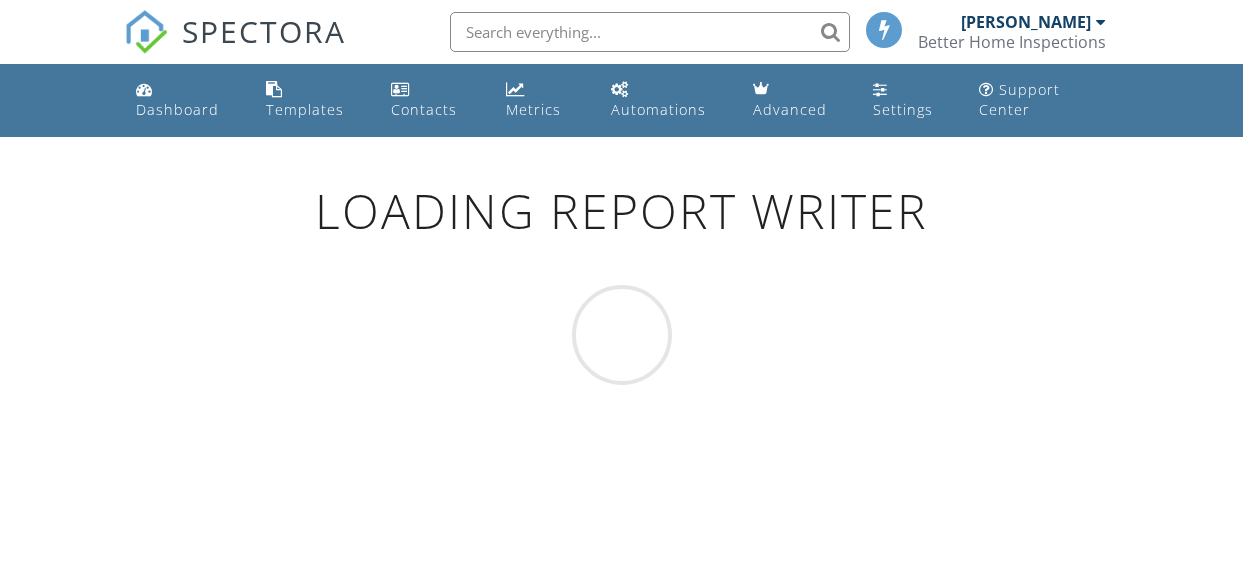 scroll, scrollTop: 0, scrollLeft: 0, axis: both 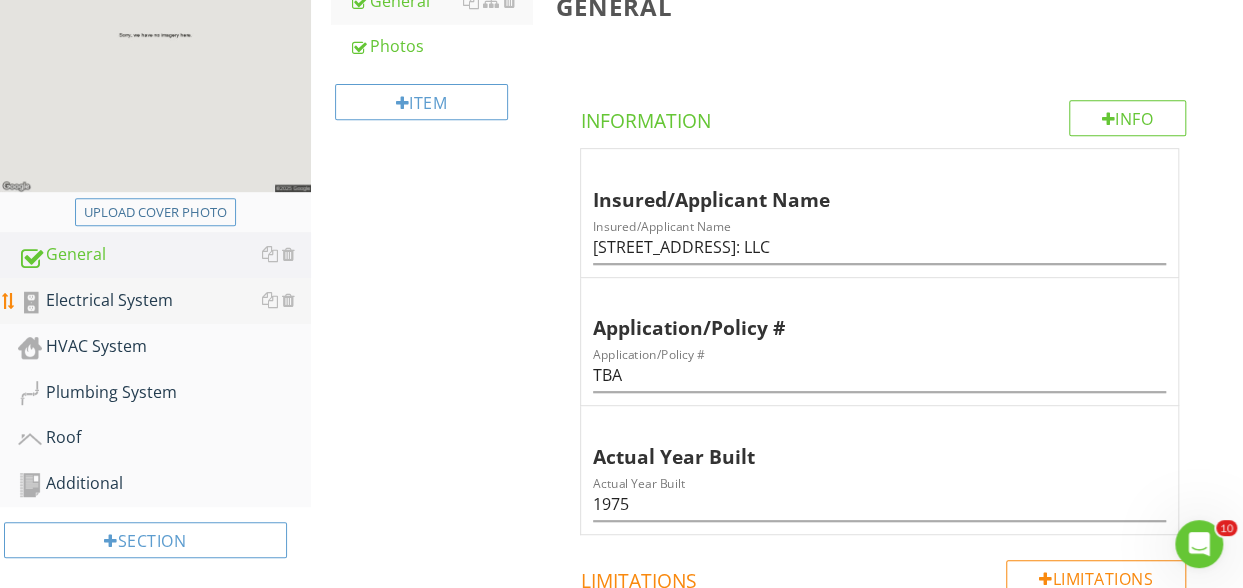 click on "Electrical System" at bounding box center (164, 301) 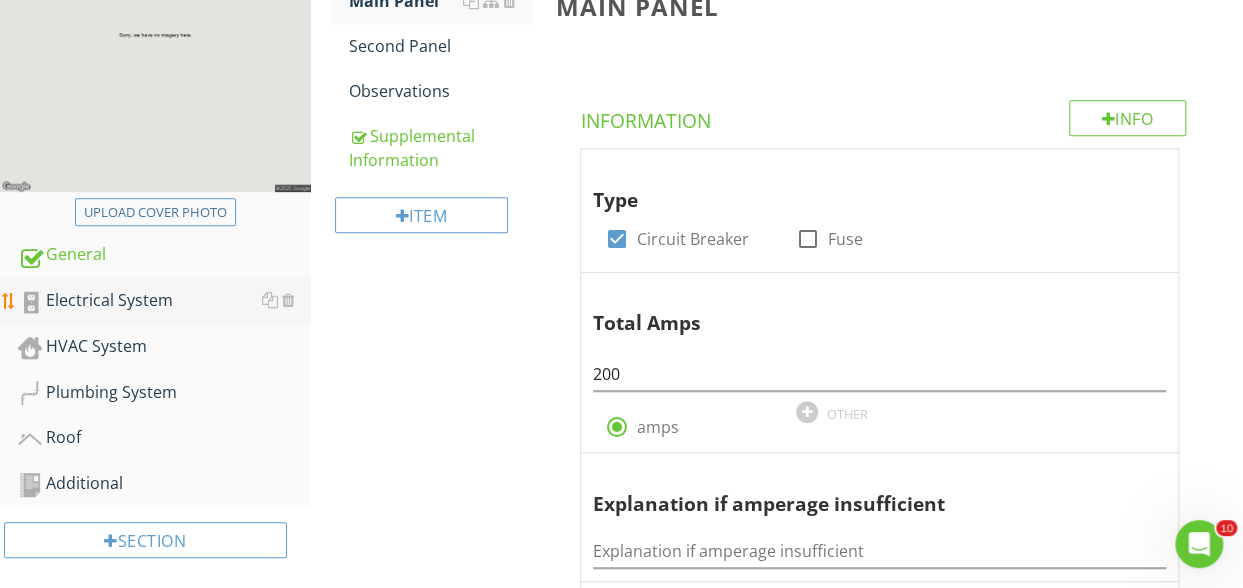 click on "Electrical System" at bounding box center (164, 301) 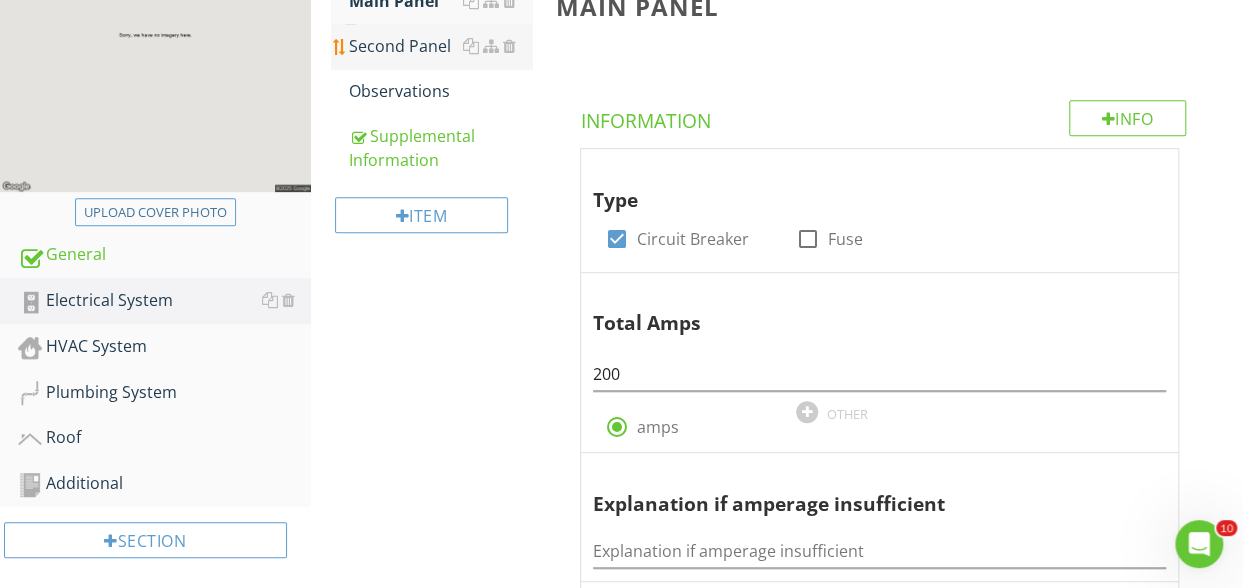 click on "Second Panel" at bounding box center [440, 46] 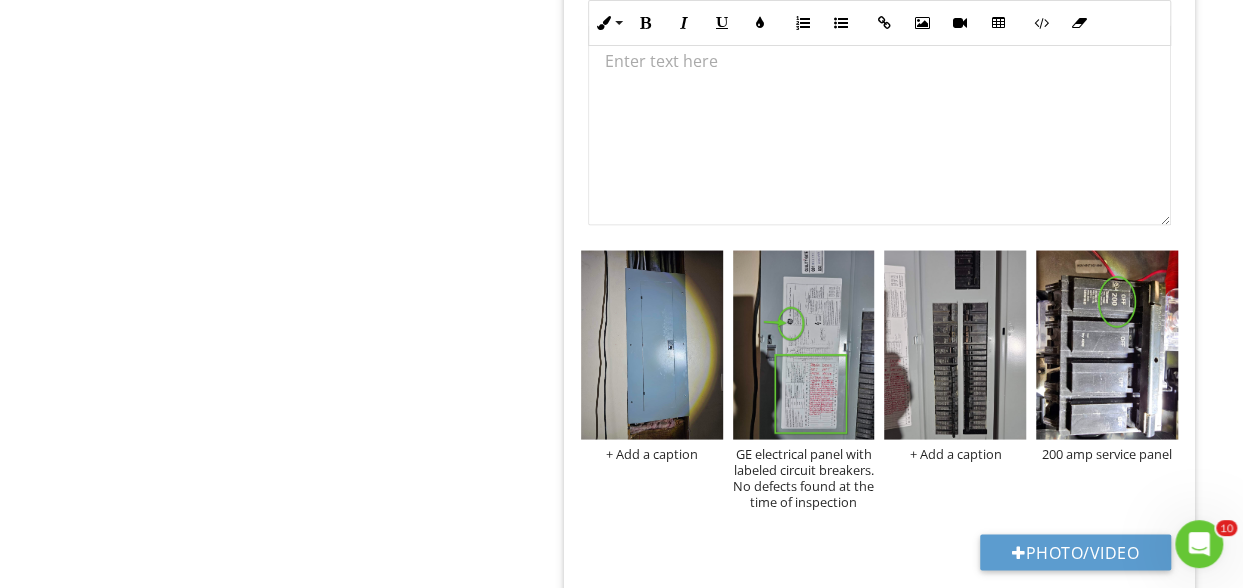 scroll, scrollTop: 1678, scrollLeft: 0, axis: vertical 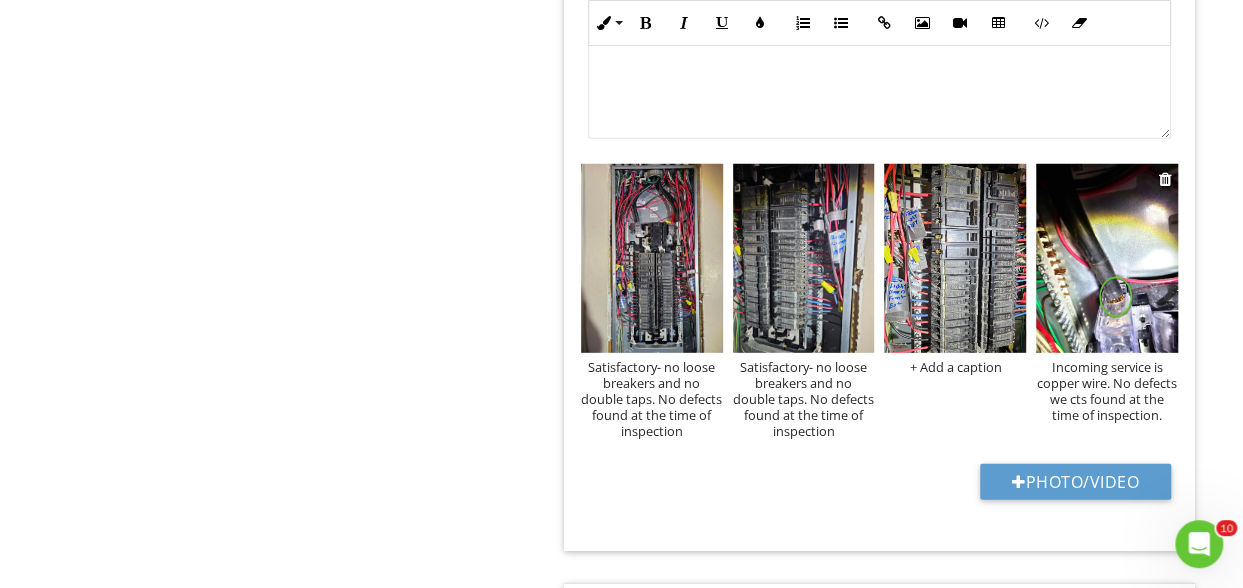 click on "Incoming service is copper wire. No defects we cts found at the time of inspection." at bounding box center [1107, 391] 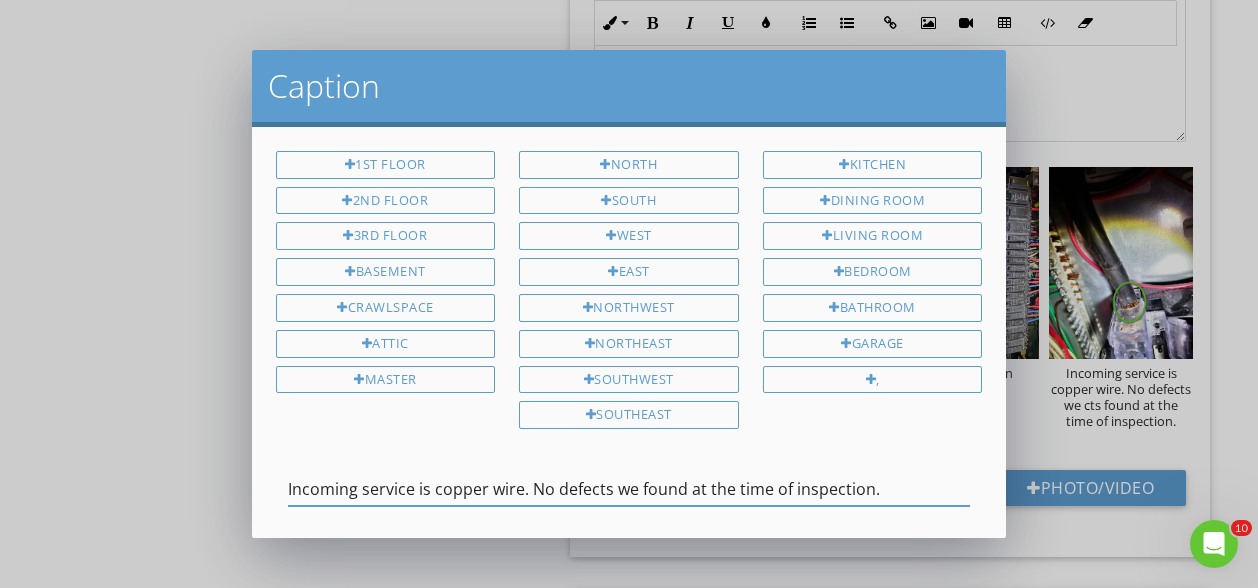 click on "Incoming service is copper wire. No defects we found at the time of inspection." at bounding box center (629, 489) 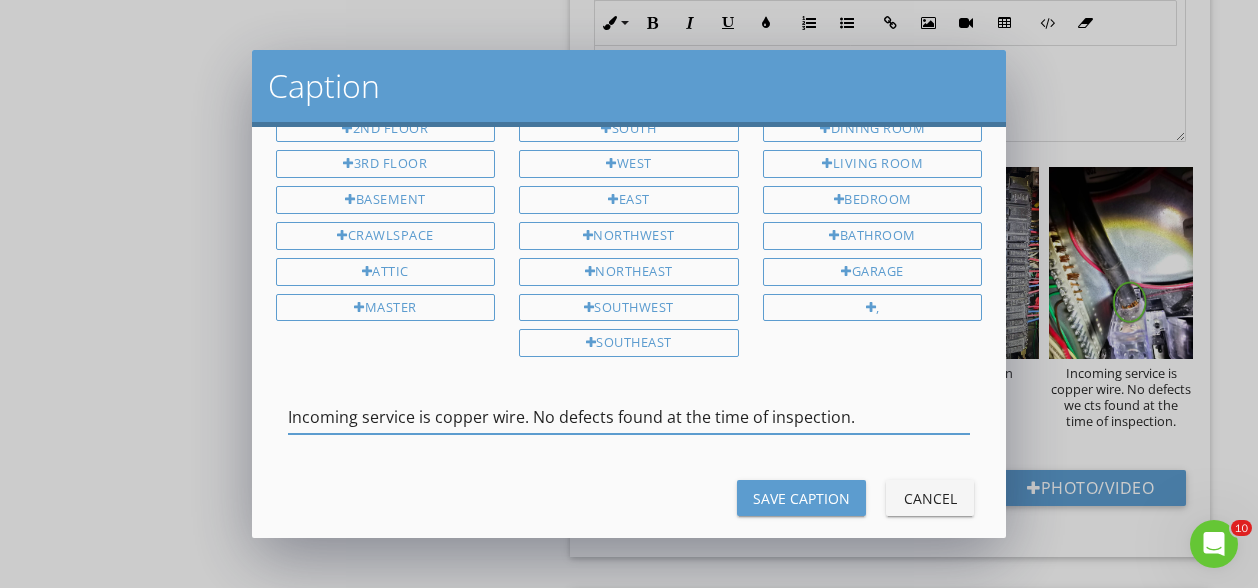 scroll, scrollTop: 91, scrollLeft: 0, axis: vertical 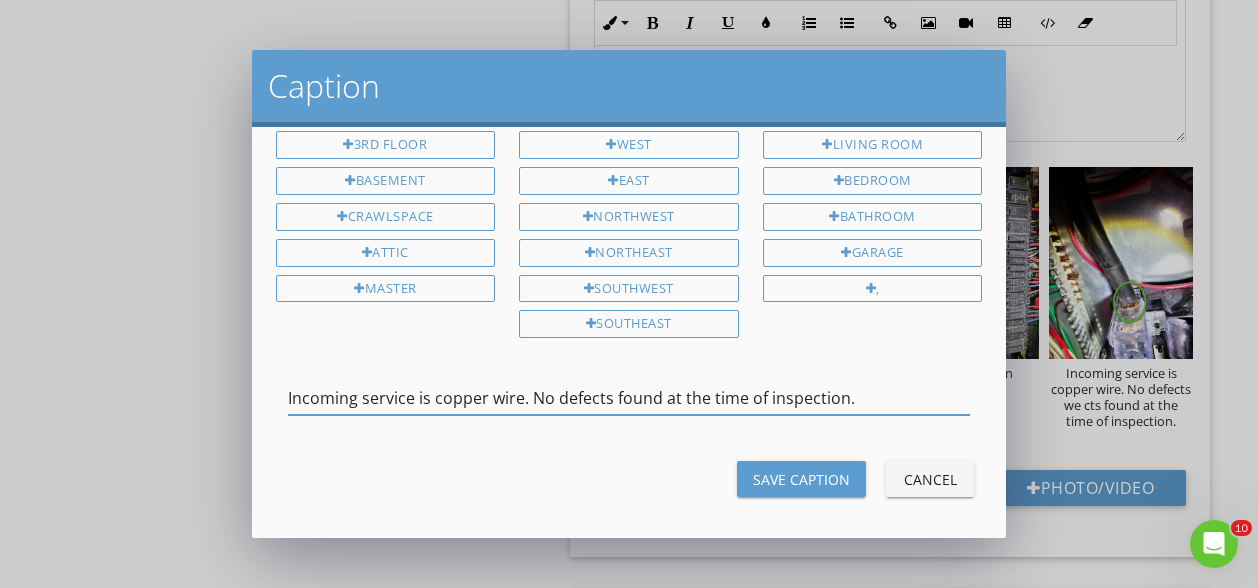 type on "Incoming service is copper wire. No defects found at the time of inspection." 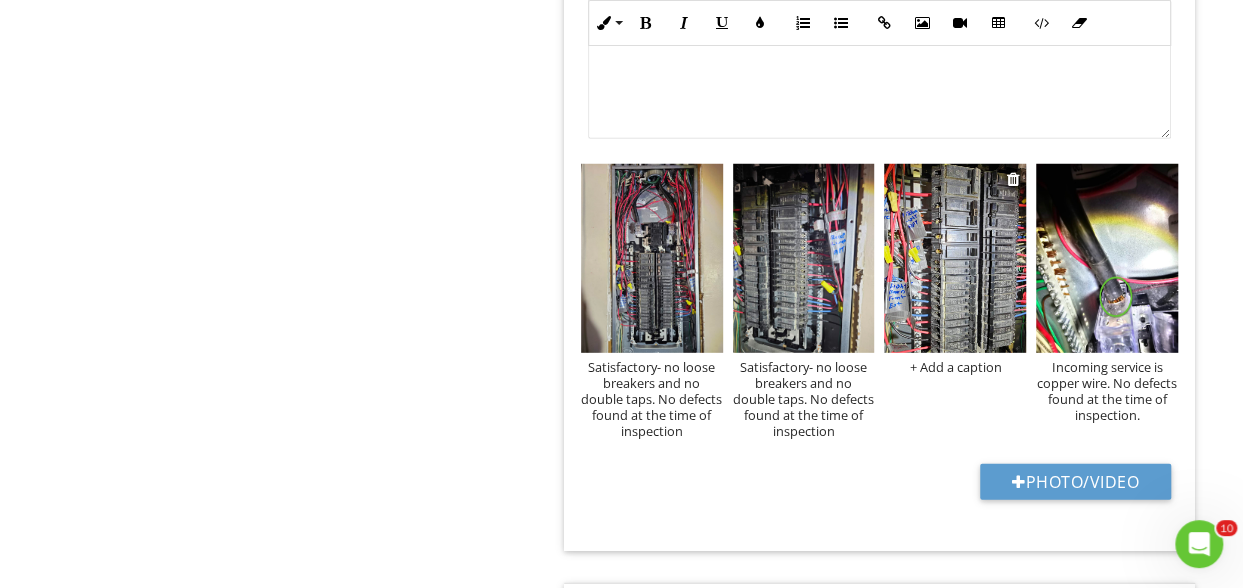 click at bounding box center [955, 258] 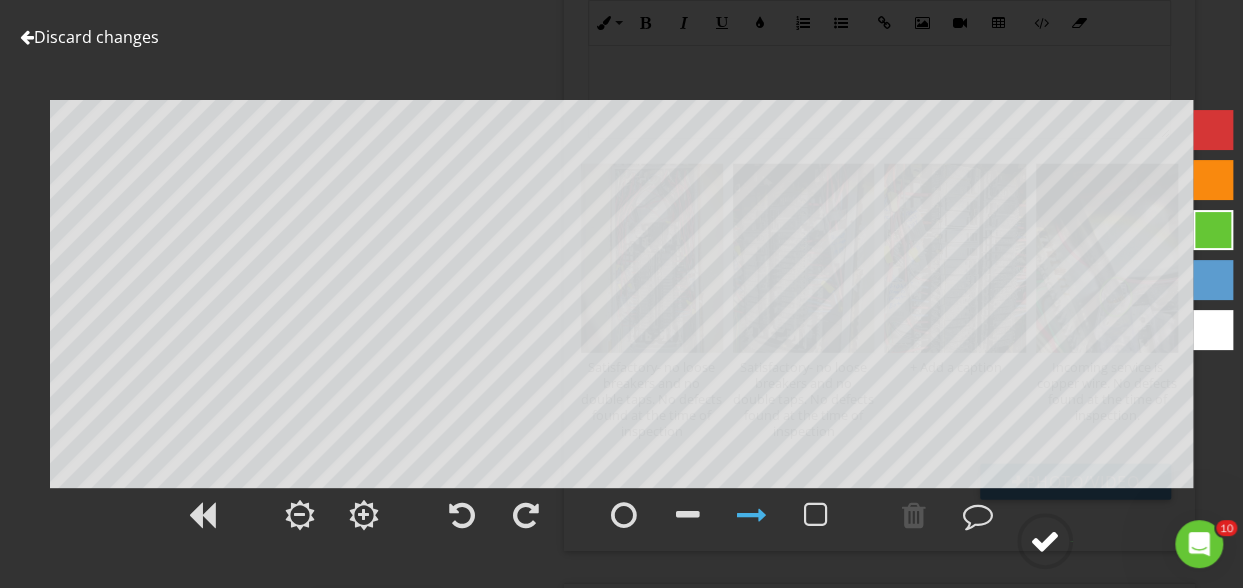 click at bounding box center [1045, 541] 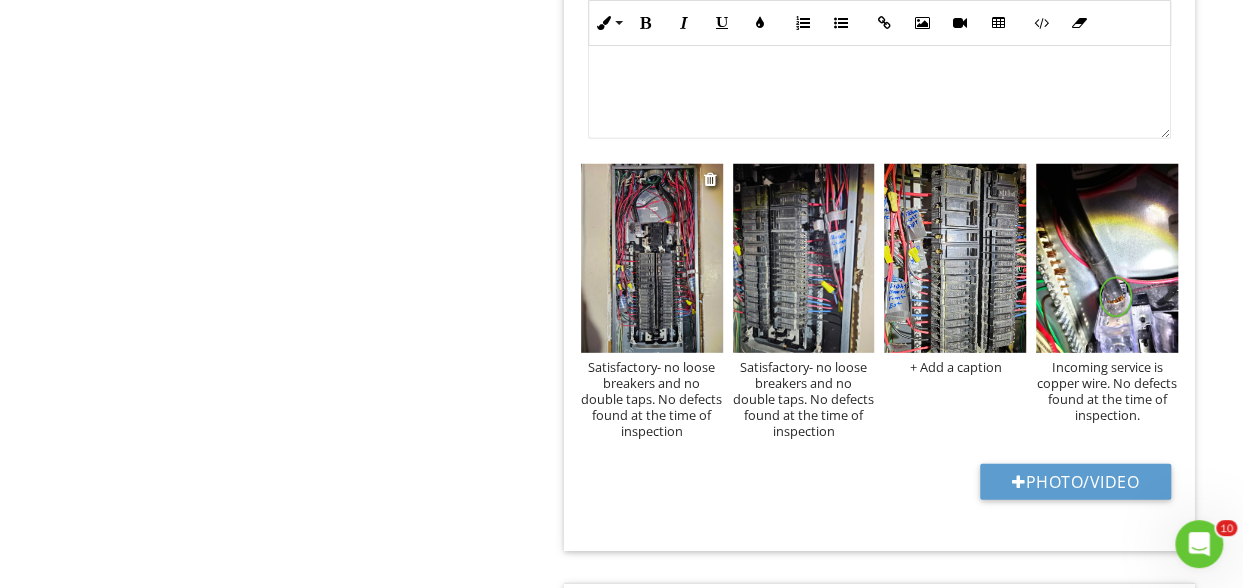 click on "Satisfactory- no loose breakers and no double taps. No defects found at the time of inspection" at bounding box center (652, 399) 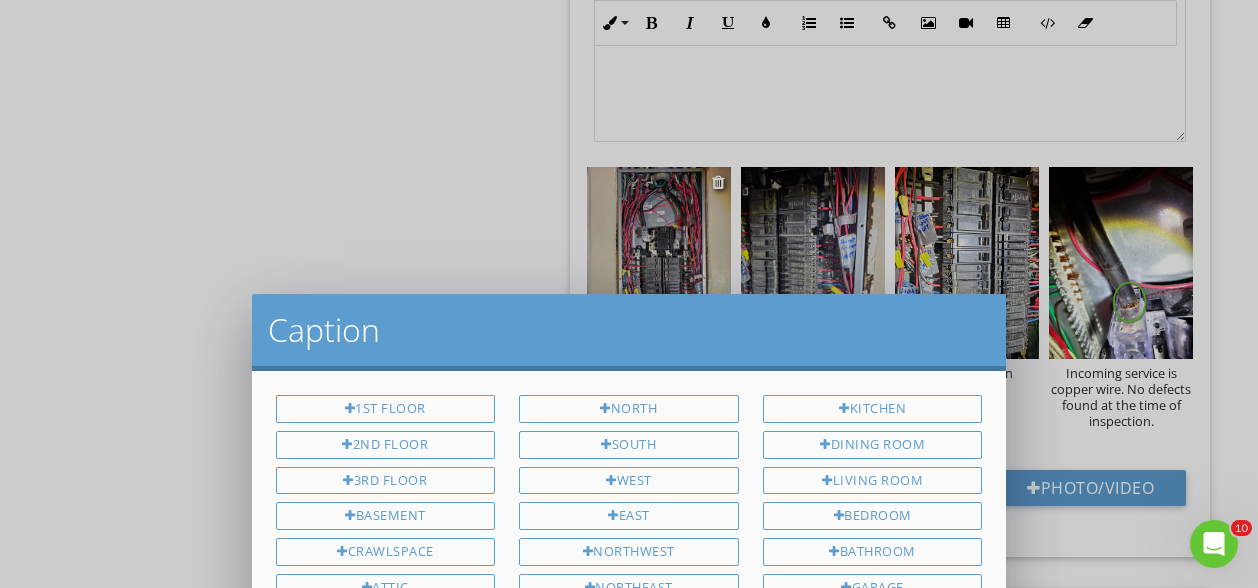 scroll, scrollTop: 0, scrollLeft: 37, axis: horizontal 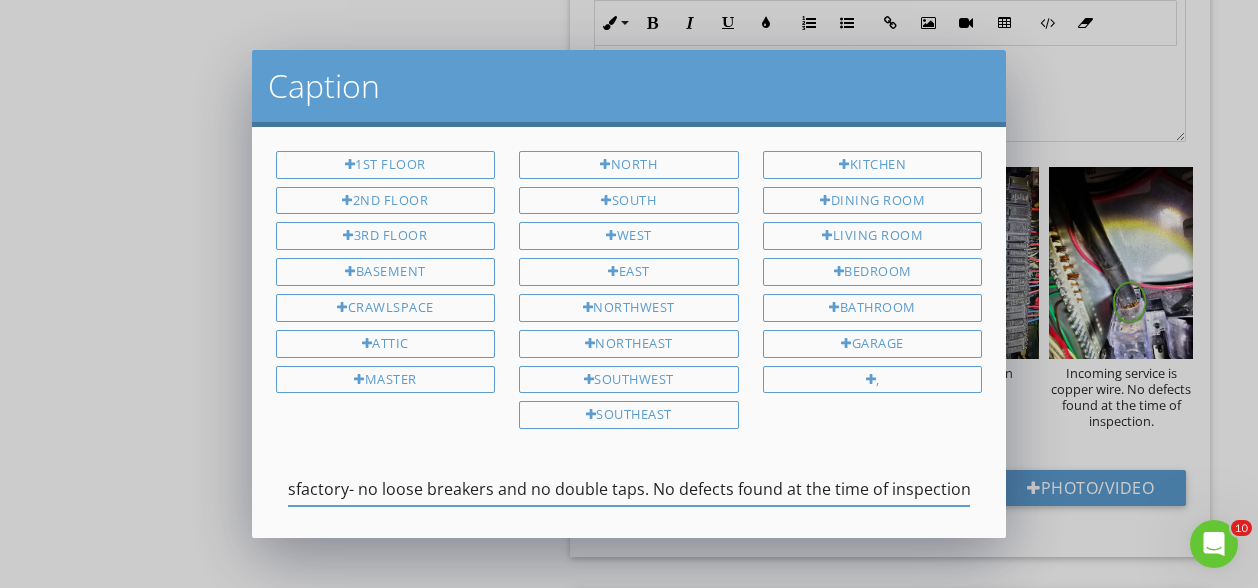 click on "Satisfactory- no loose breakers and no double taps. No defects found at the time of inspection" at bounding box center [629, 489] 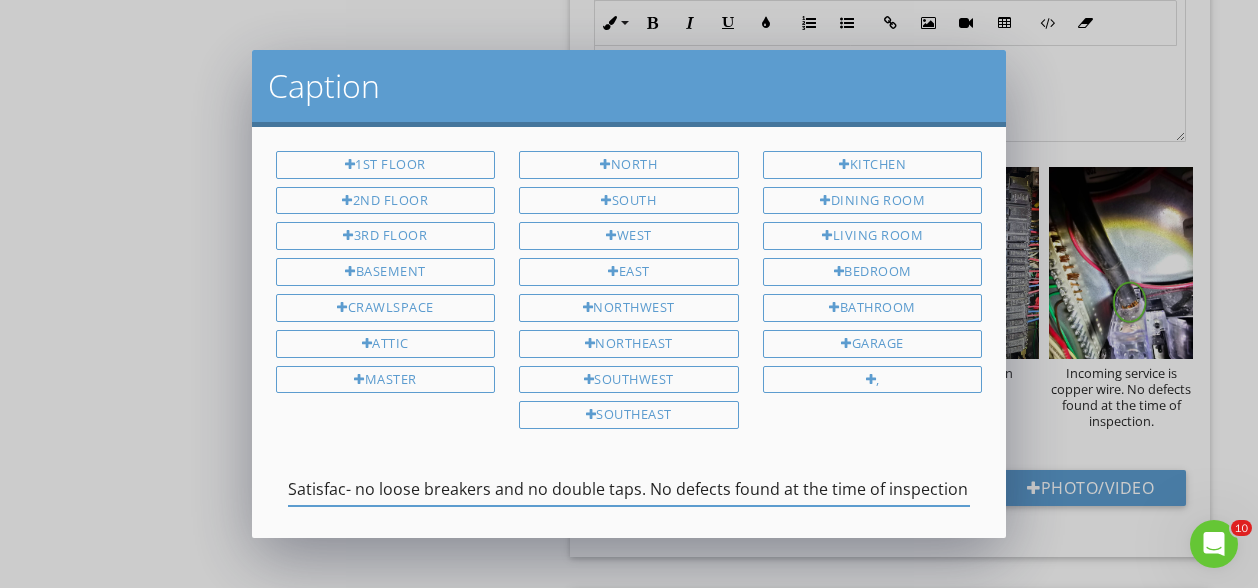 scroll, scrollTop: 0, scrollLeft: 0, axis: both 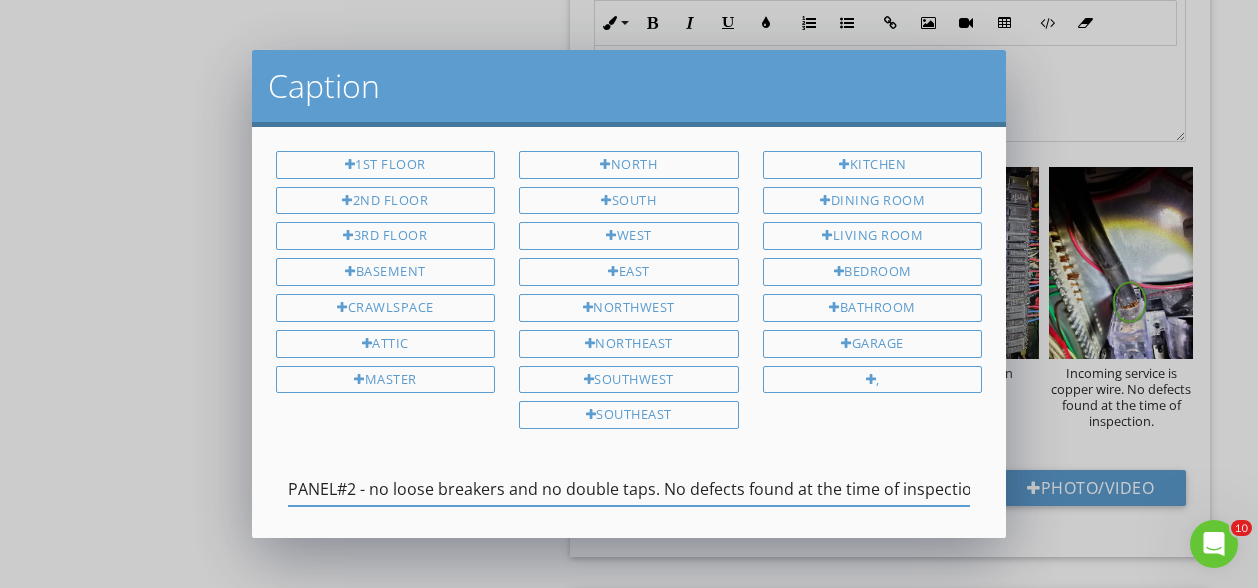 click on "PANEL#2 - no loose breakers and no double taps. No defects found at the time of inspection" at bounding box center [629, 489] 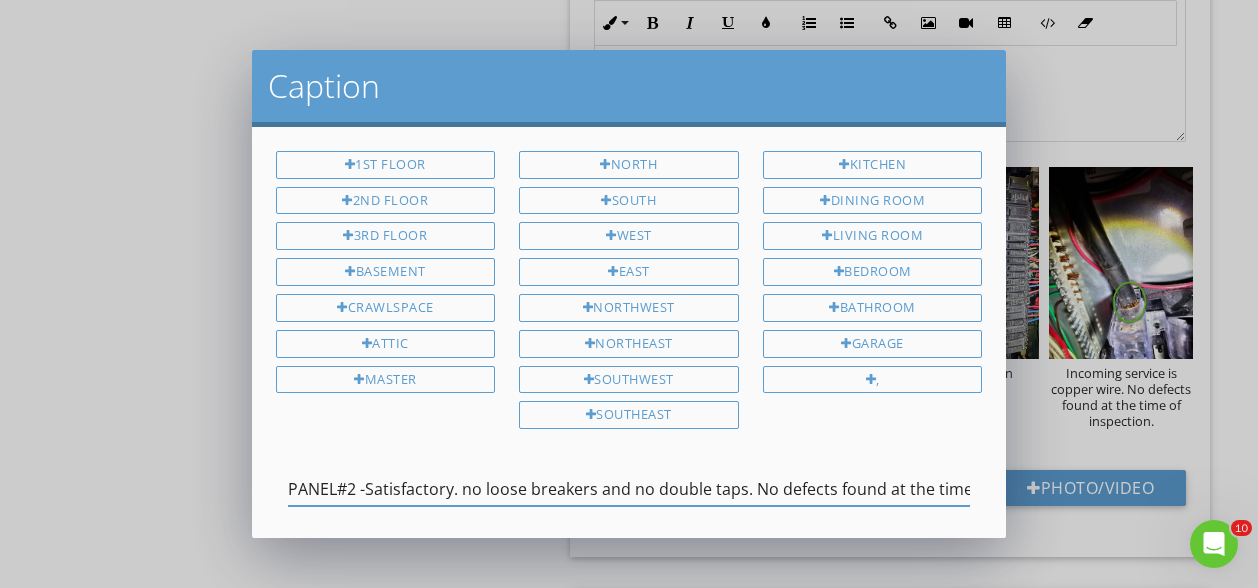 click on "PANEL#2 -Satisfactory. no loose breakers and no double taps. No defects found at the time of inspection" at bounding box center [629, 489] 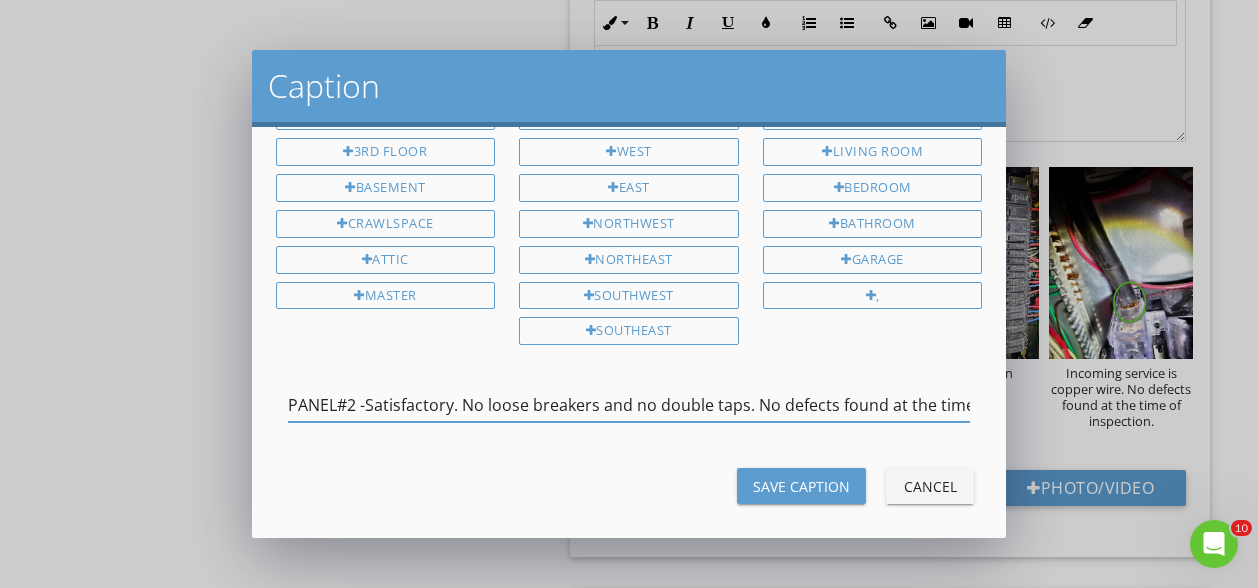 scroll, scrollTop: 87, scrollLeft: 0, axis: vertical 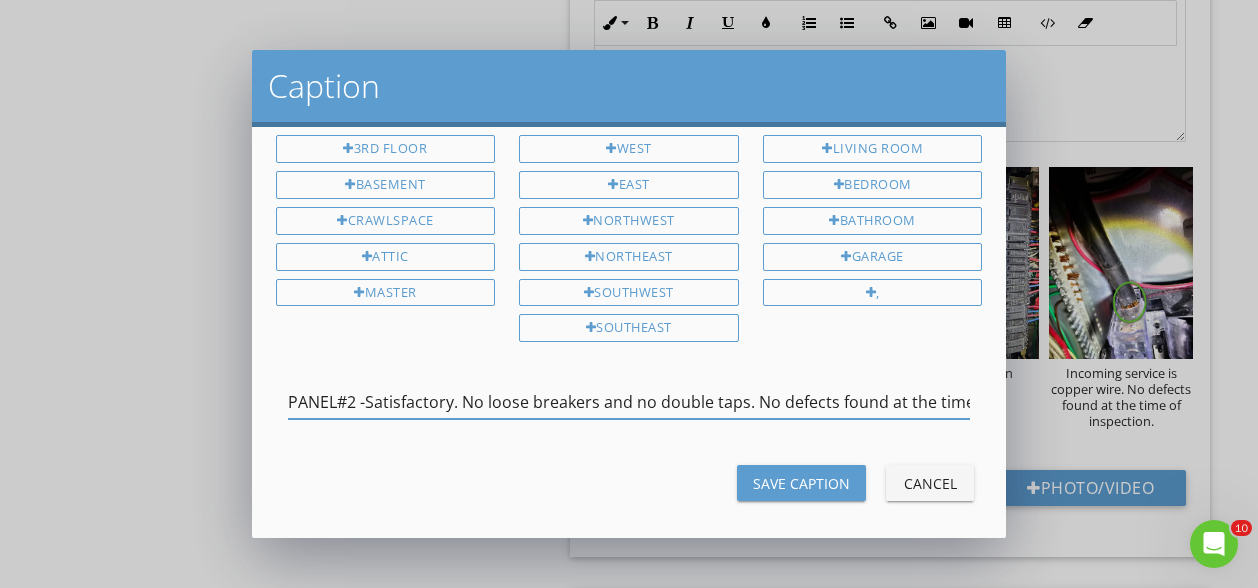 type on "PANEL#2 -Satisfactory. No loose breakers and no double taps. No defects found at the time of inspection" 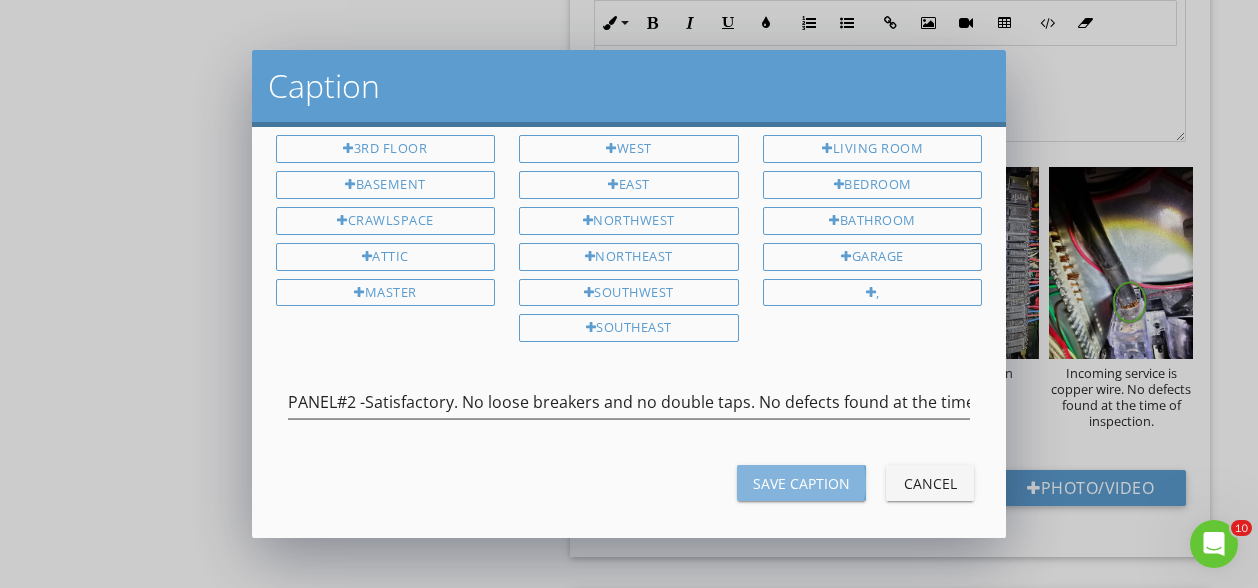 click on "Save Caption" at bounding box center [801, 483] 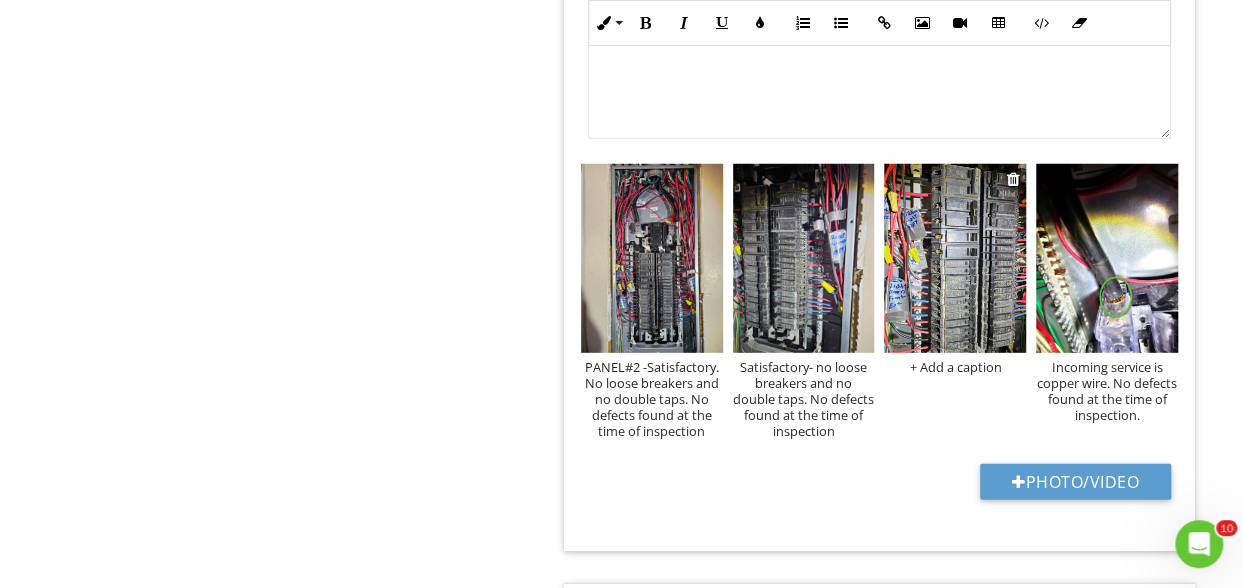 click on "+ Add a caption" at bounding box center (955, 367) 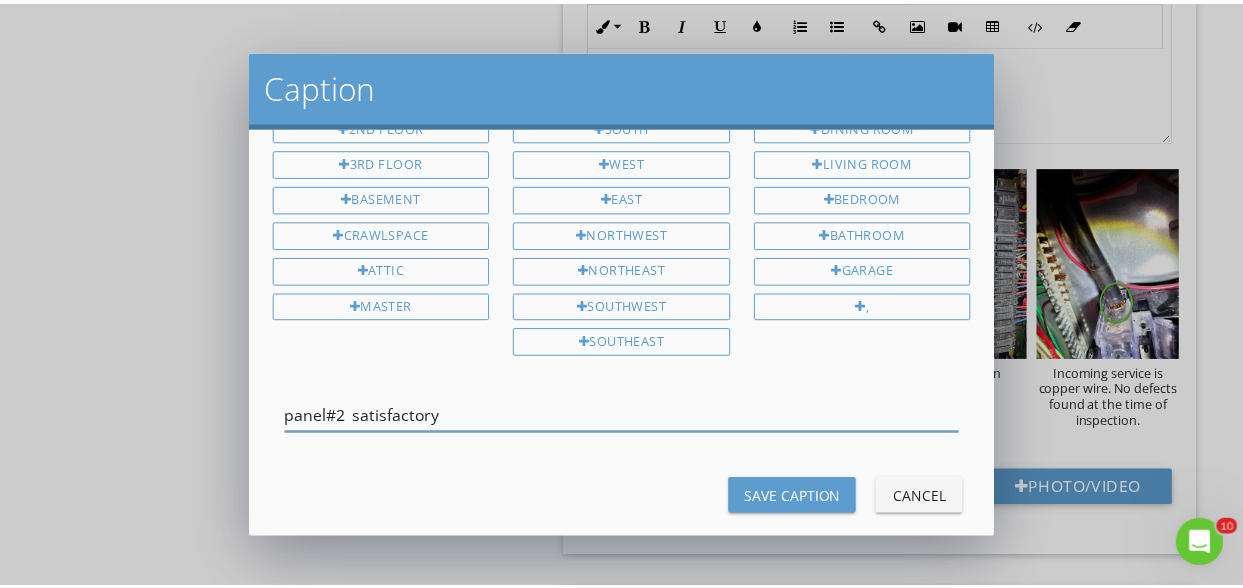 scroll, scrollTop: 91, scrollLeft: 0, axis: vertical 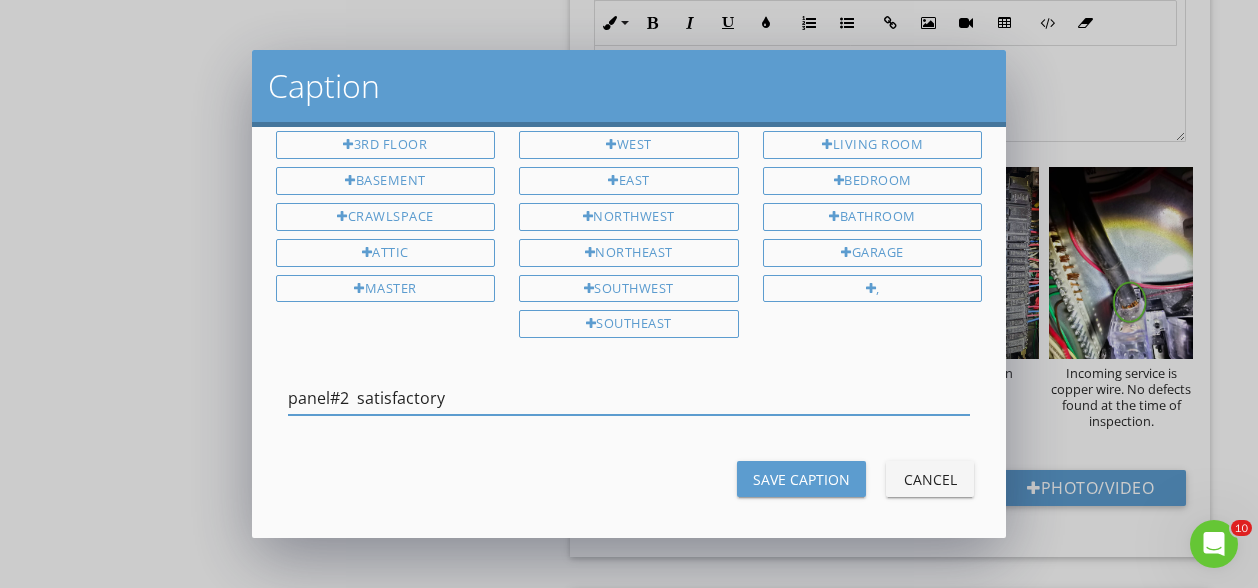 type on "panel#2  satisfactory" 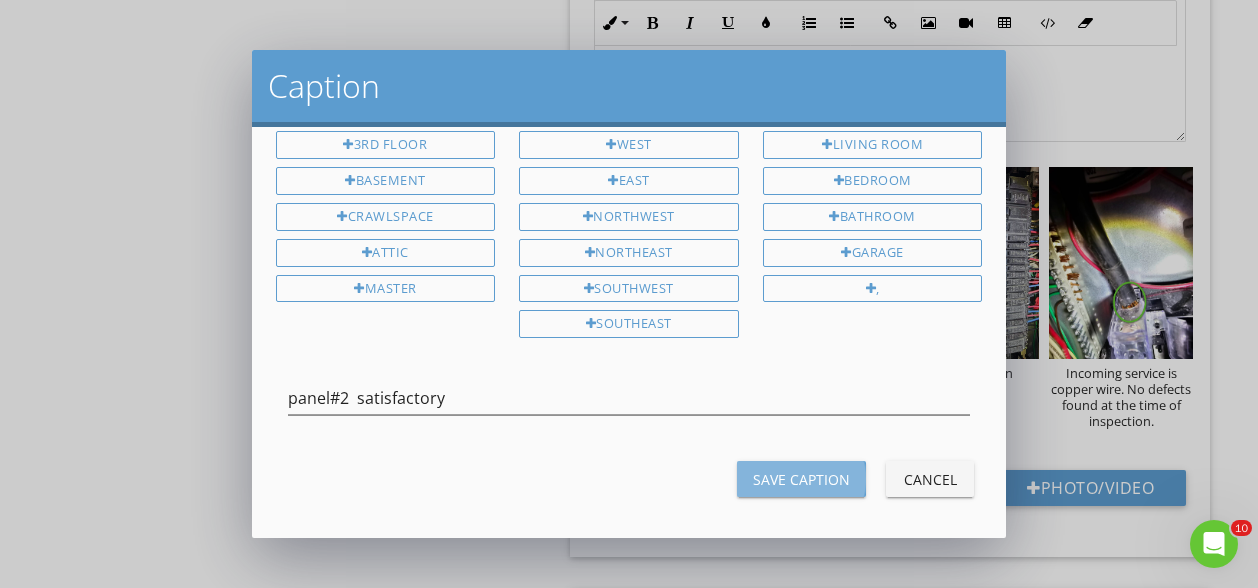 click on "Save Caption" at bounding box center [801, 479] 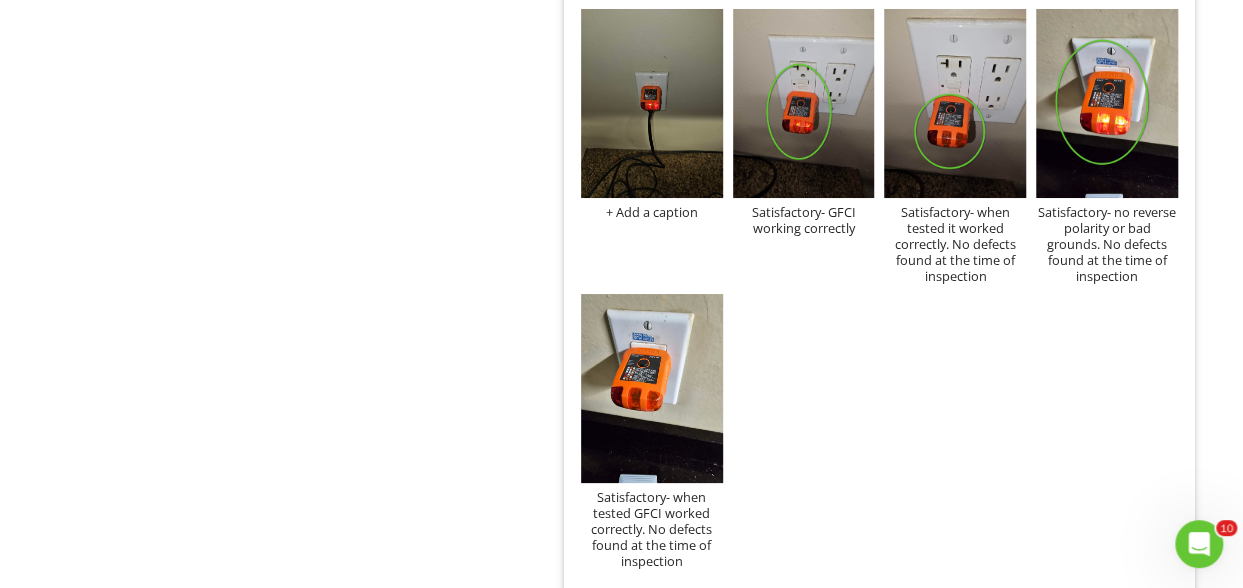 scroll, scrollTop: 3734, scrollLeft: 0, axis: vertical 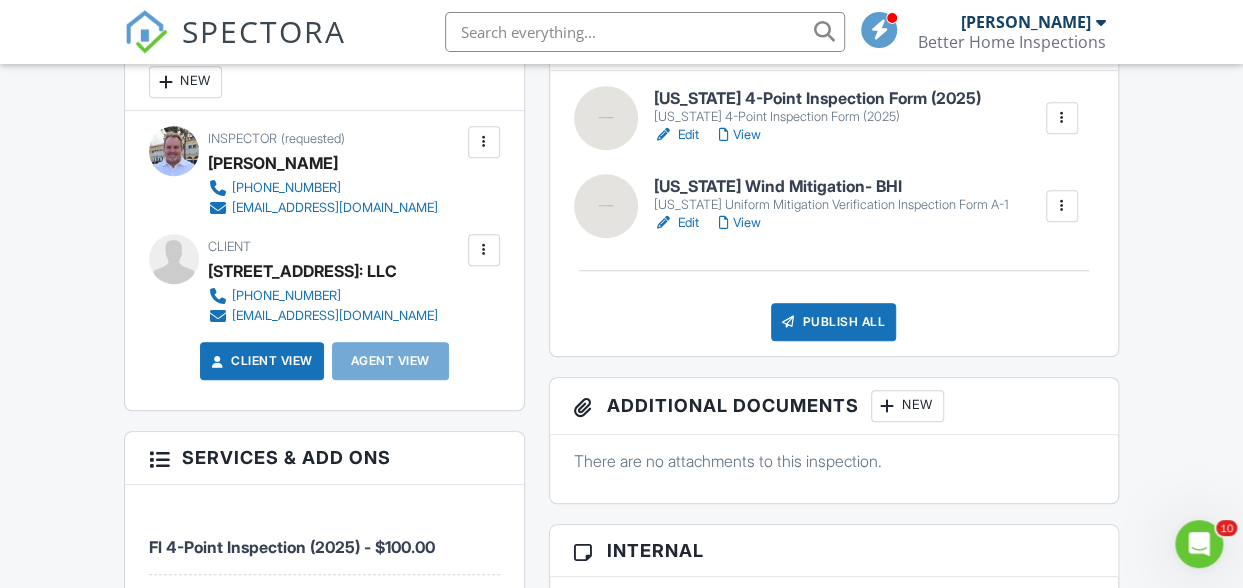 click at bounding box center (724, 135) 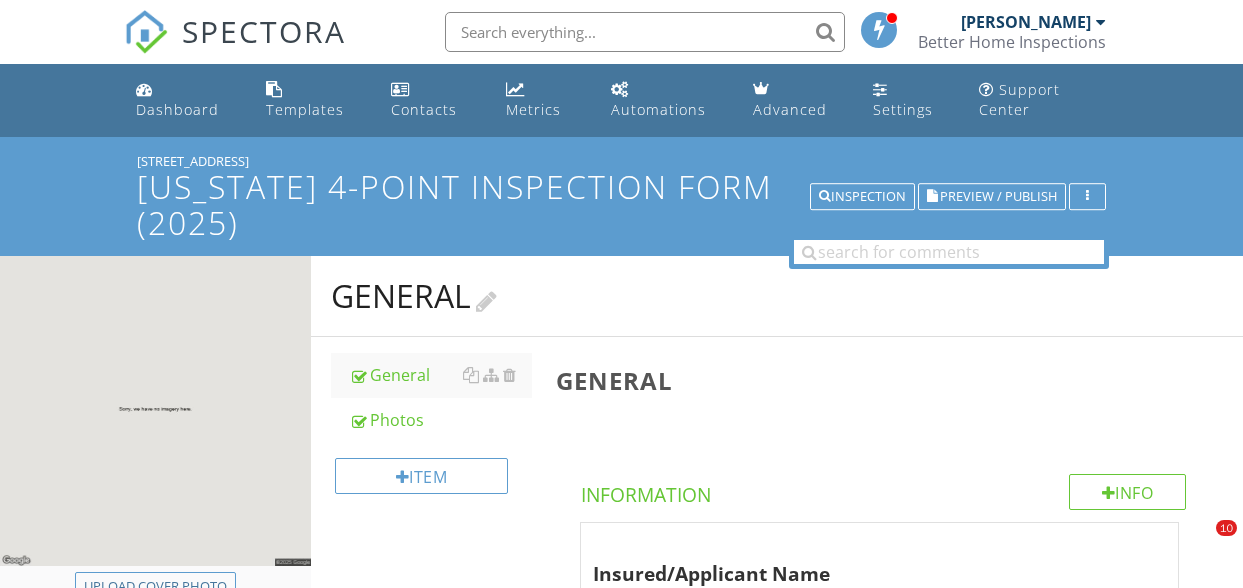 scroll, scrollTop: 0, scrollLeft: 0, axis: both 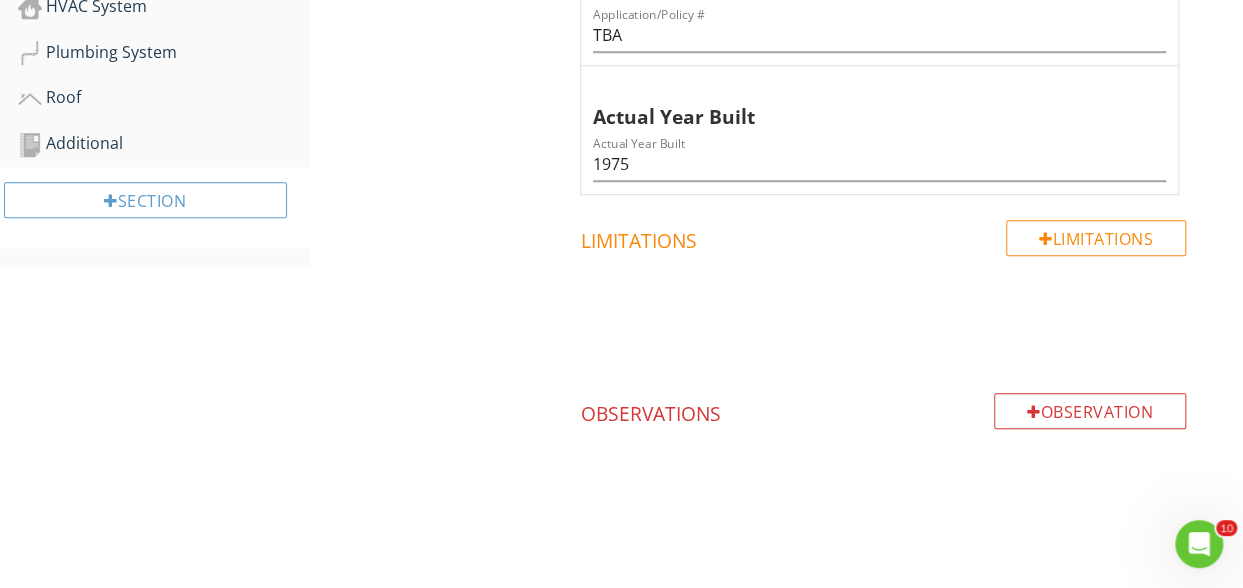 drag, startPoint x: 1221, startPoint y: 0, endPoint x: 601, endPoint y: 503, distance: 798.37897 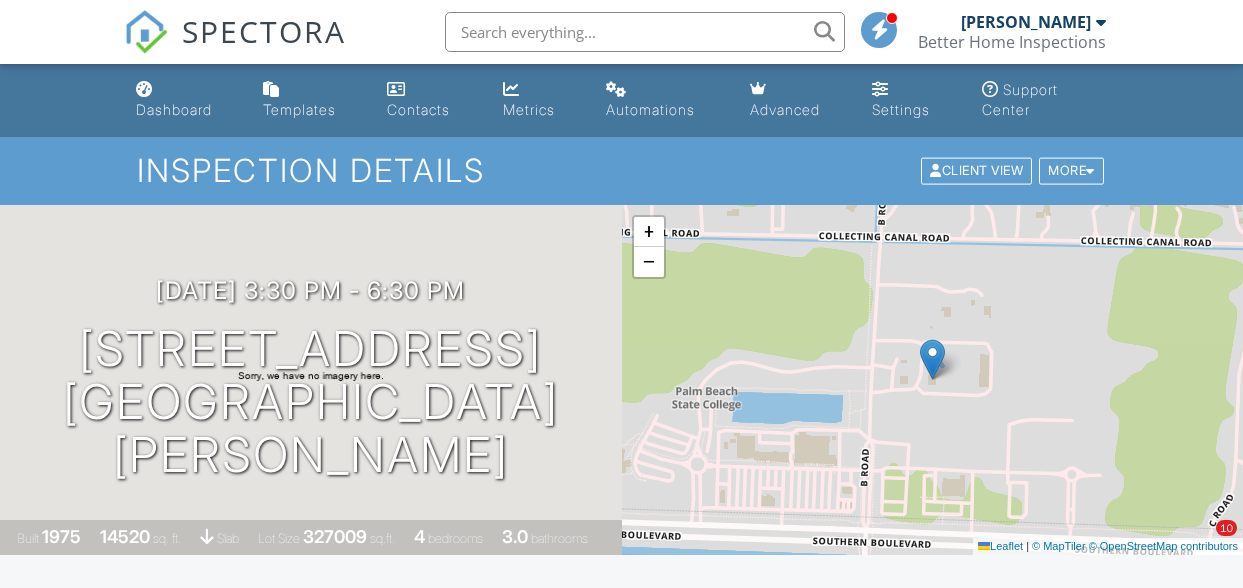 scroll, scrollTop: 0, scrollLeft: 0, axis: both 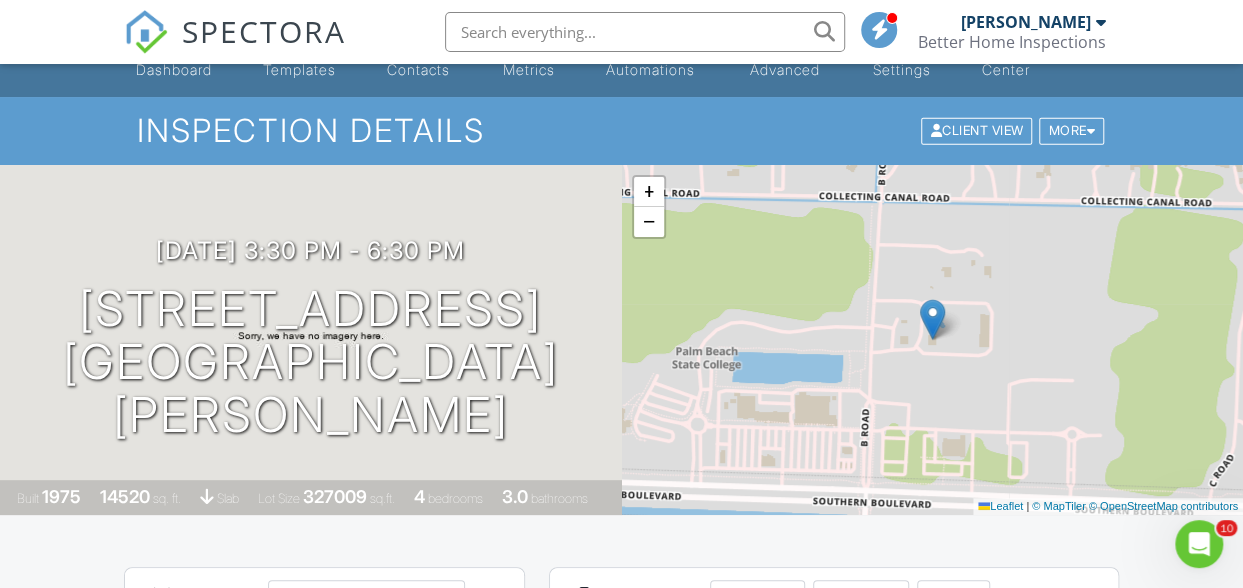 drag, startPoint x: 1244, startPoint y: 574, endPoint x: 743, endPoint y: 123, distance: 674.09344 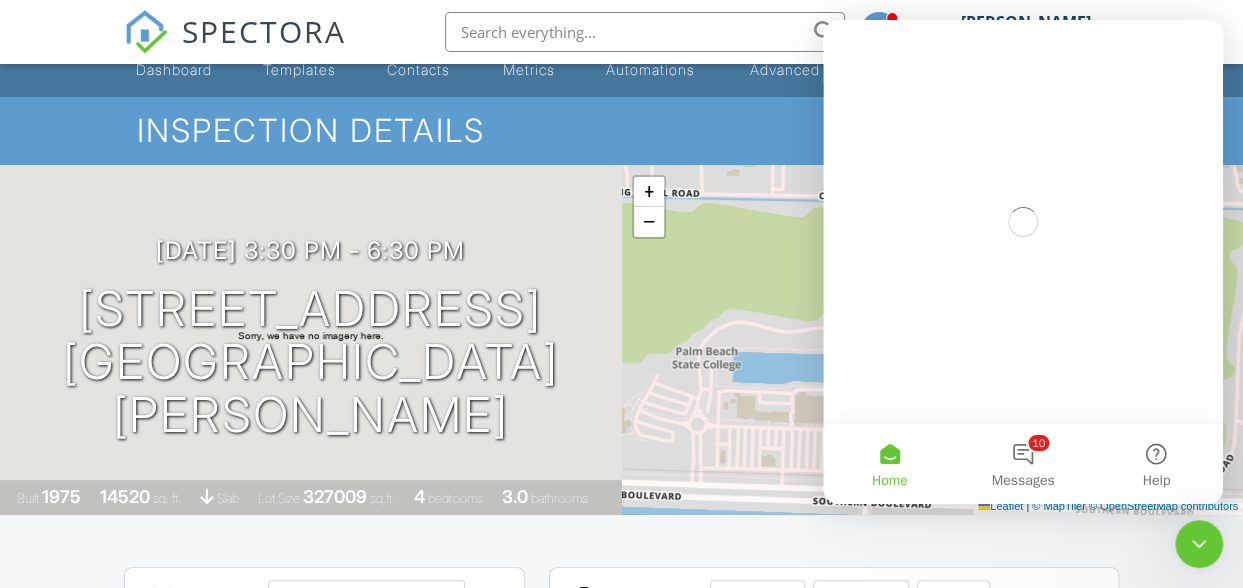 scroll, scrollTop: 0, scrollLeft: 0, axis: both 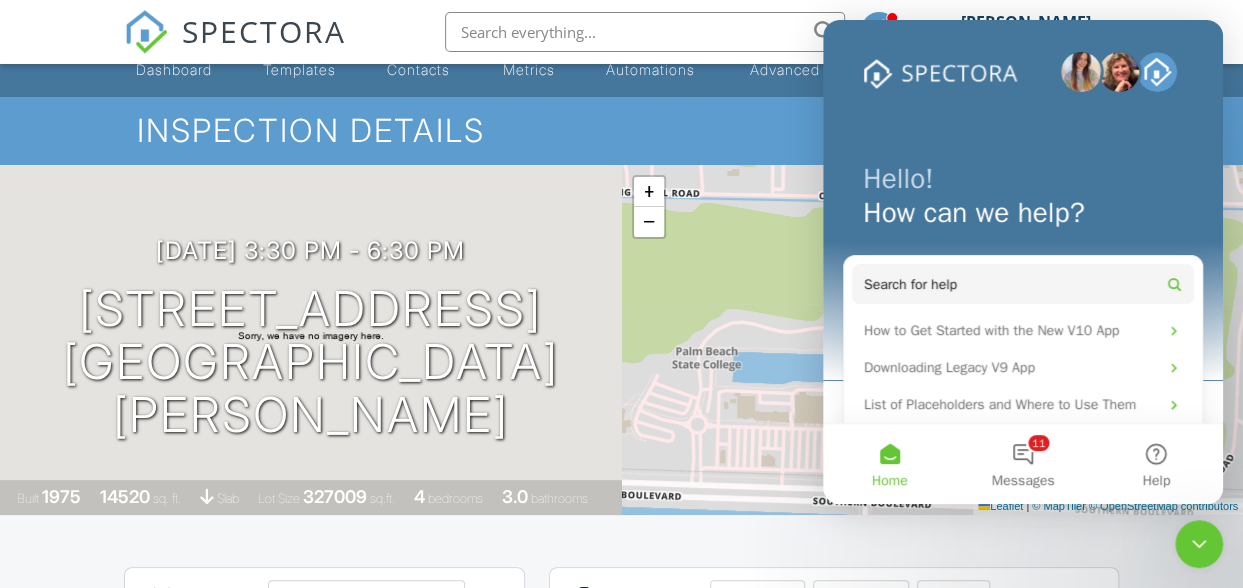 click on "Dashboard
Templates
Contacts
Metrics
Automations
Advanced
Settings
Support Center
Inspection Details
Client View
More
Property Details
Reschedule
Reorder / Copy
Share
Cancel
[GEOGRAPHIC_DATA]
Print Order
Convert to V10
Disable Pass on CC Fees
View Change Log
[DATE]  3:30 pm
- 6:30 pm
[STREET_ADDRESS]
[GEOGRAPHIC_DATA][PERSON_NAME]
Built
1975
14520
sq. ft.
slab
Lot Size
327009
sq.ft.
4
bedrooms
3.0
bathrooms
+ −  Leaflet   |   © MapTiler   © OpenStreetMap contributors
All emails and texts are disabled for this inspection!
Turn on emails and texts
Turn on and Requeue Notifications
Reports
Locked
Attach
New
Edit" at bounding box center (621, 1423) 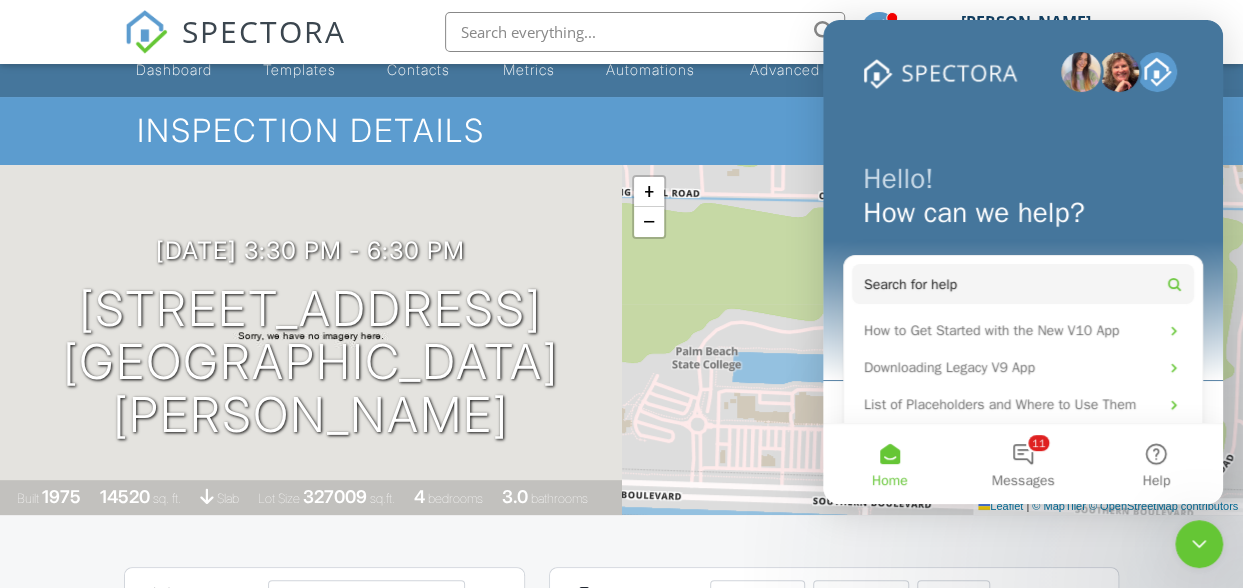drag, startPoint x: 1026, startPoint y: 532, endPoint x: 760, endPoint y: 40, distance: 559.30316 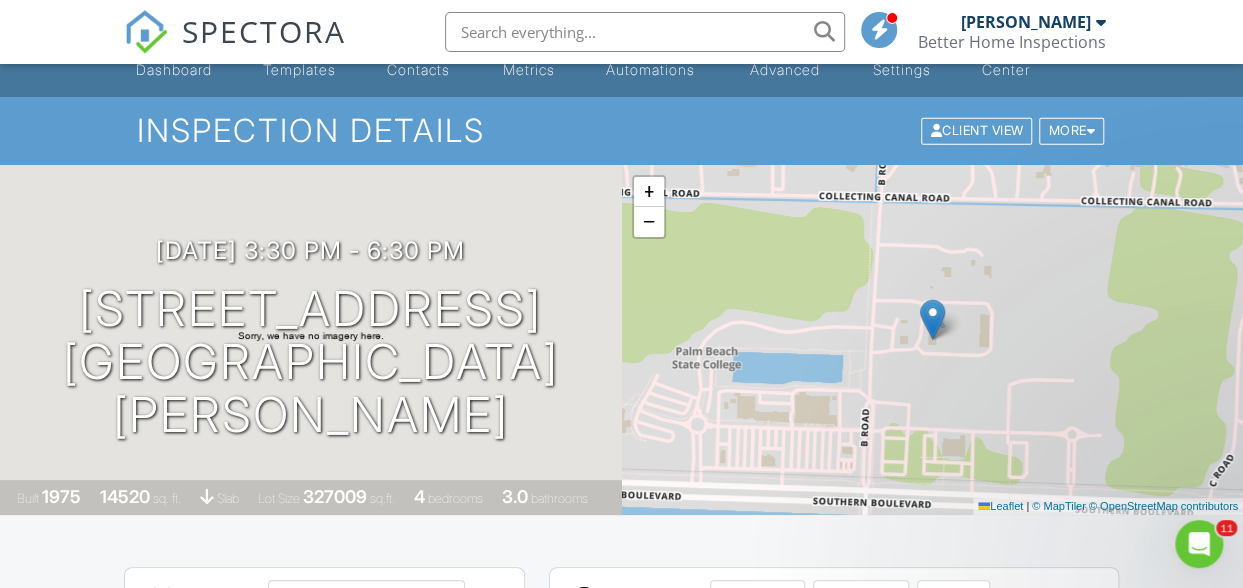 scroll, scrollTop: 0, scrollLeft: 0, axis: both 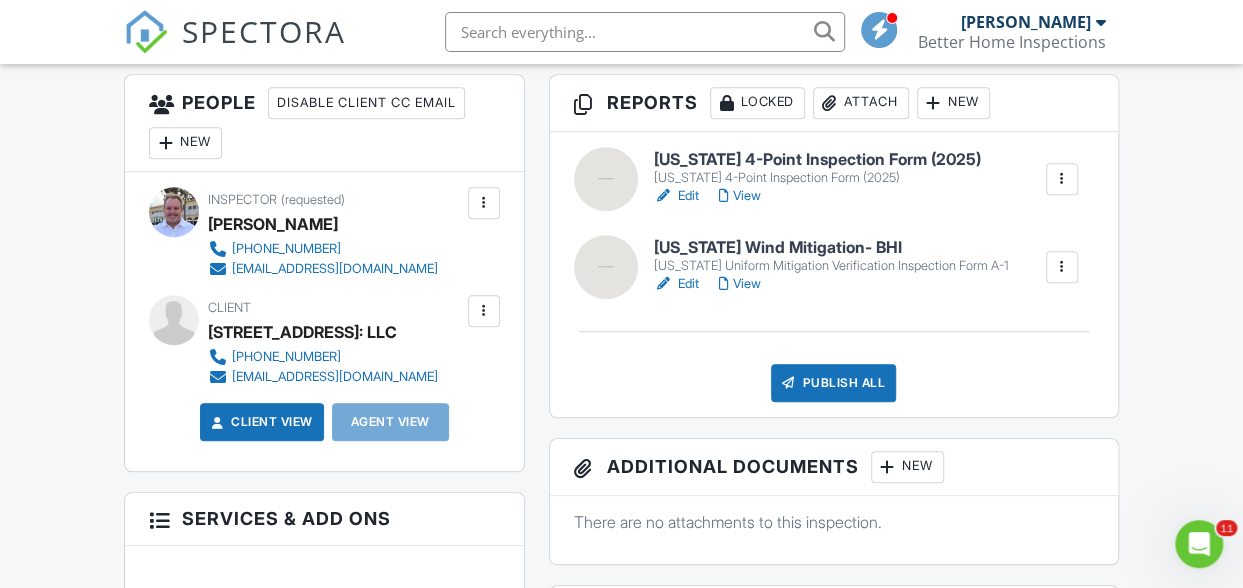 click on "View" at bounding box center [740, 196] 